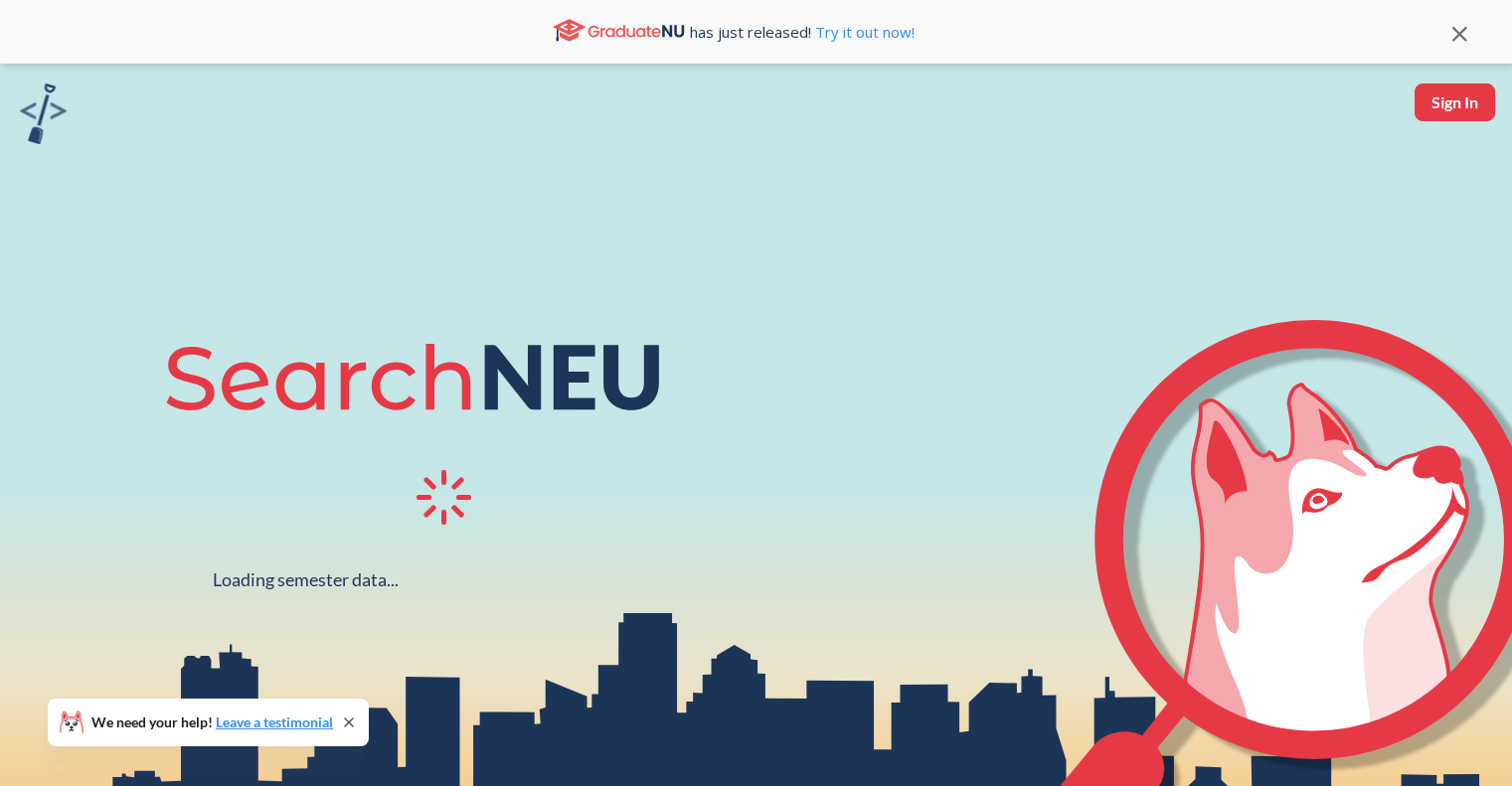 scroll, scrollTop: 0, scrollLeft: 0, axis: both 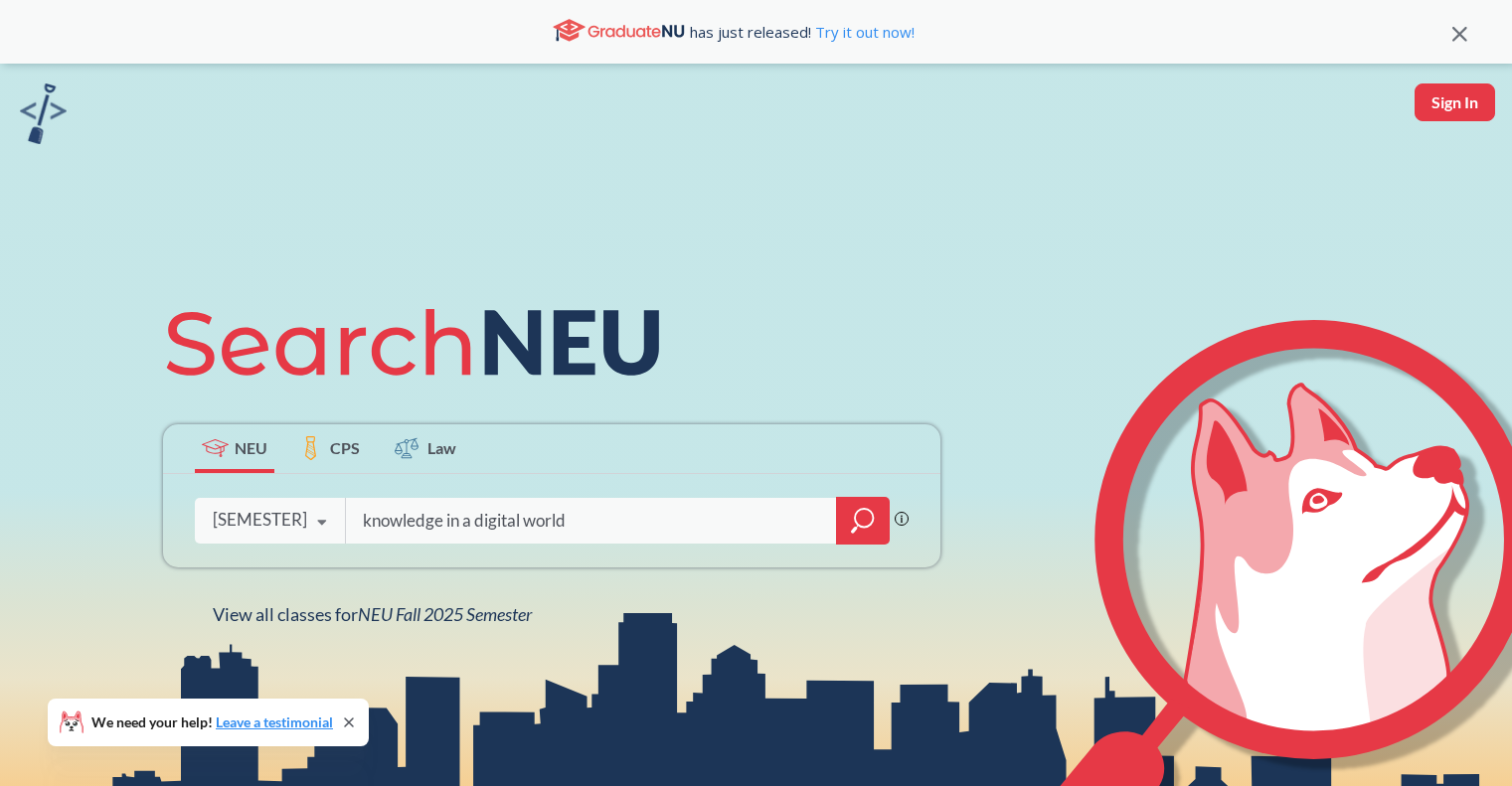 type on "knowledge in a digital world" 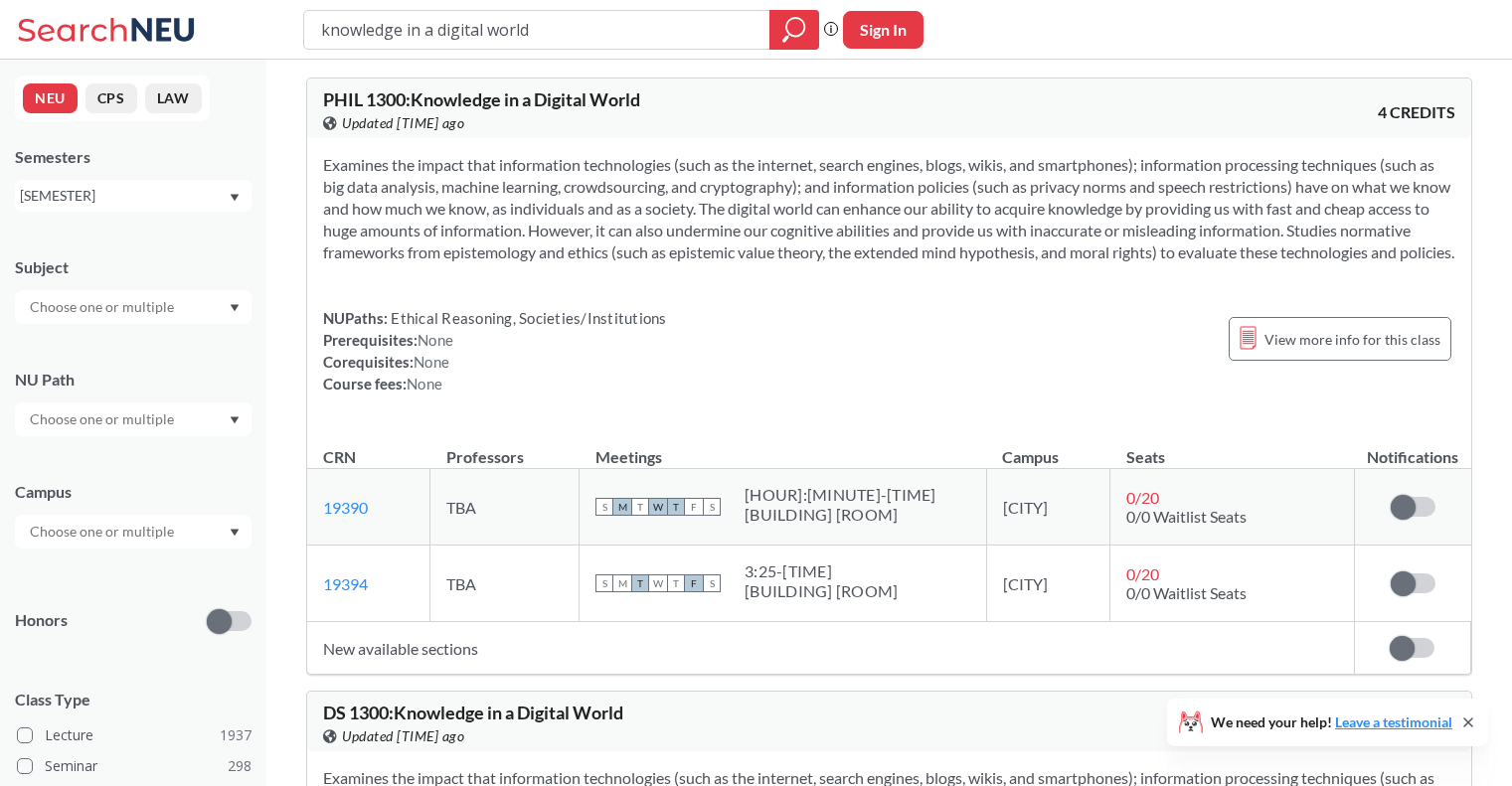 scroll, scrollTop: 0, scrollLeft: 0, axis: both 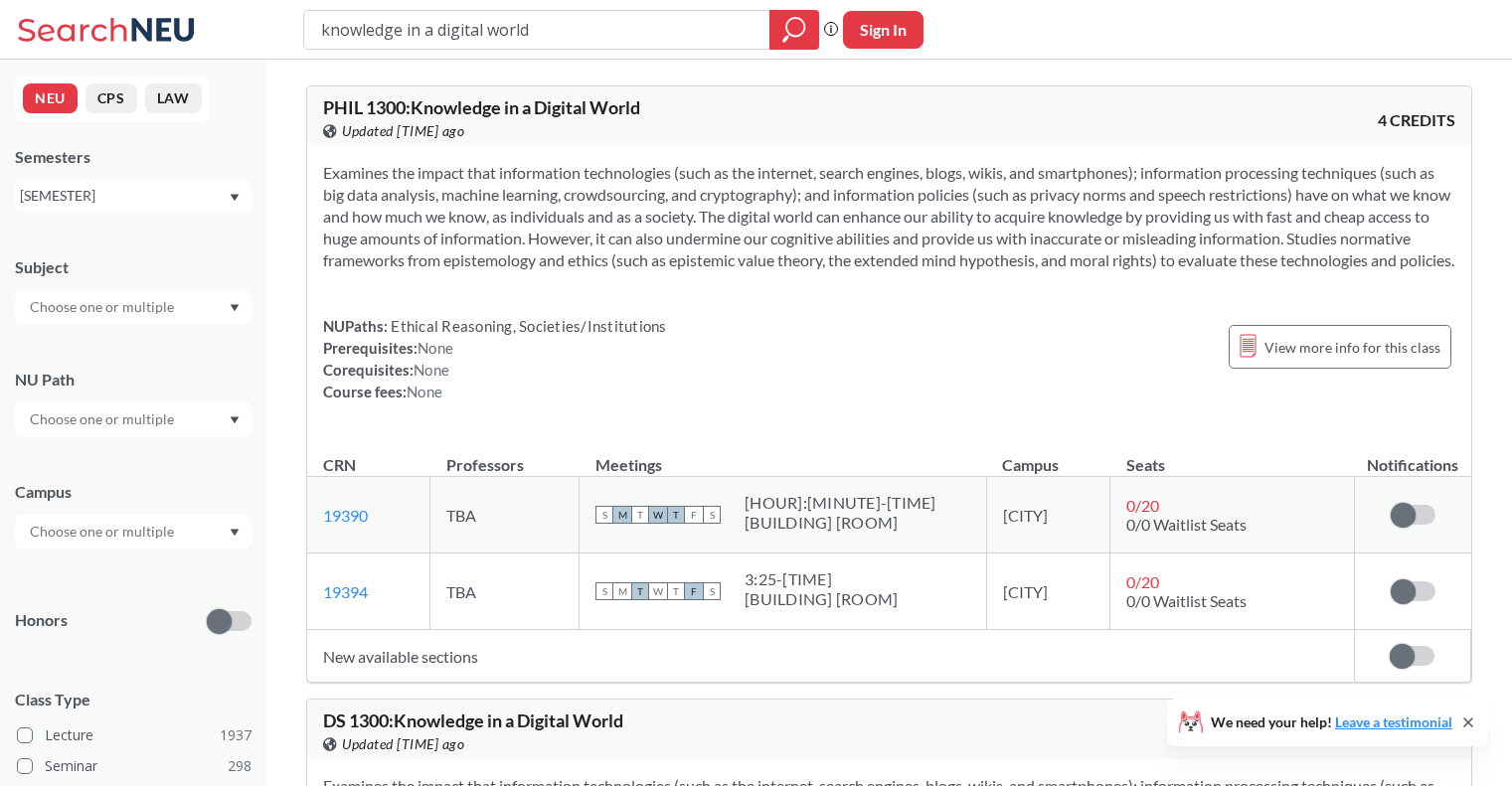 click on "Fall 2025" at bounding box center [123, 196] 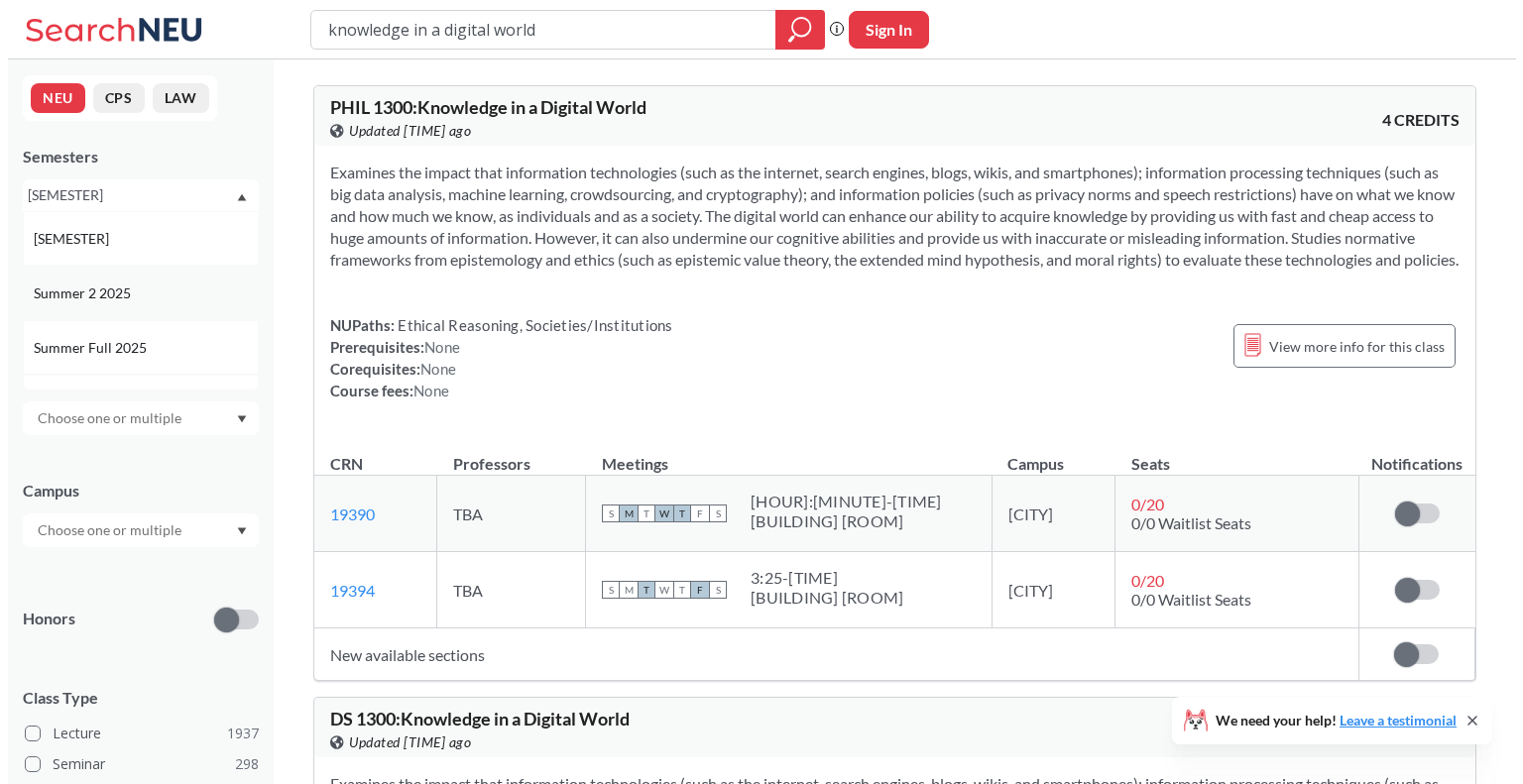scroll, scrollTop: 17, scrollLeft: 0, axis: vertical 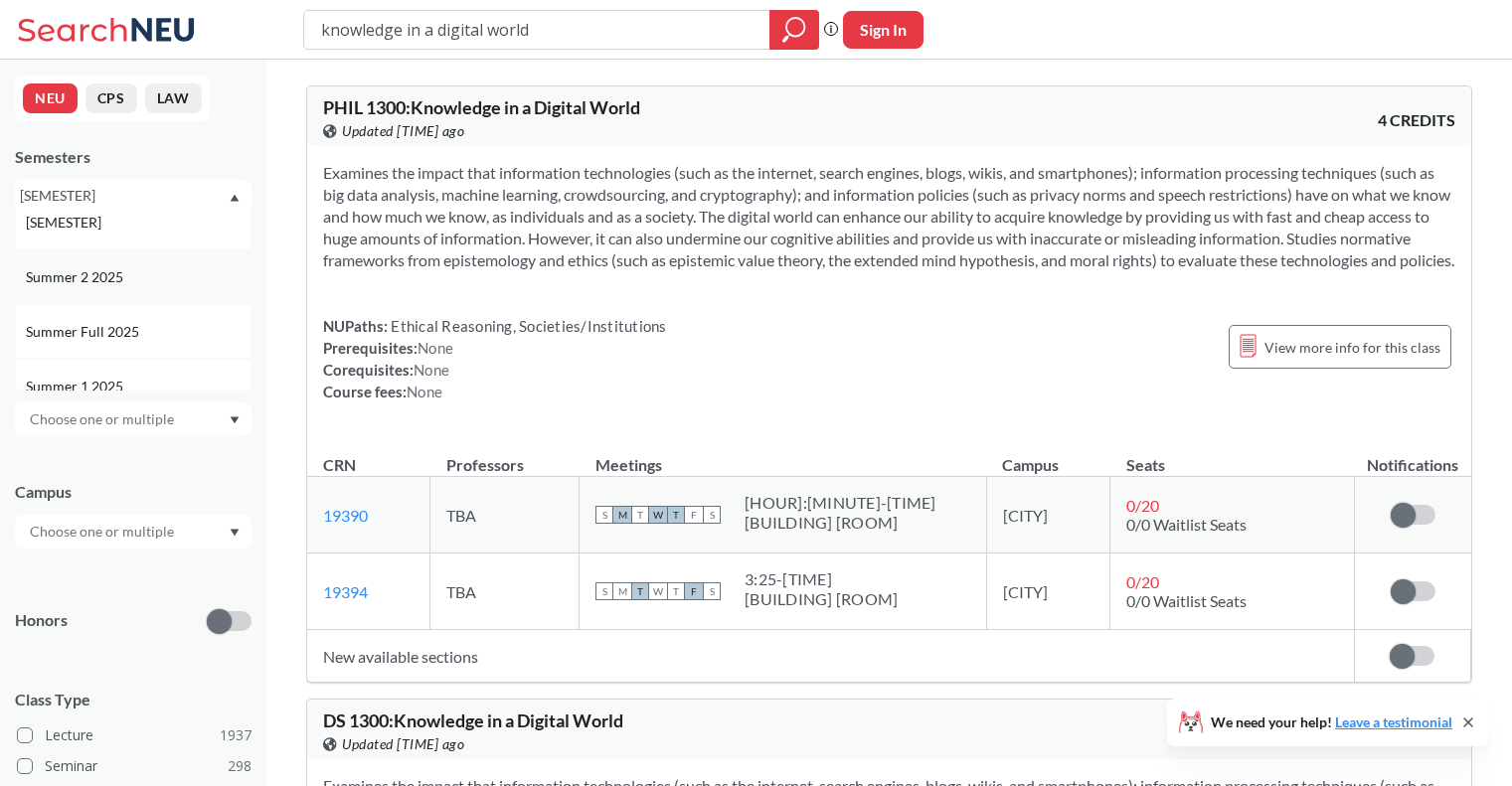 click on "Summer 2 2025" at bounding box center (138, 277) 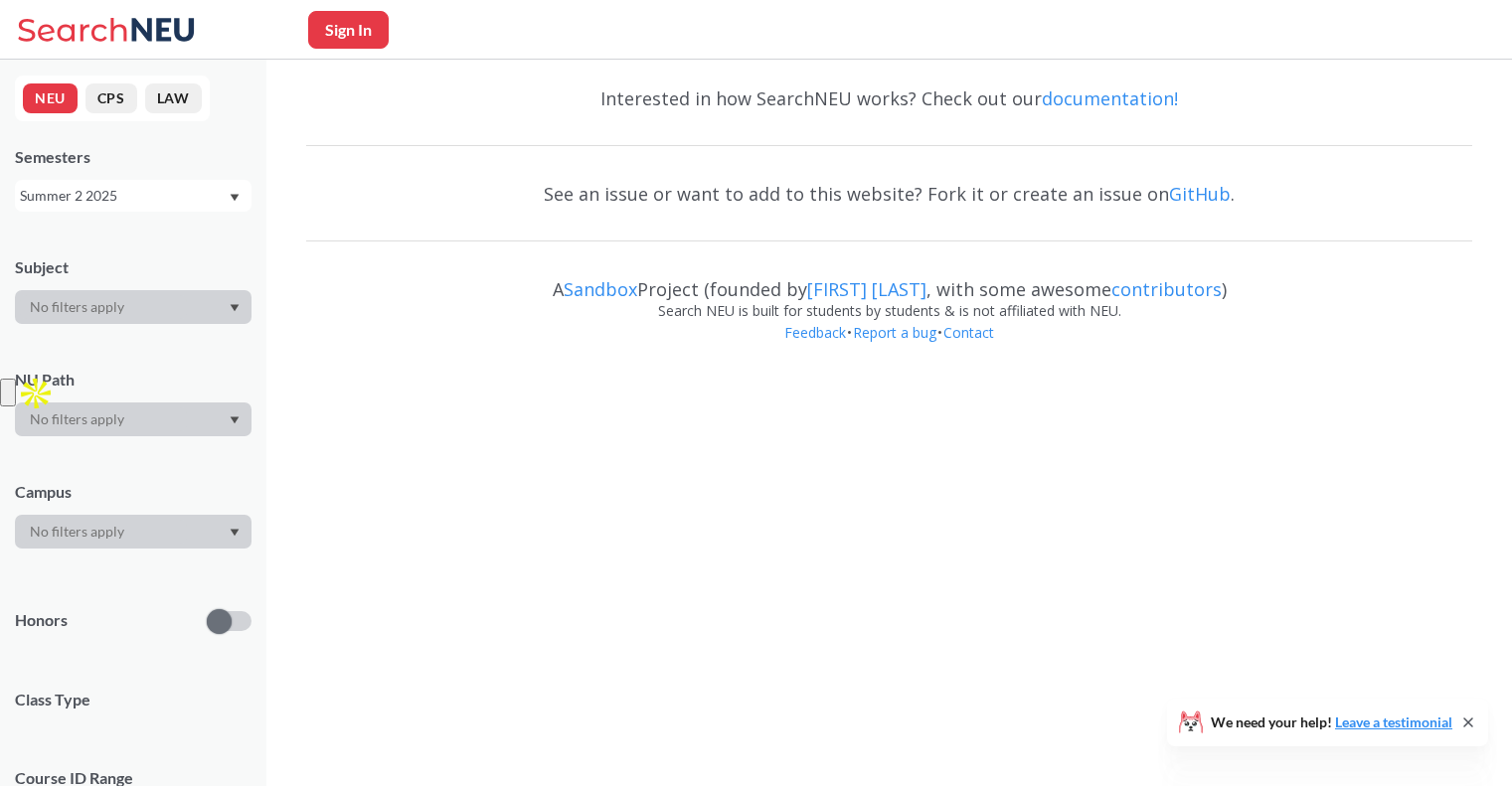 scroll, scrollTop: 0, scrollLeft: 0, axis: both 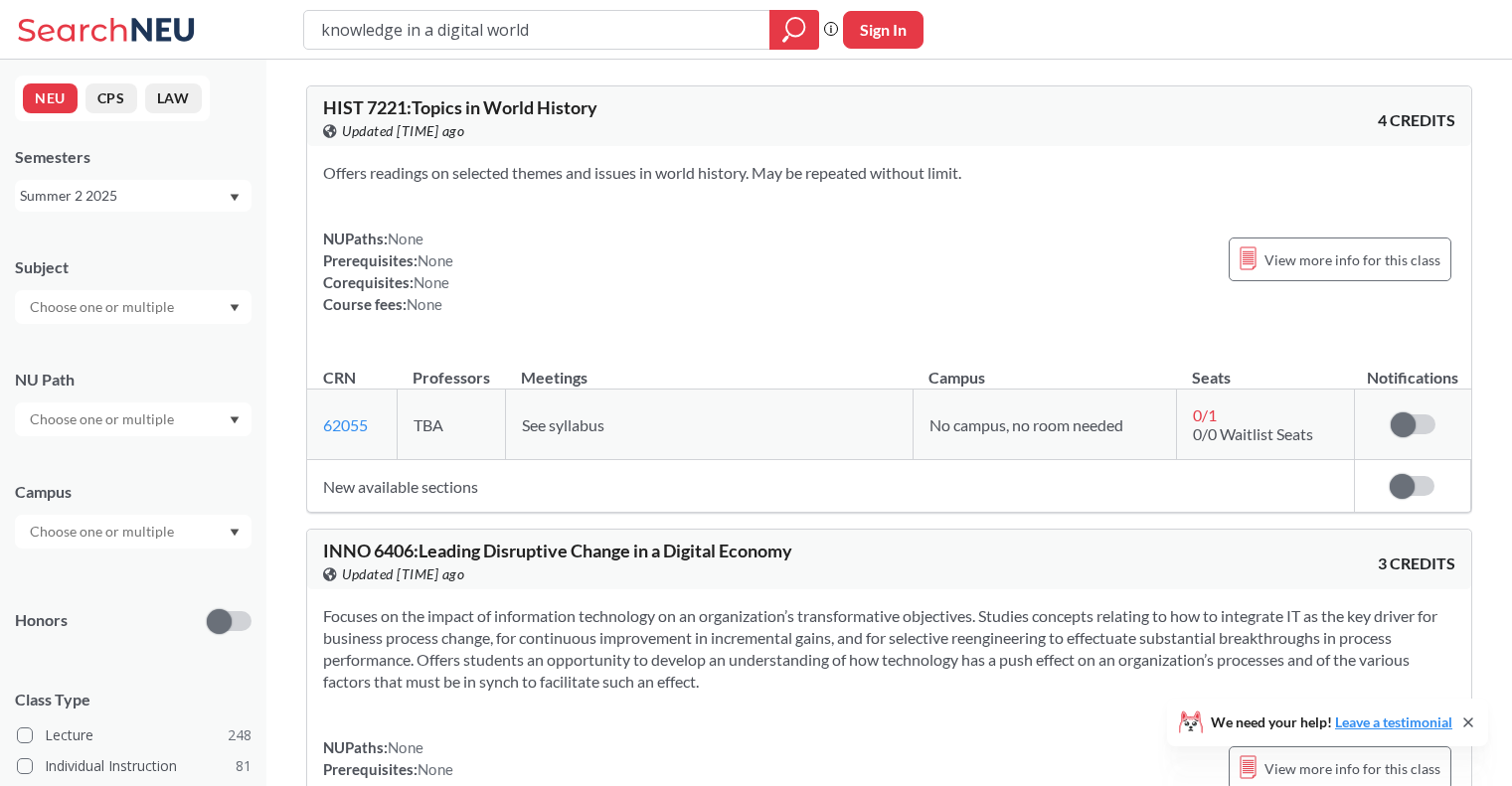 click on "Summer 2 2025" at bounding box center [133, 196] 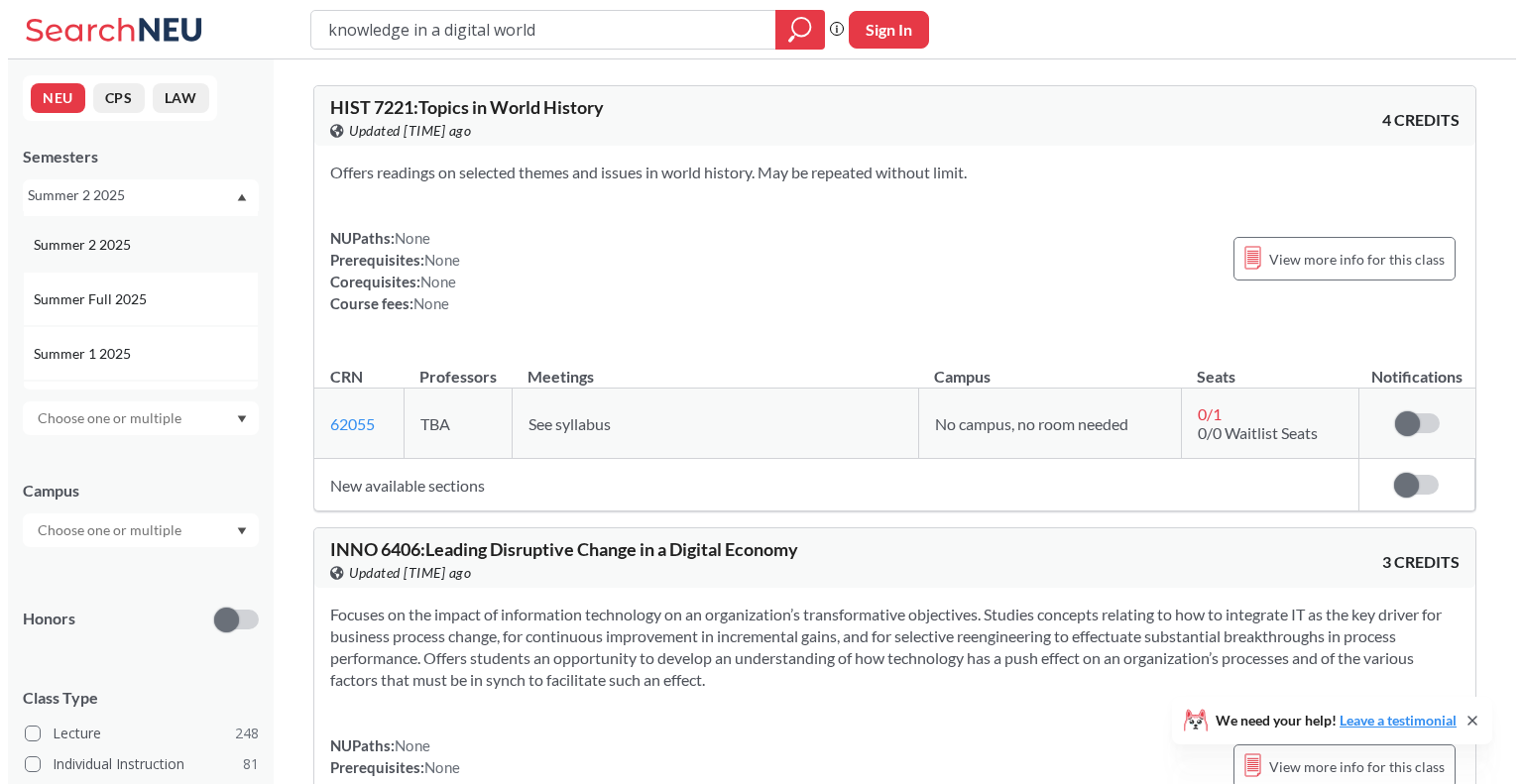 scroll, scrollTop: 87, scrollLeft: 0, axis: vertical 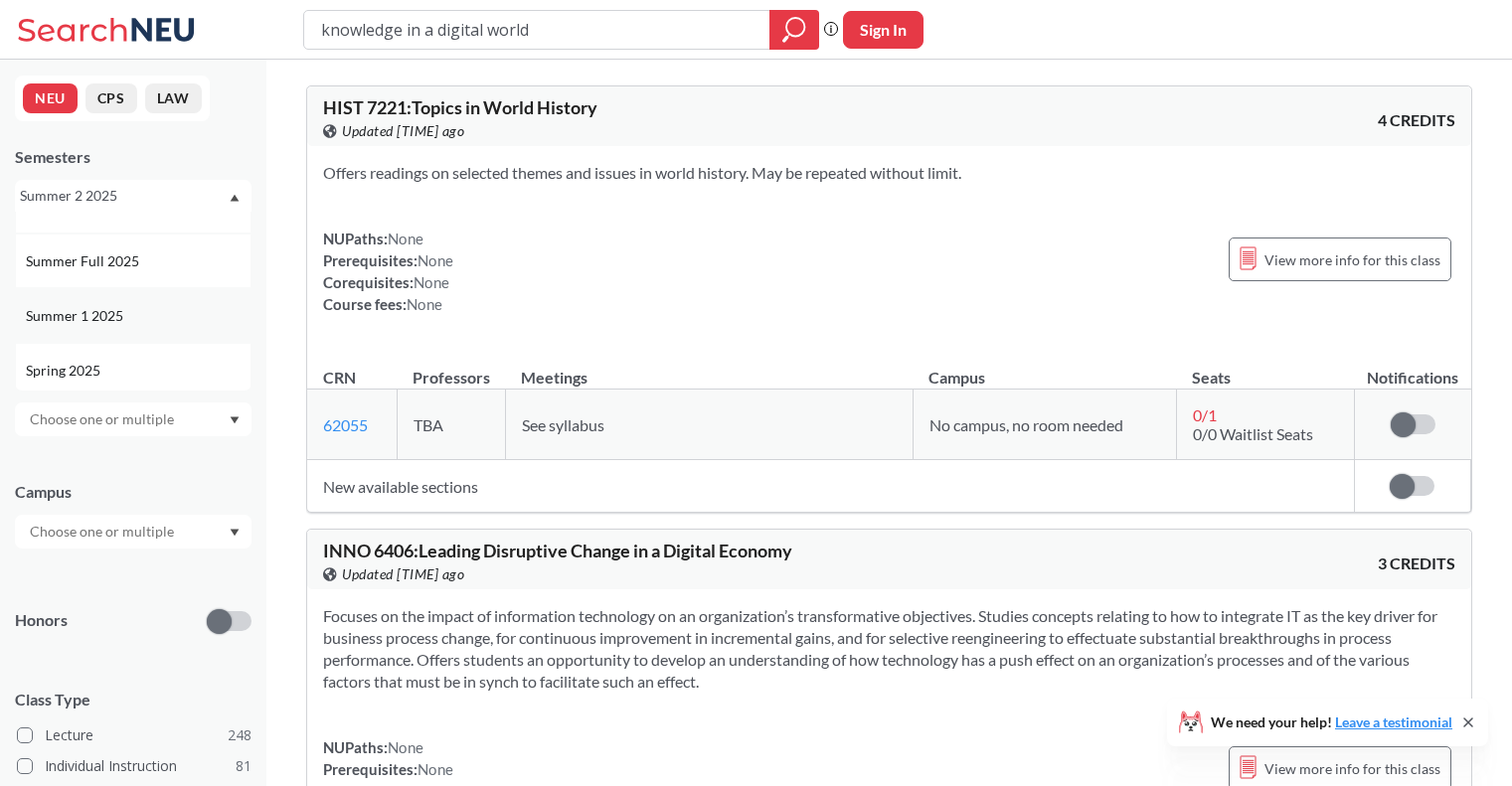 click on "[TERM]" at bounding box center (133, 315) 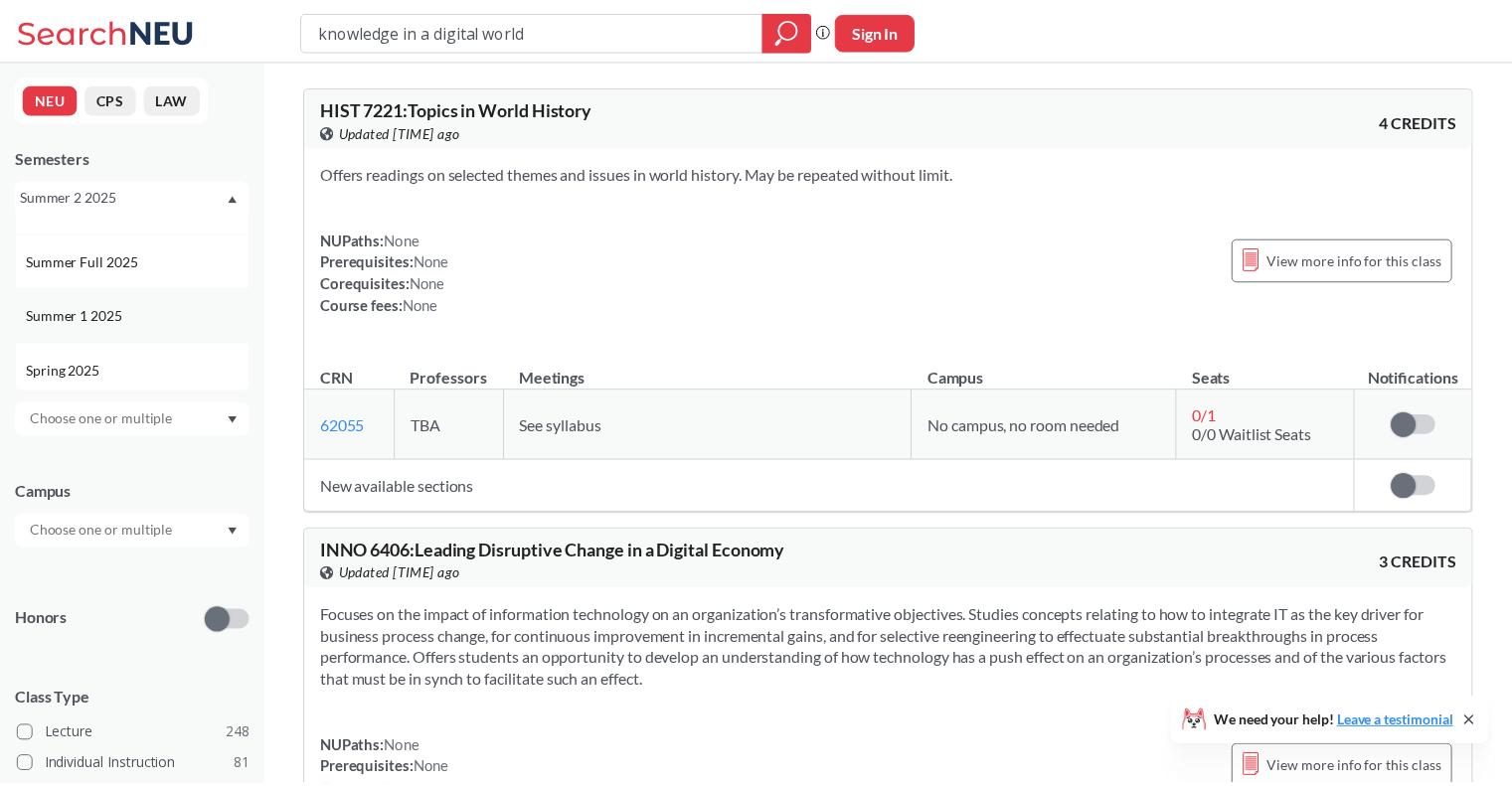 scroll, scrollTop: 0, scrollLeft: 0, axis: both 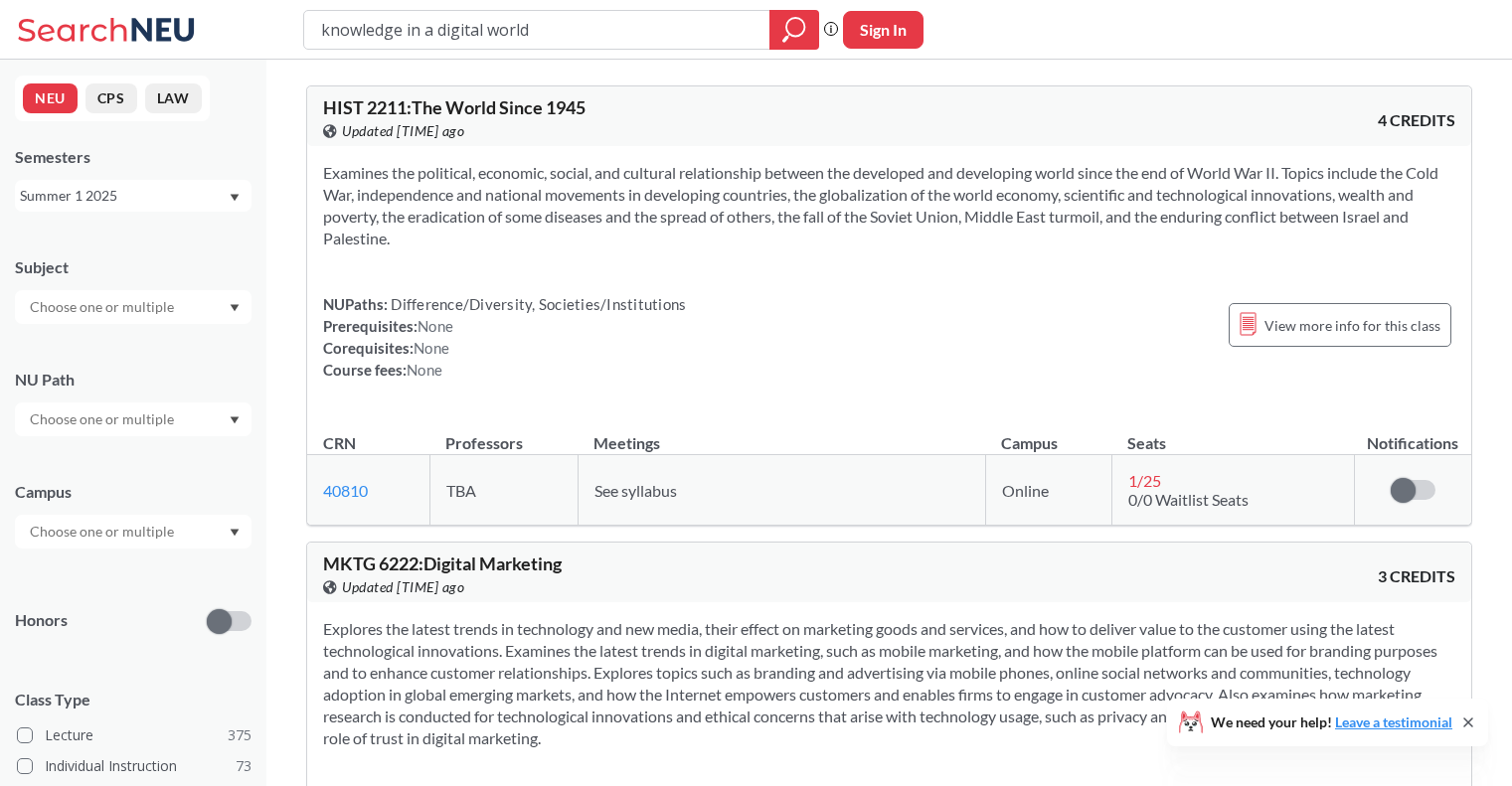 click on "[TERM]" at bounding box center [123, 196] 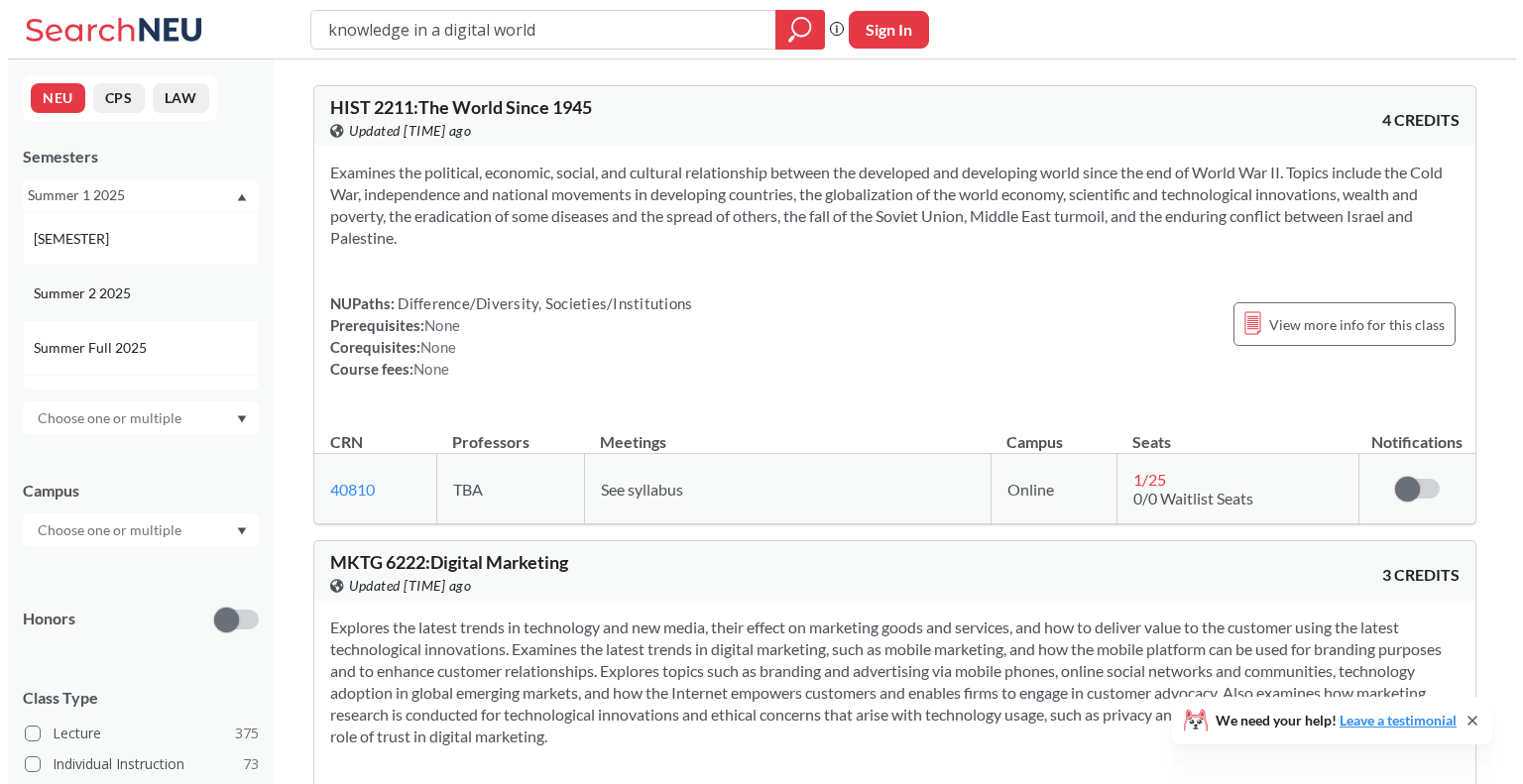 scroll, scrollTop: 98, scrollLeft: 0, axis: vertical 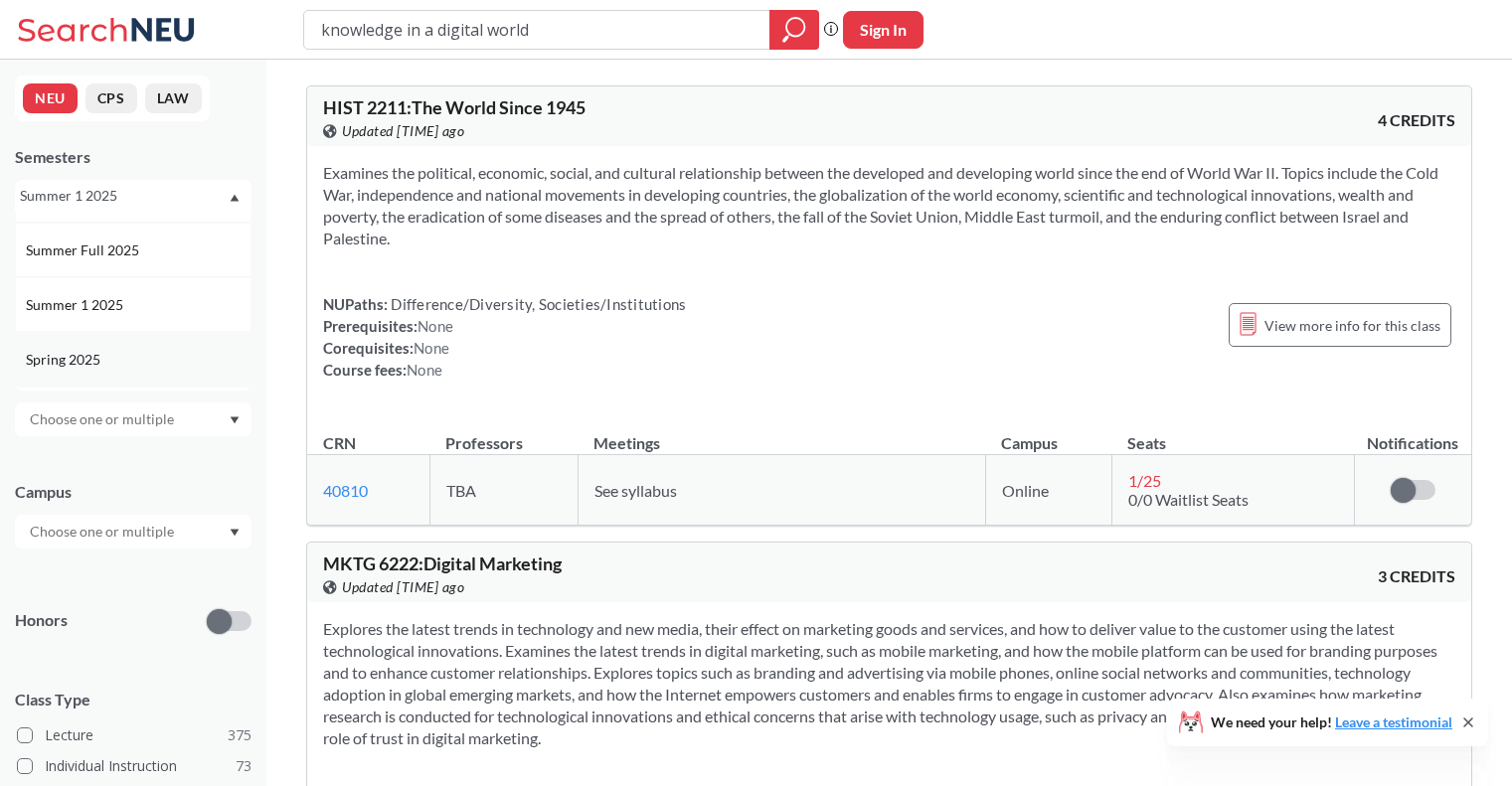 click on "[TERM]" at bounding box center [133, 359] 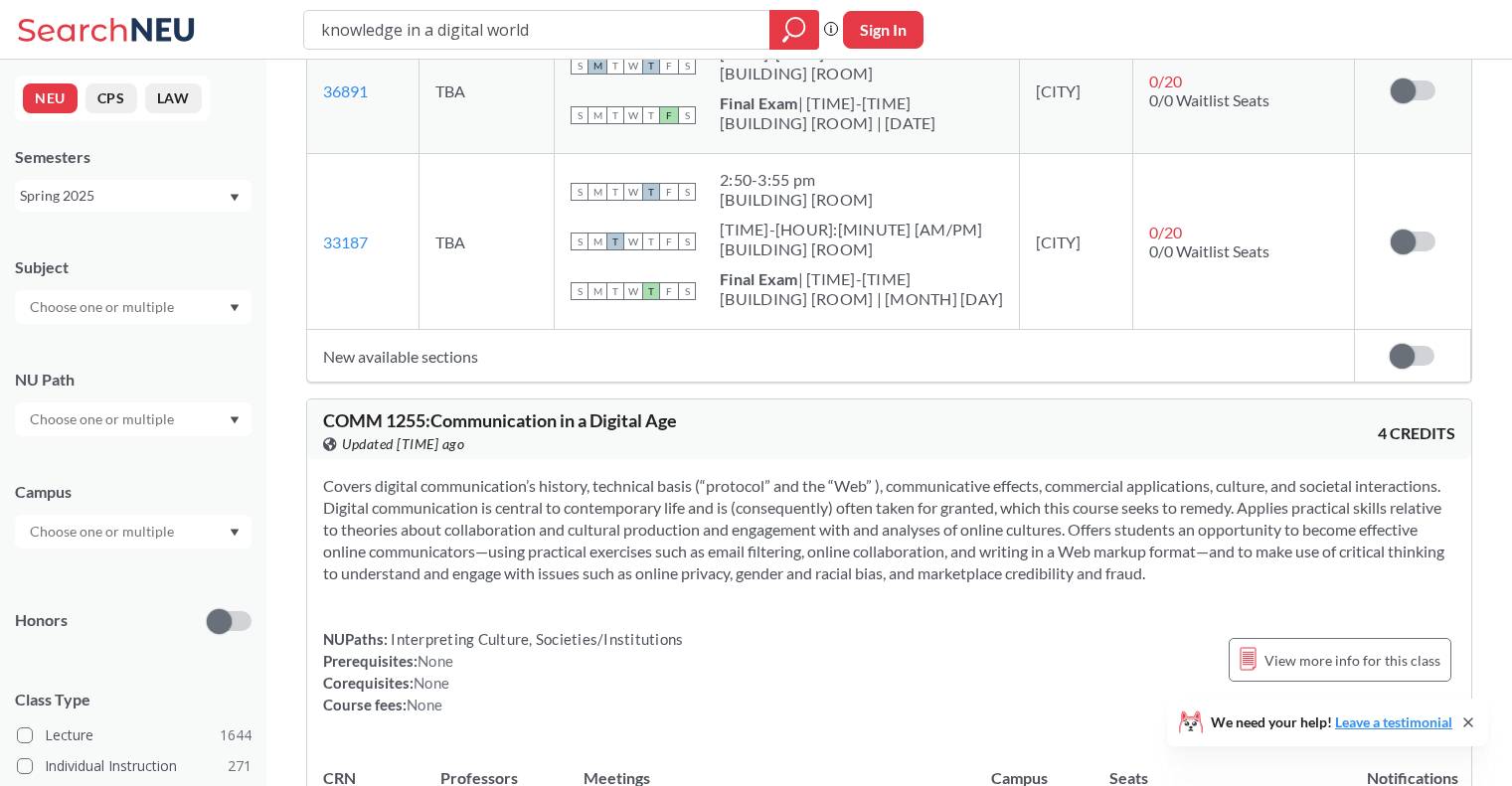 scroll, scrollTop: 1232, scrollLeft: 0, axis: vertical 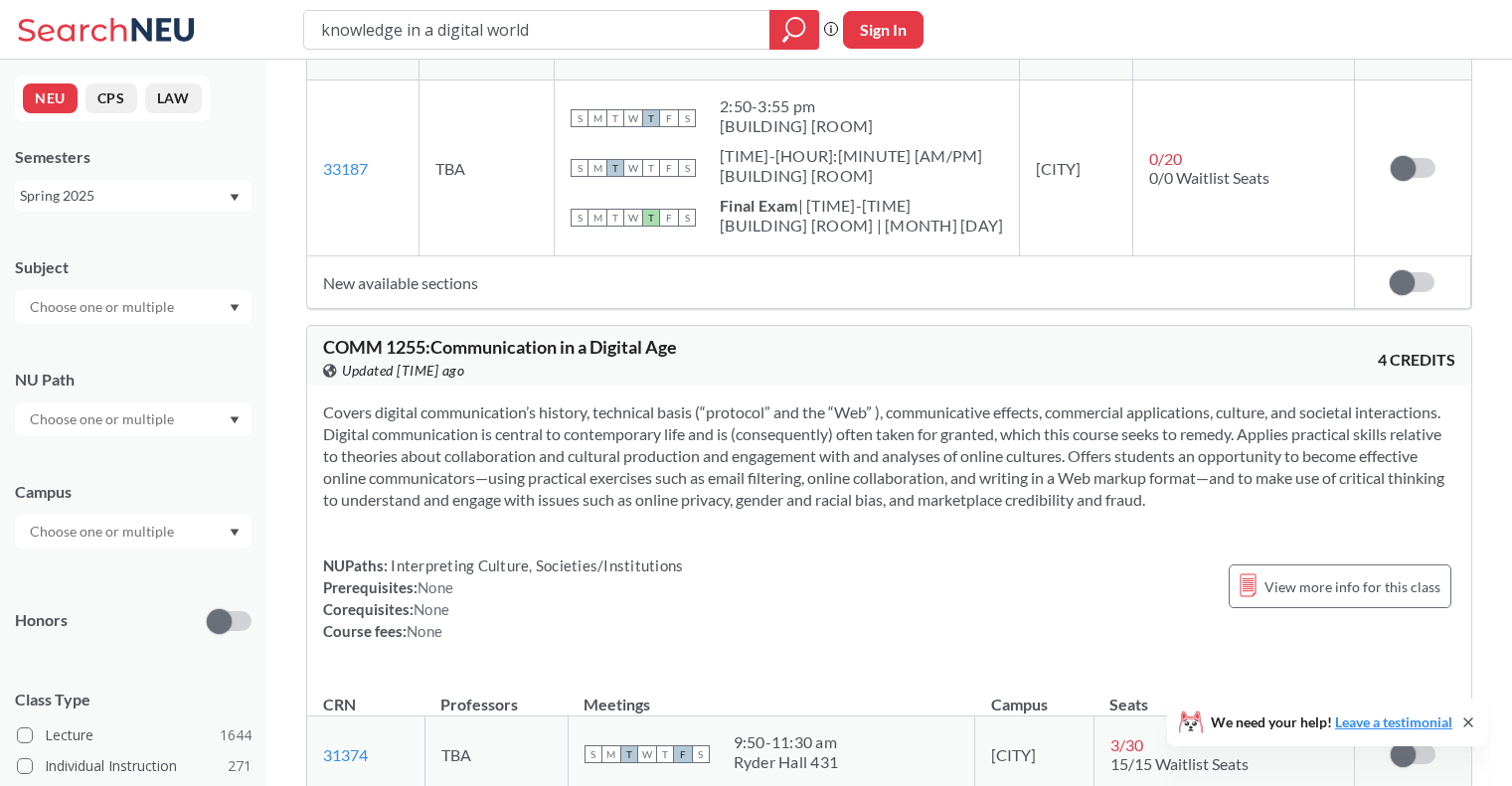 click on "knowledge in a digital world" at bounding box center (537, 30) 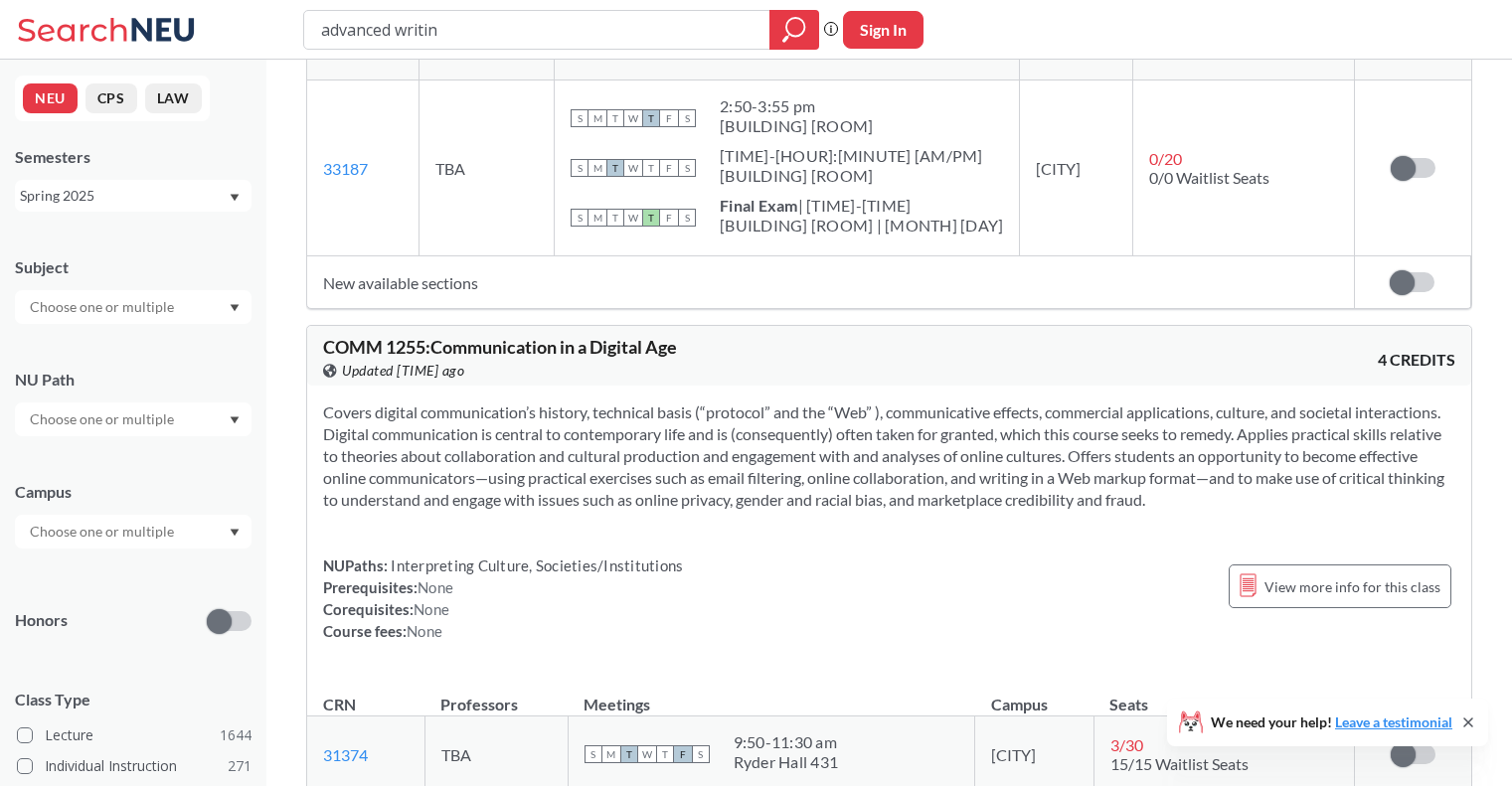 type on "advanced writing" 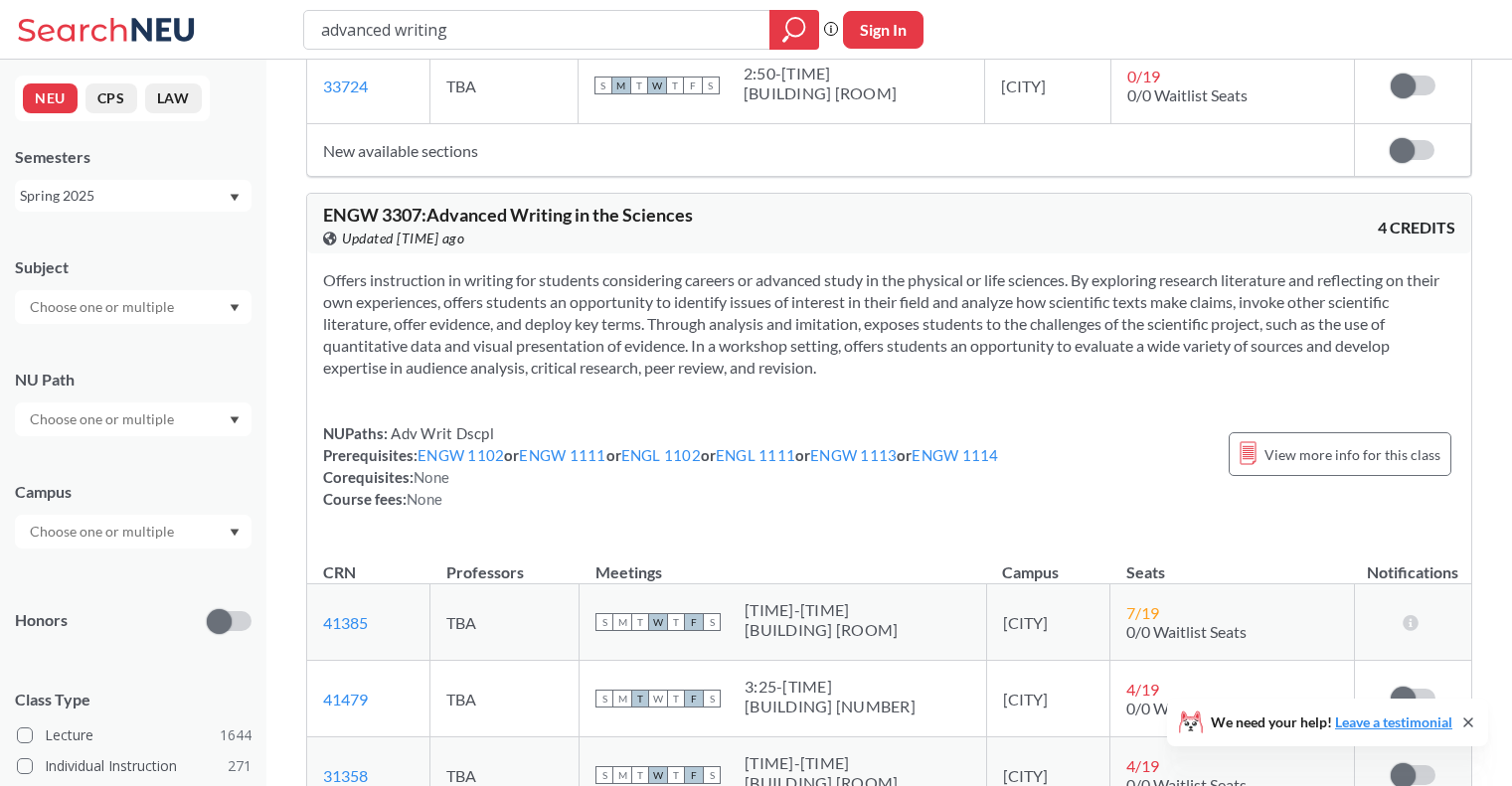 scroll, scrollTop: 479, scrollLeft: 0, axis: vertical 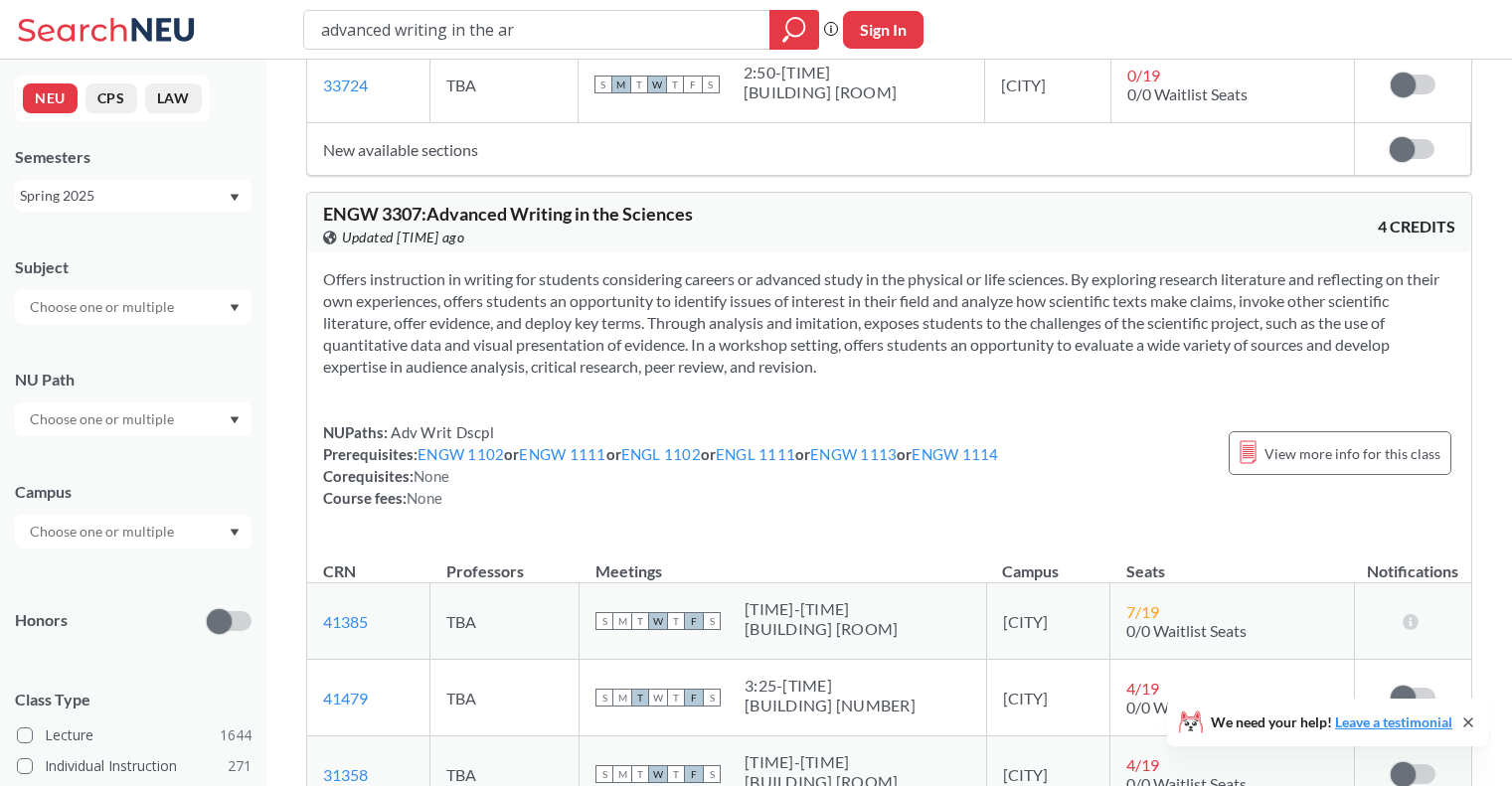 type on "advanced writing in the art" 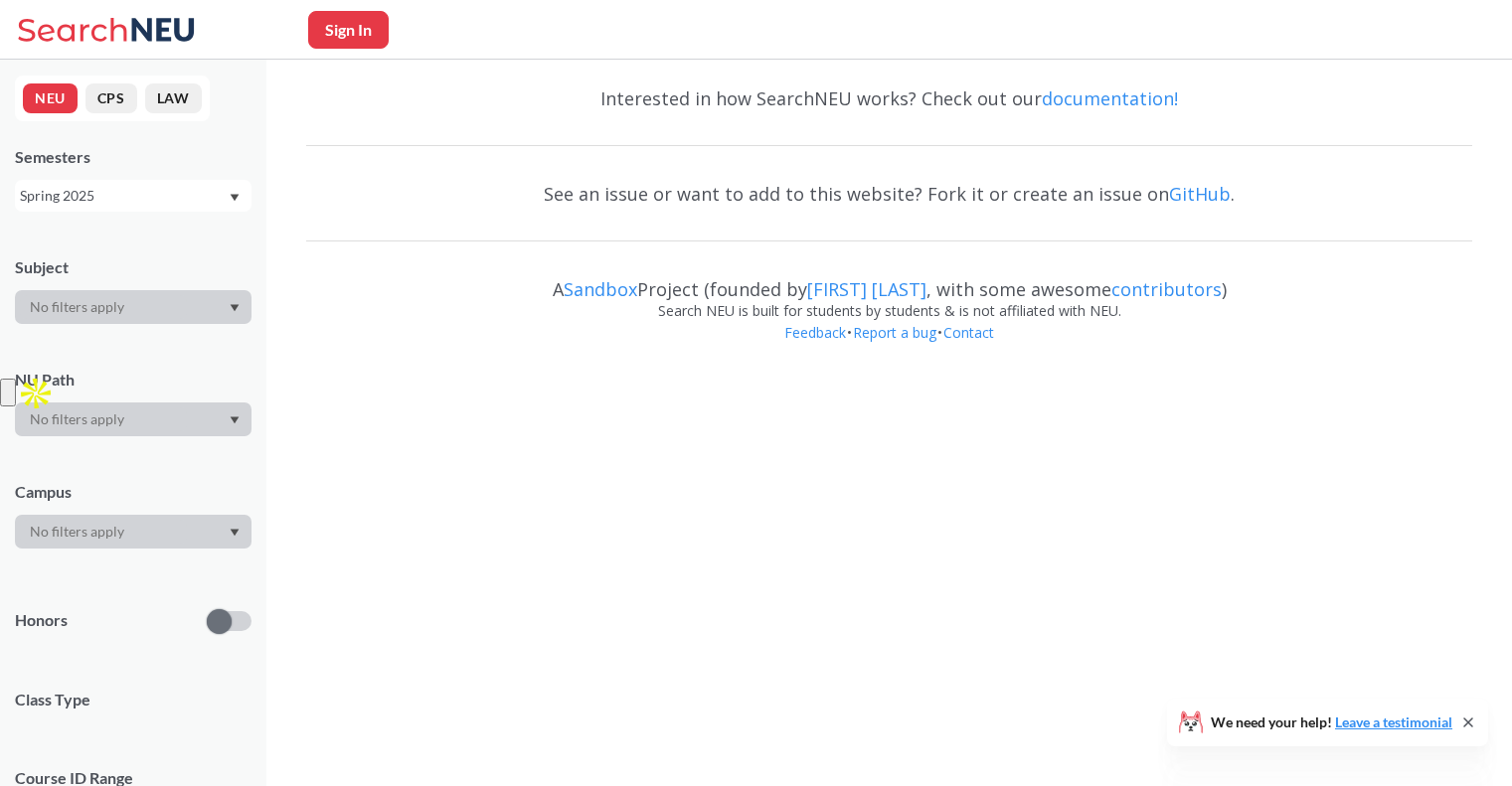 scroll, scrollTop: 0, scrollLeft: 0, axis: both 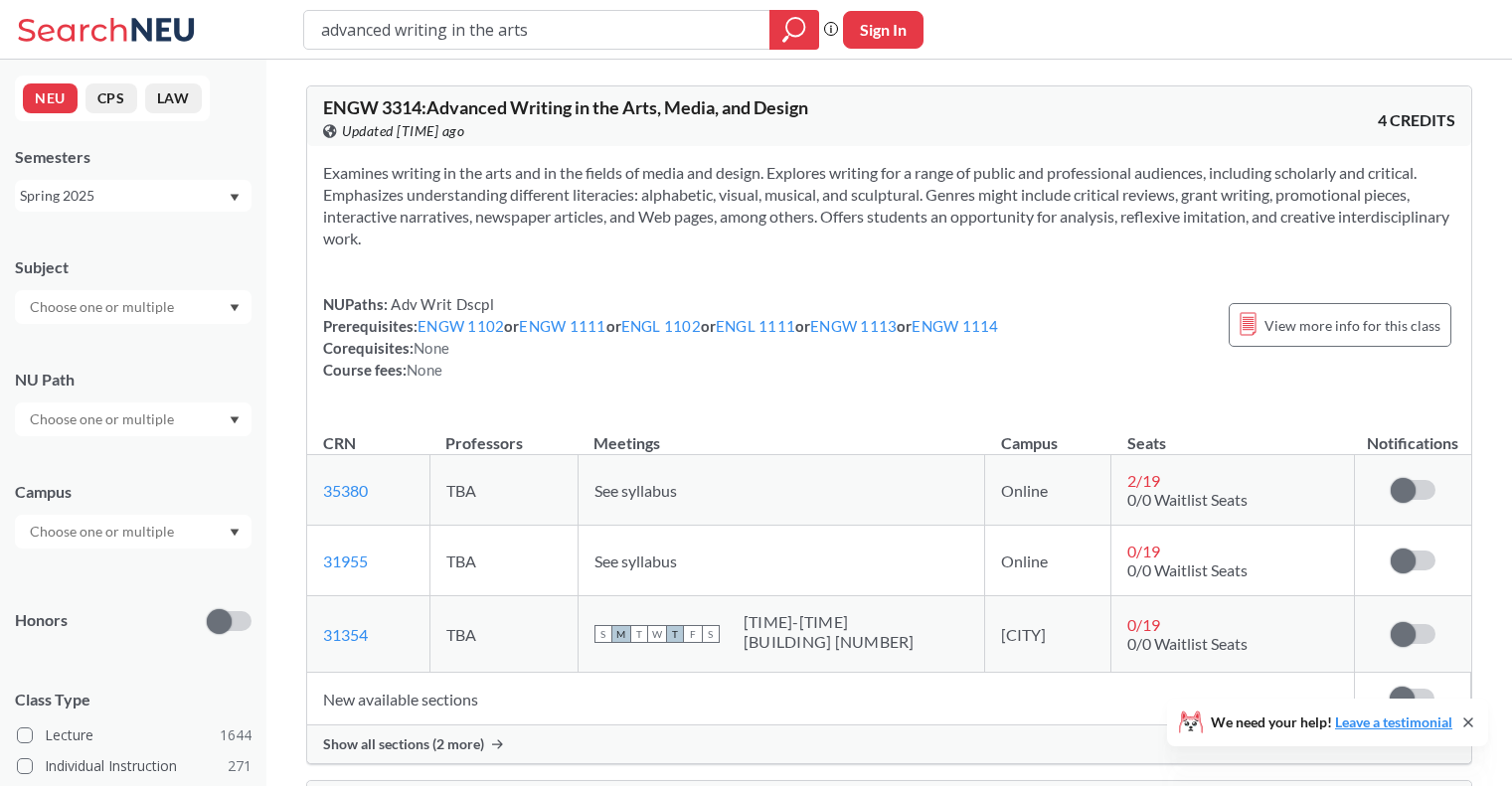 click on "[TERM]" at bounding box center [123, 196] 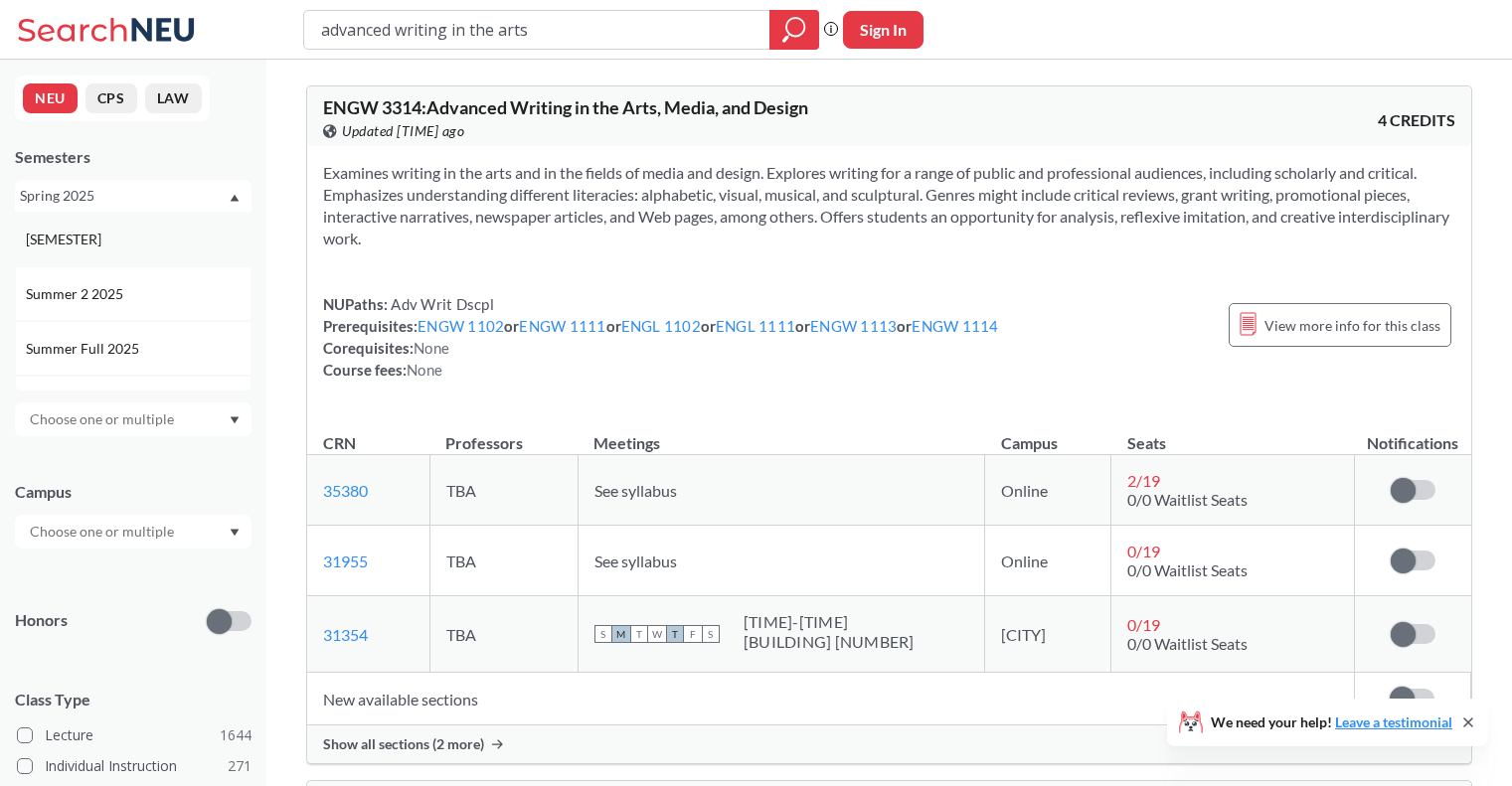 click on "Fall 2025" at bounding box center (133, 238) 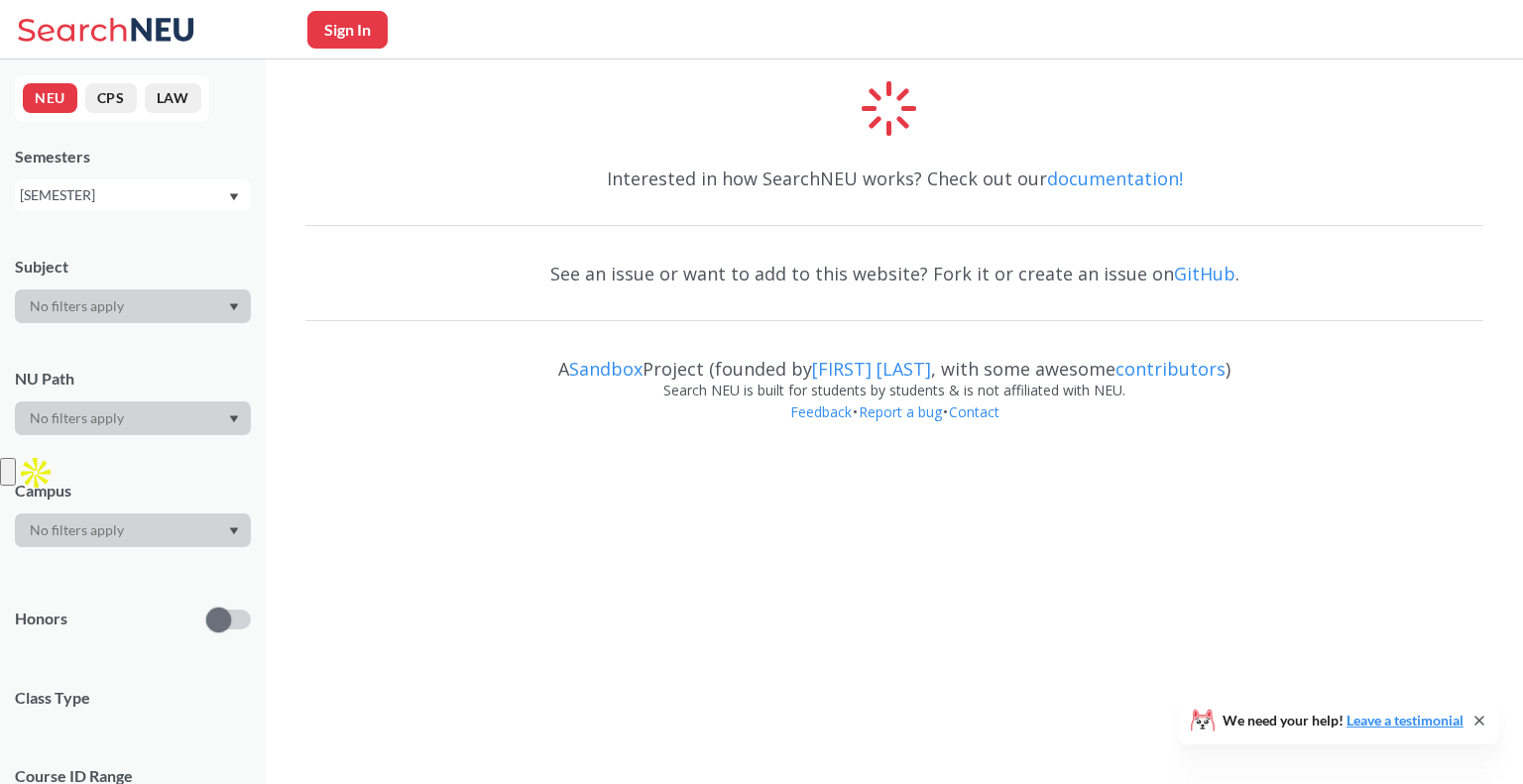 click on "Fall 2025" at bounding box center [123, 195] 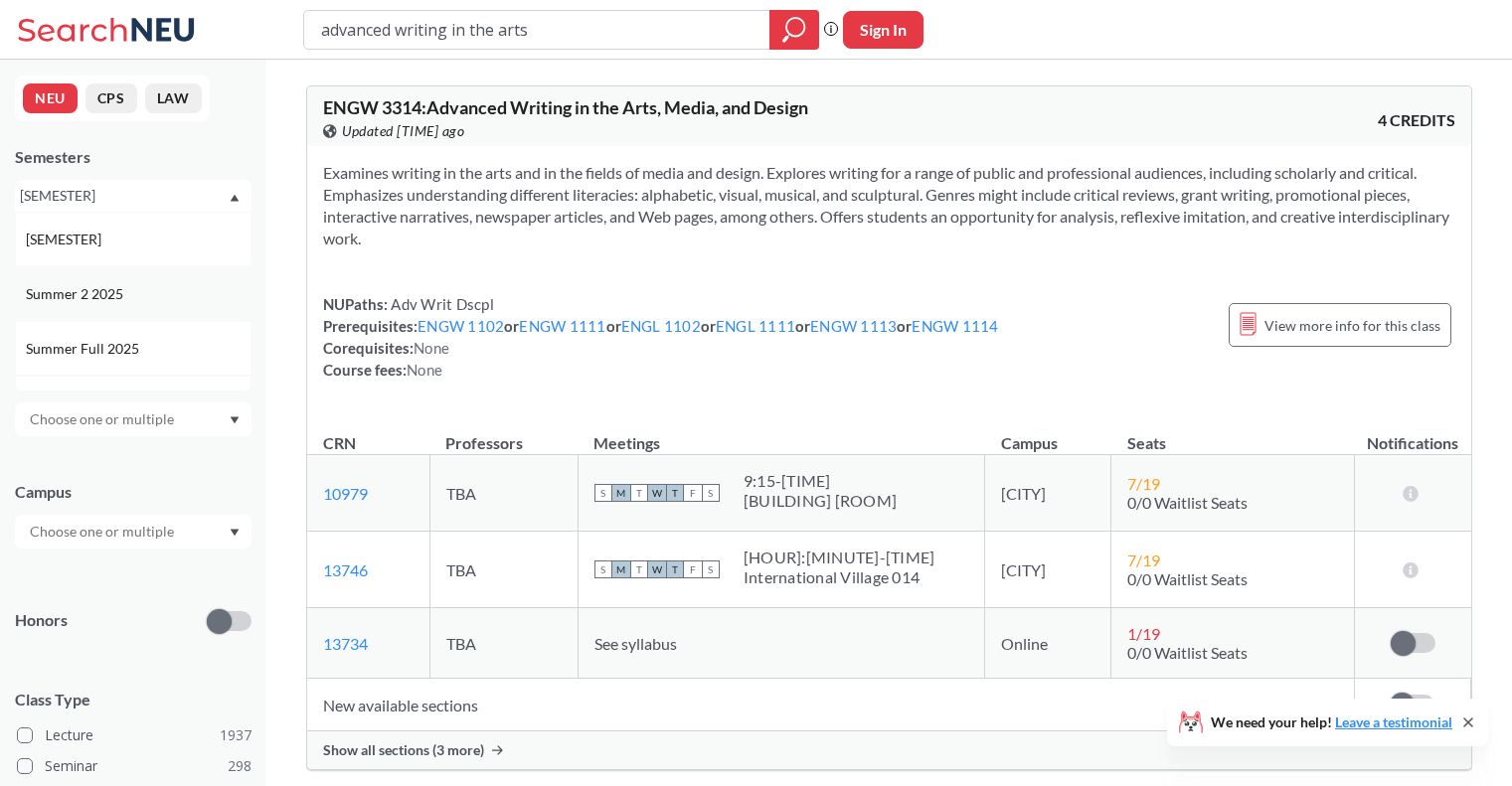 click on "Summer 2 2025" at bounding box center [138, 294] 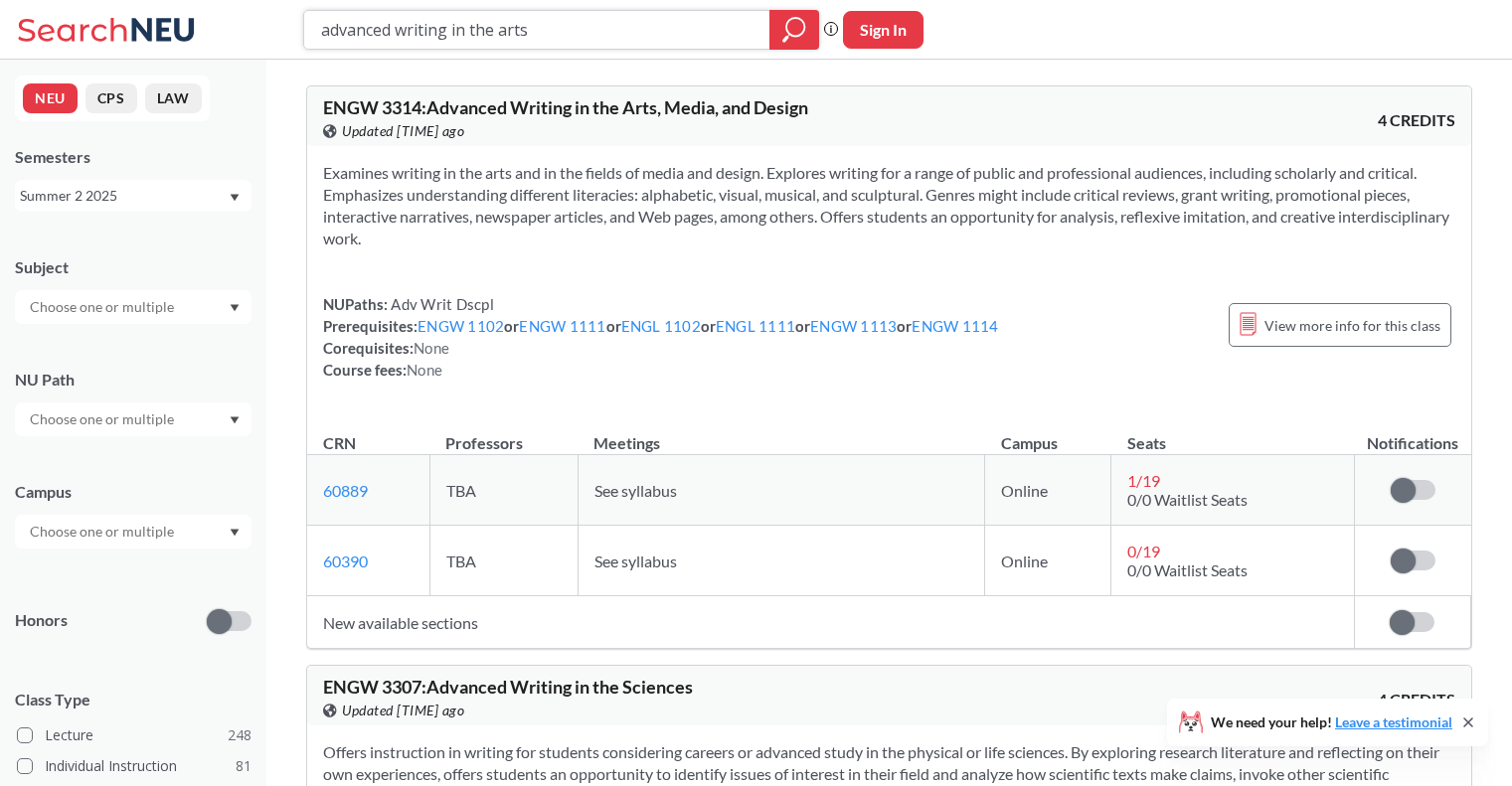 click on "advanced writing in the arts" at bounding box center (537, 30) 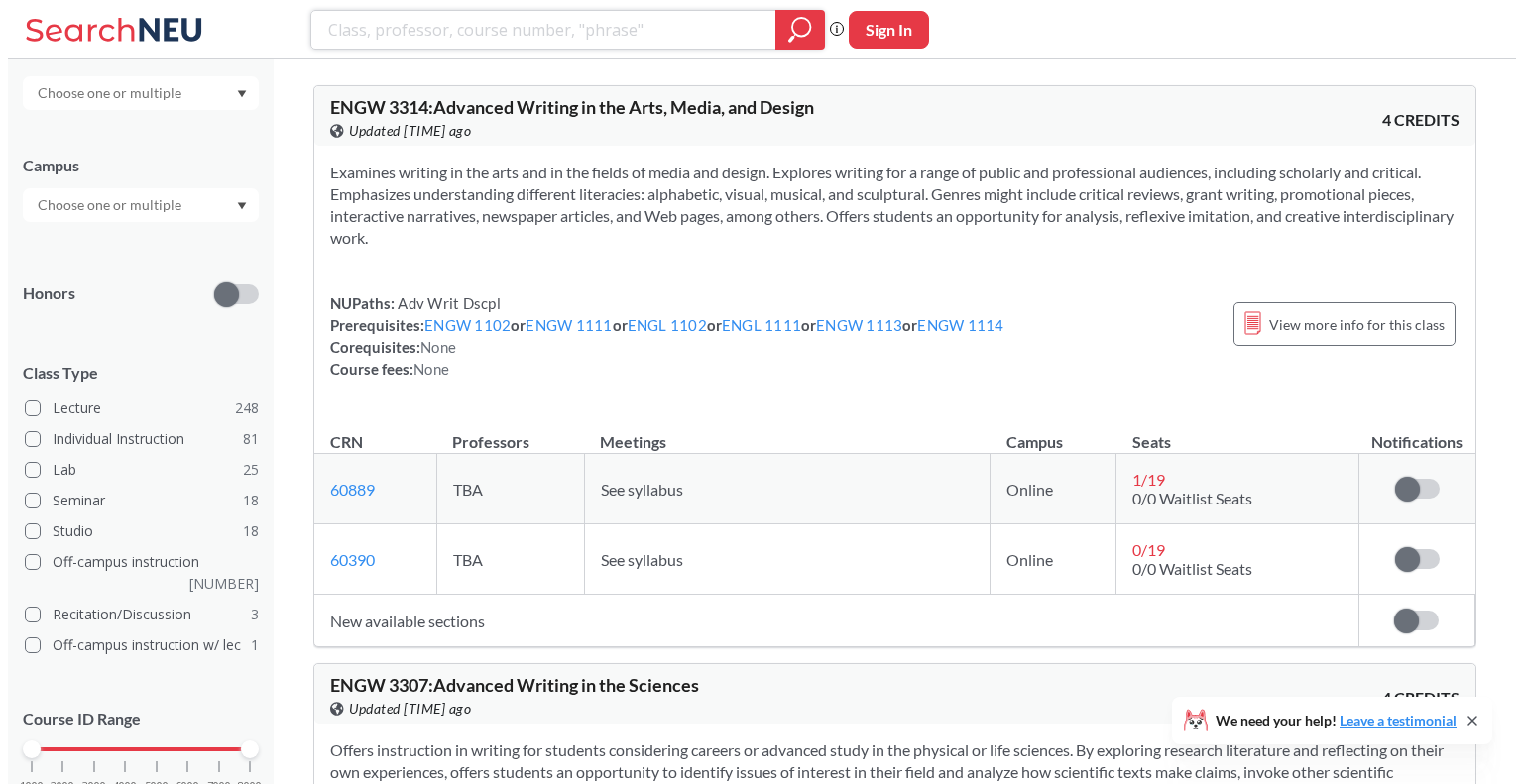 scroll, scrollTop: 362, scrollLeft: 0, axis: vertical 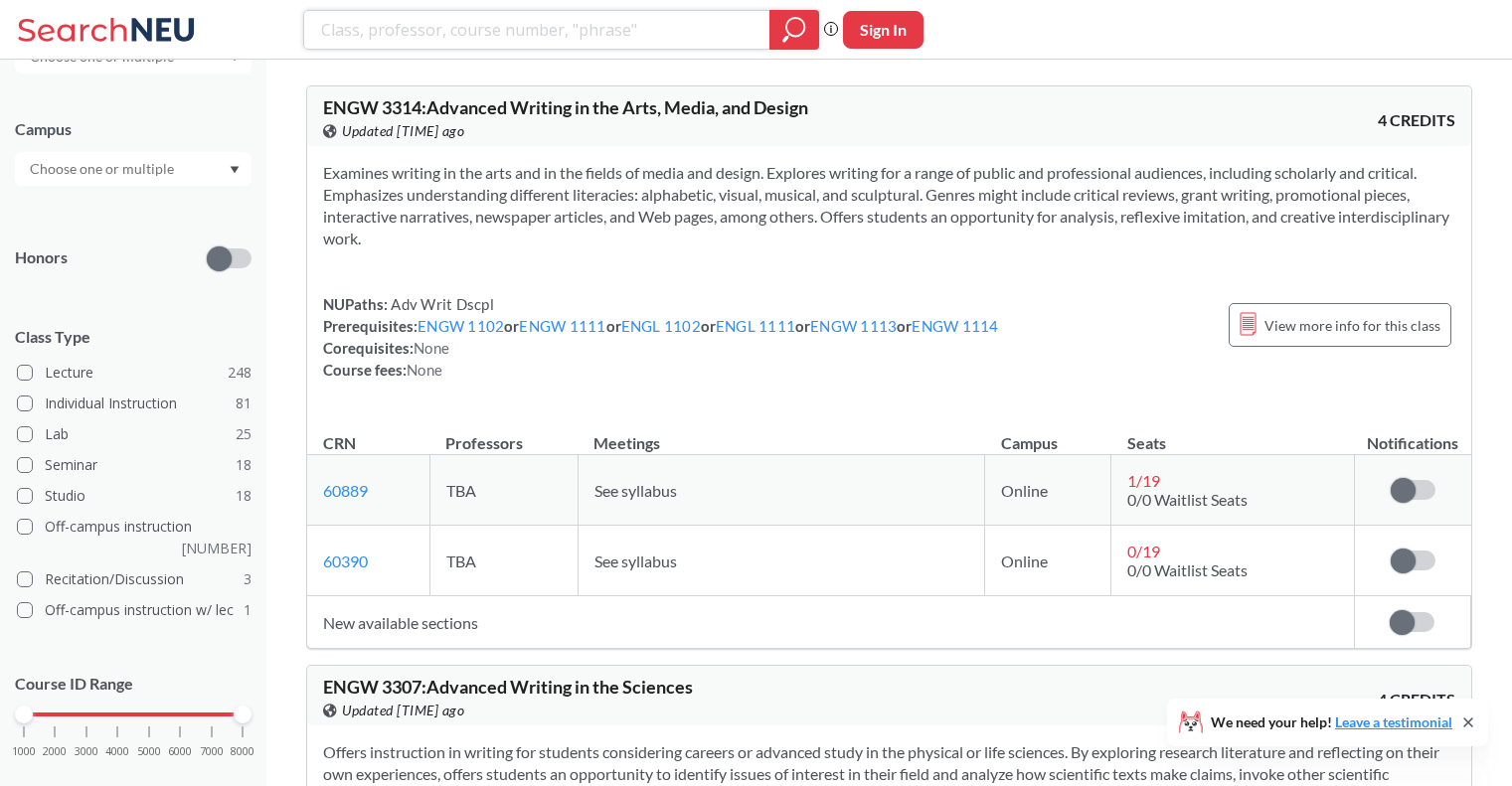 type 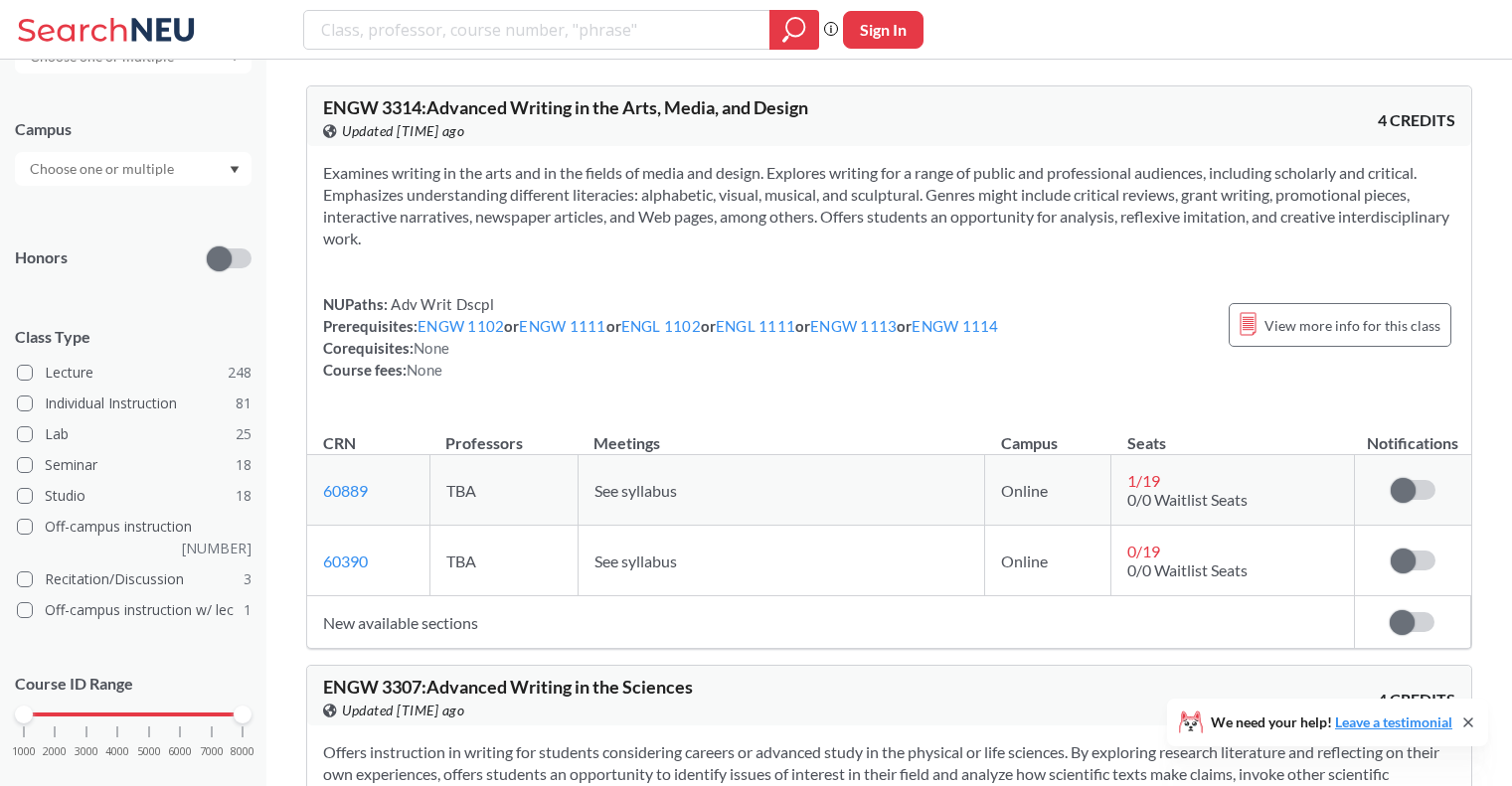 click at bounding box center (103, 169) 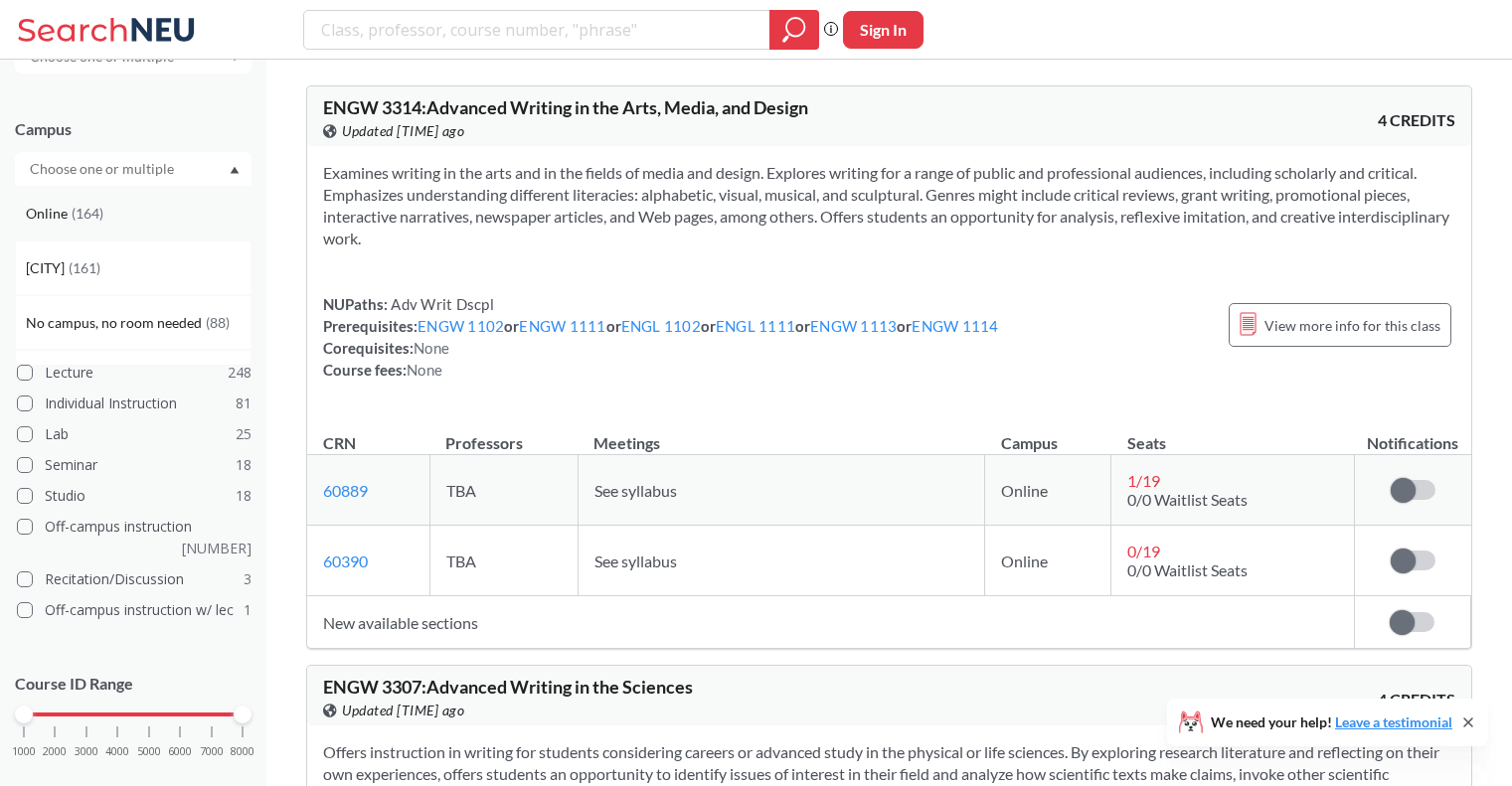 click on "Online ( 164 )" at bounding box center (133, 213) 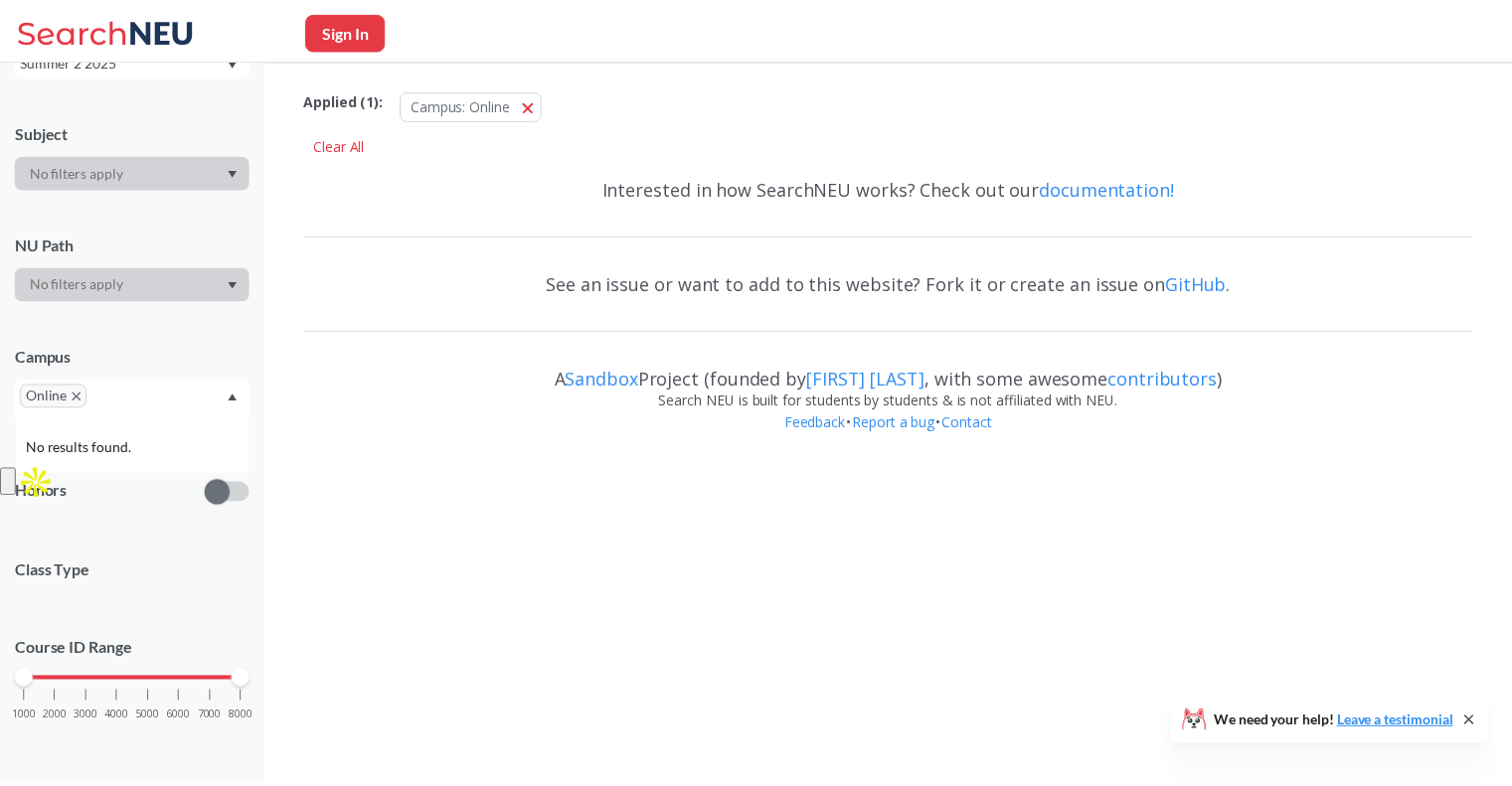scroll, scrollTop: 0, scrollLeft: 0, axis: both 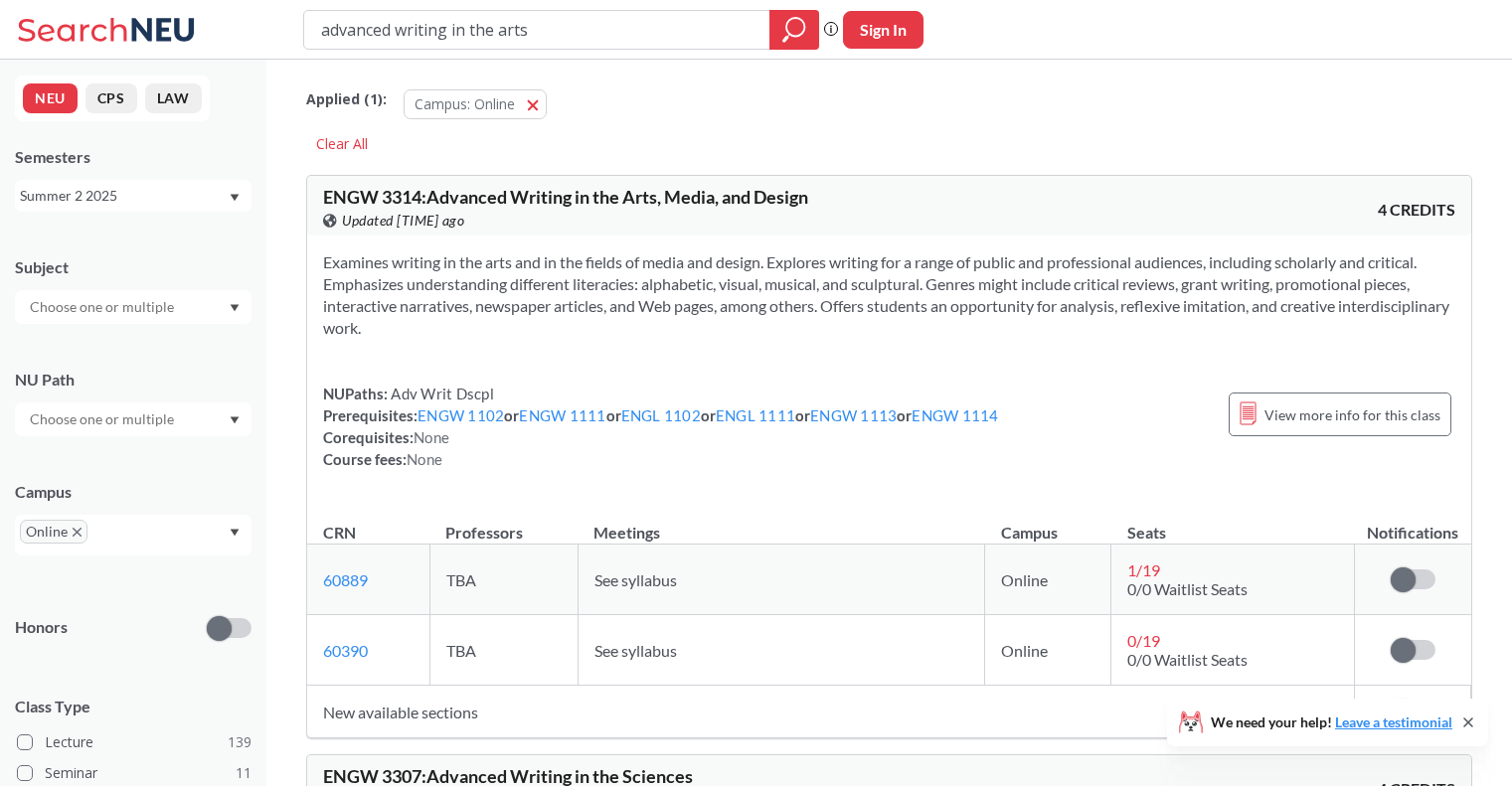 click on "Summer 2 2025" at bounding box center (123, 196) 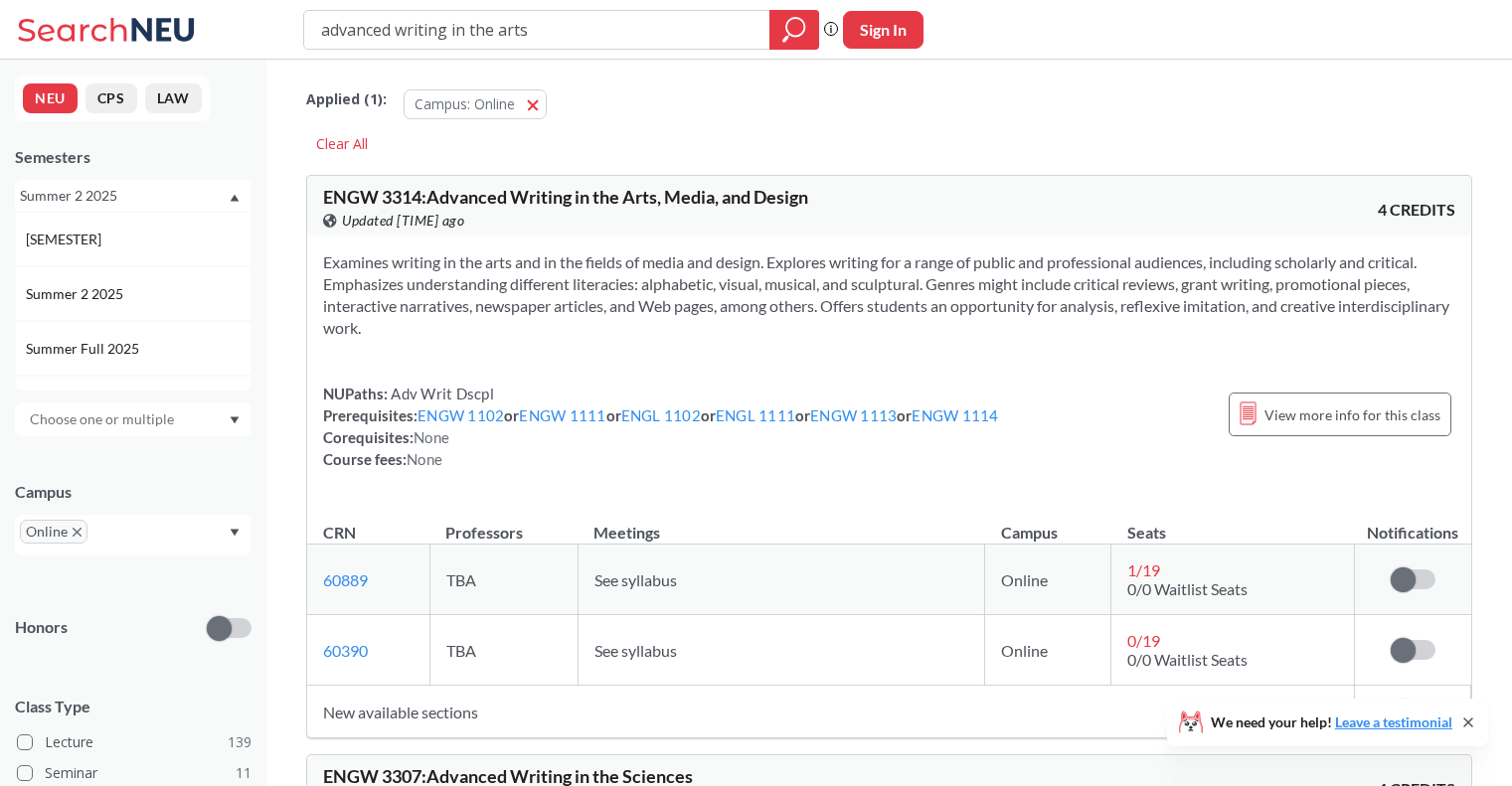click on "Summer 2 2025" at bounding box center (123, 196) 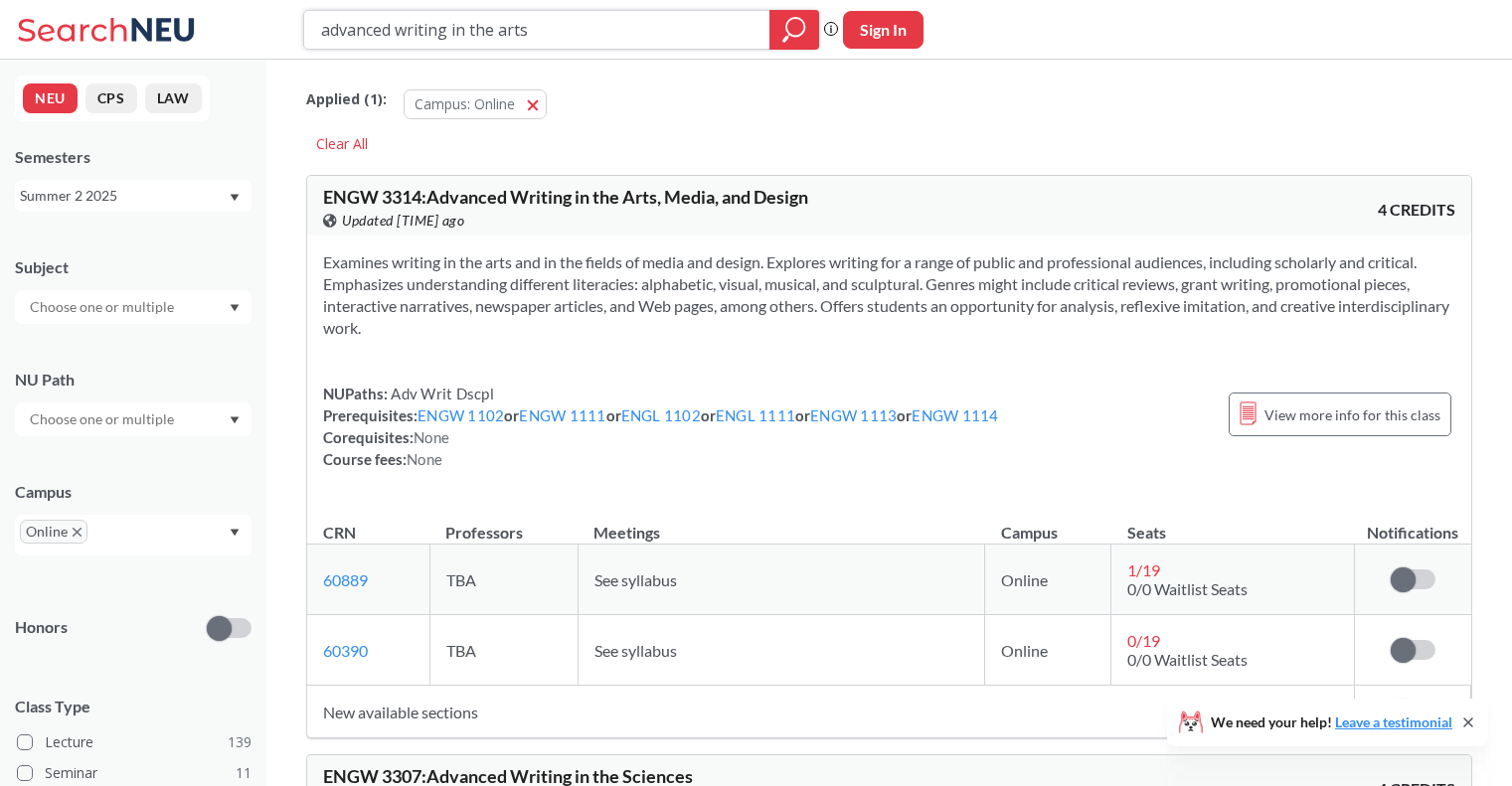 click on "advanced writing in the arts" at bounding box center (537, 30) 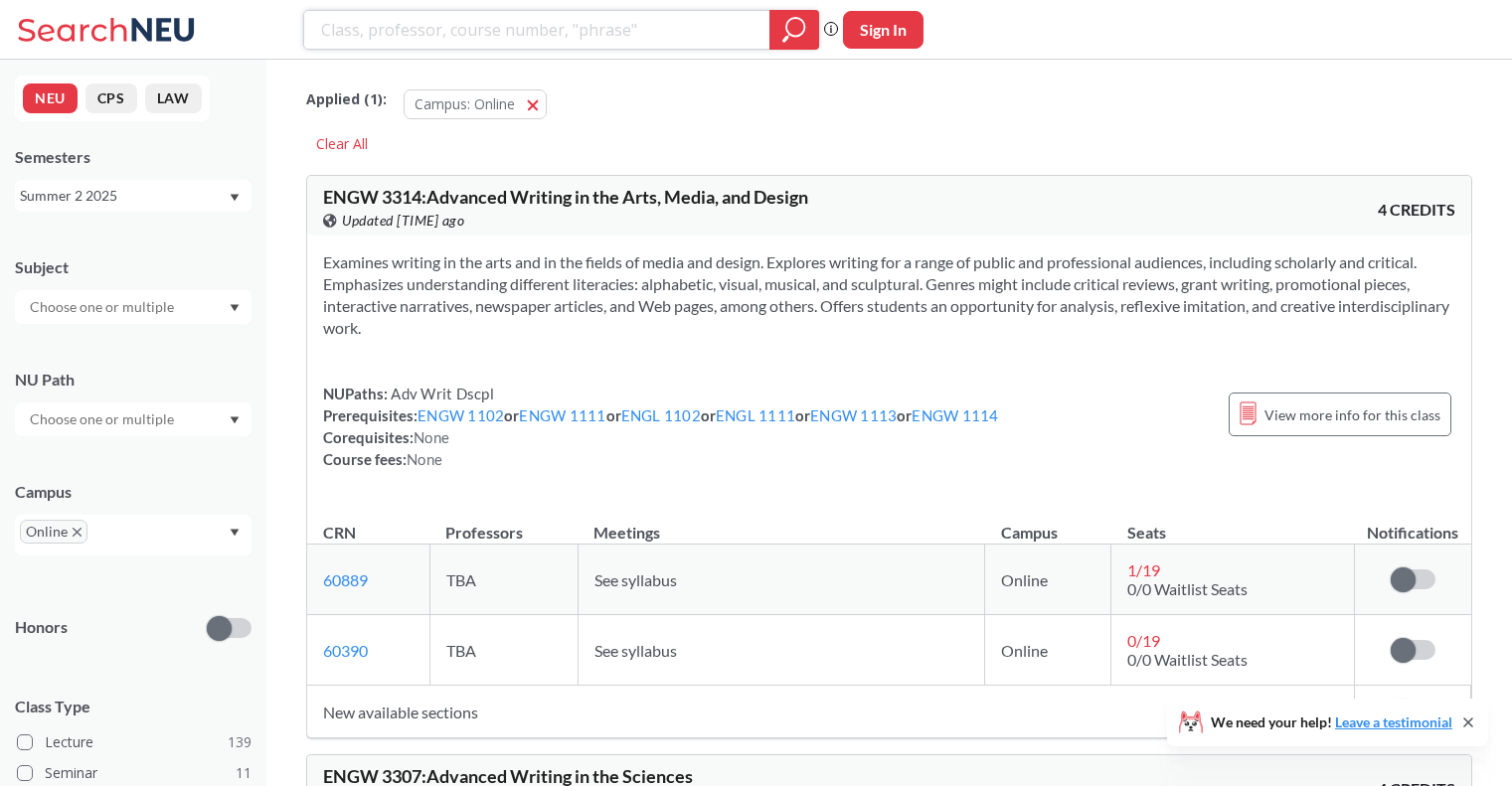 type 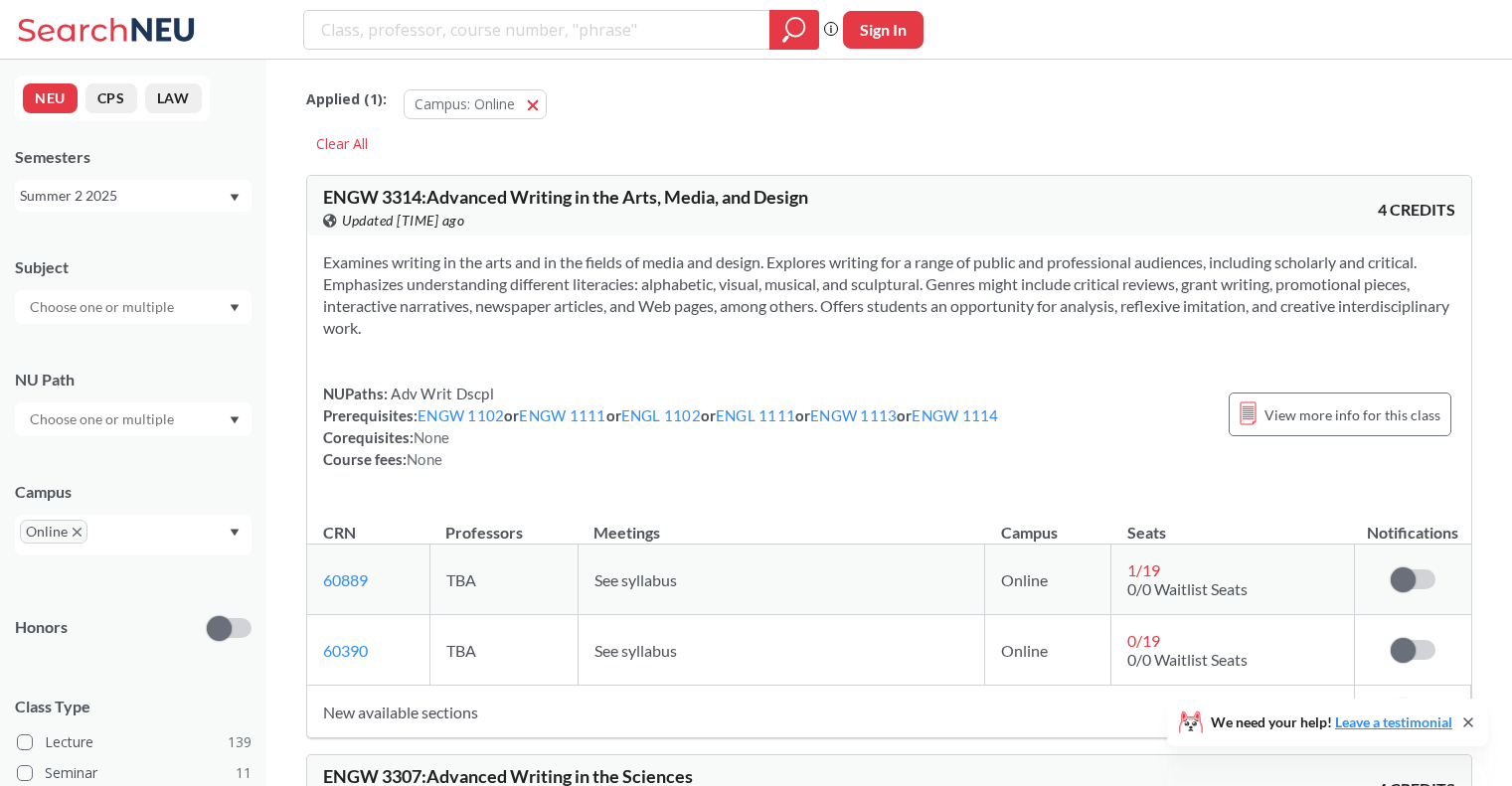 click on "Semesters" at bounding box center (133, 157) 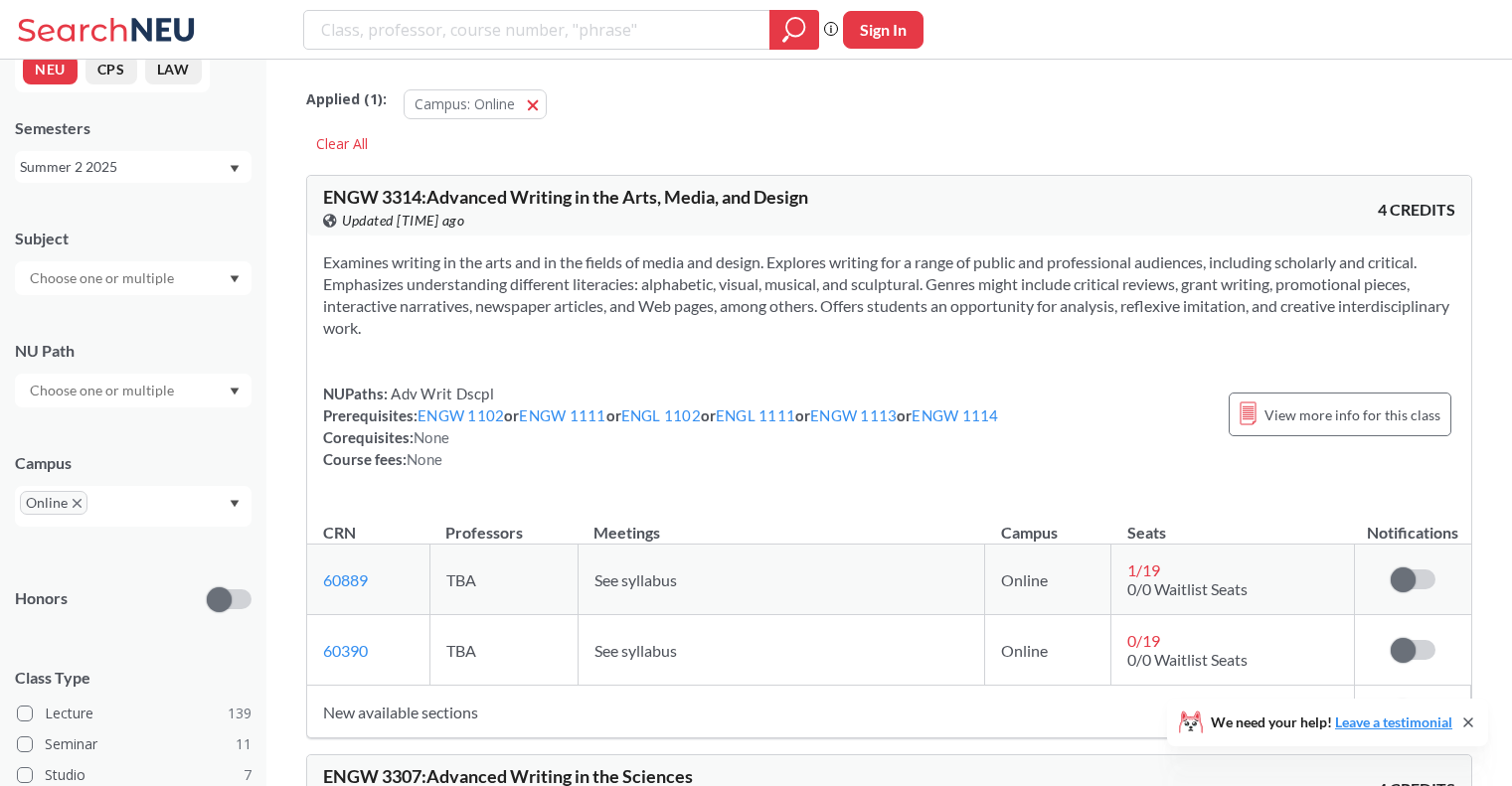 click at bounding box center [133, 391] 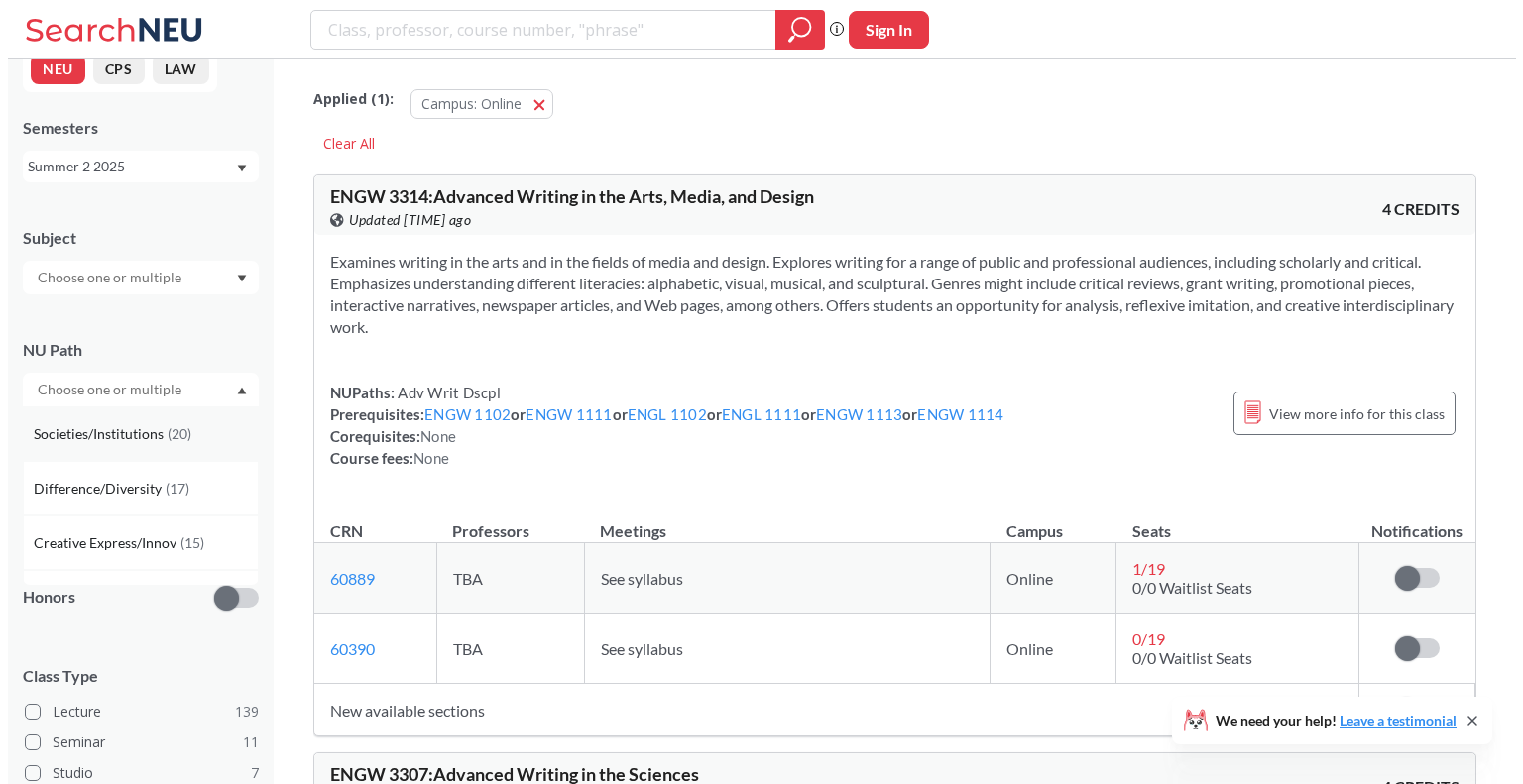 scroll, scrollTop: 24, scrollLeft: 0, axis: vertical 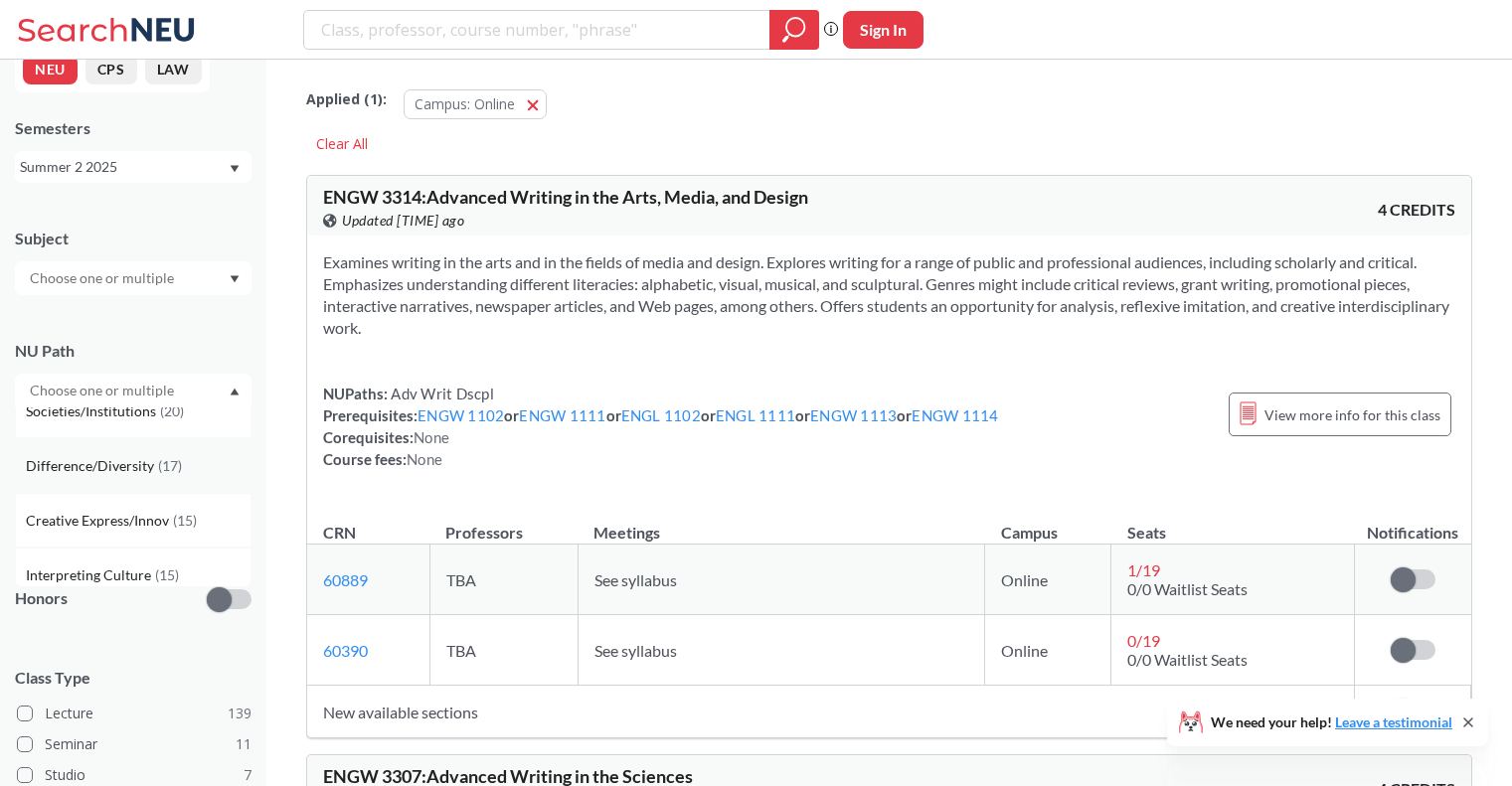 click on "Difference/Diversity ( 17 )" at bounding box center (138, 466) 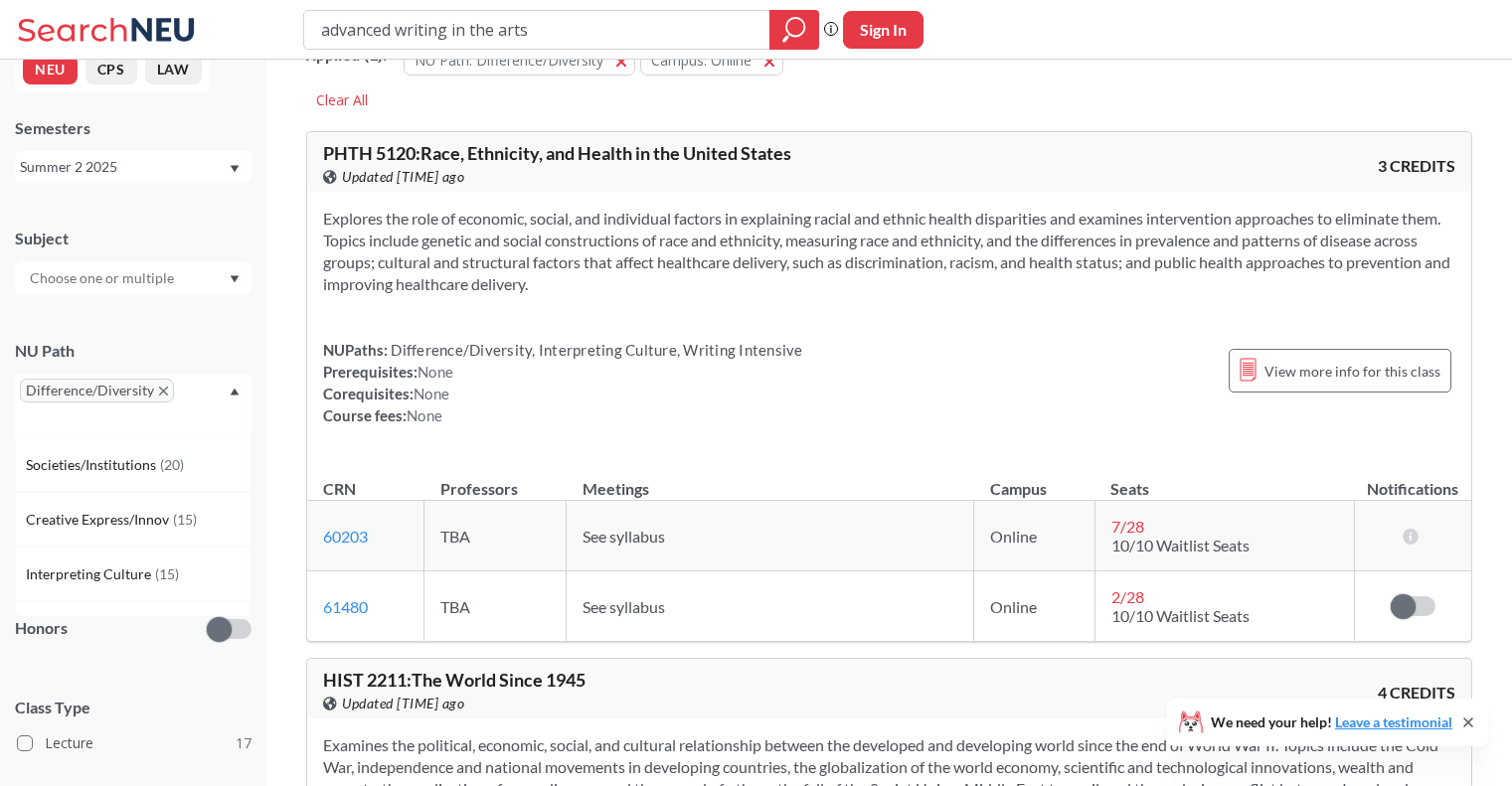 scroll, scrollTop: 0, scrollLeft: 0, axis: both 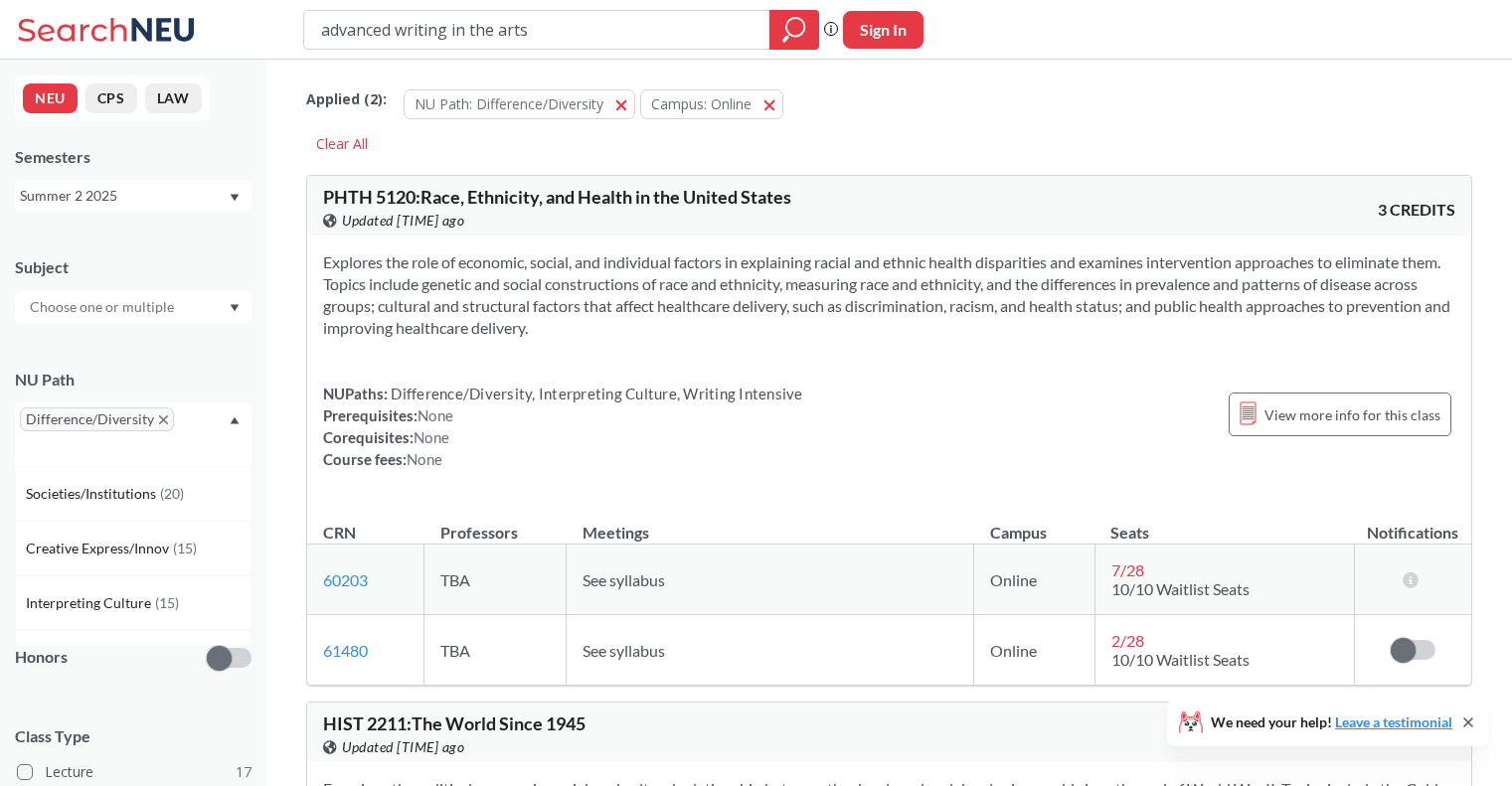 click on "Summer 2 2025" at bounding box center (123, 196) 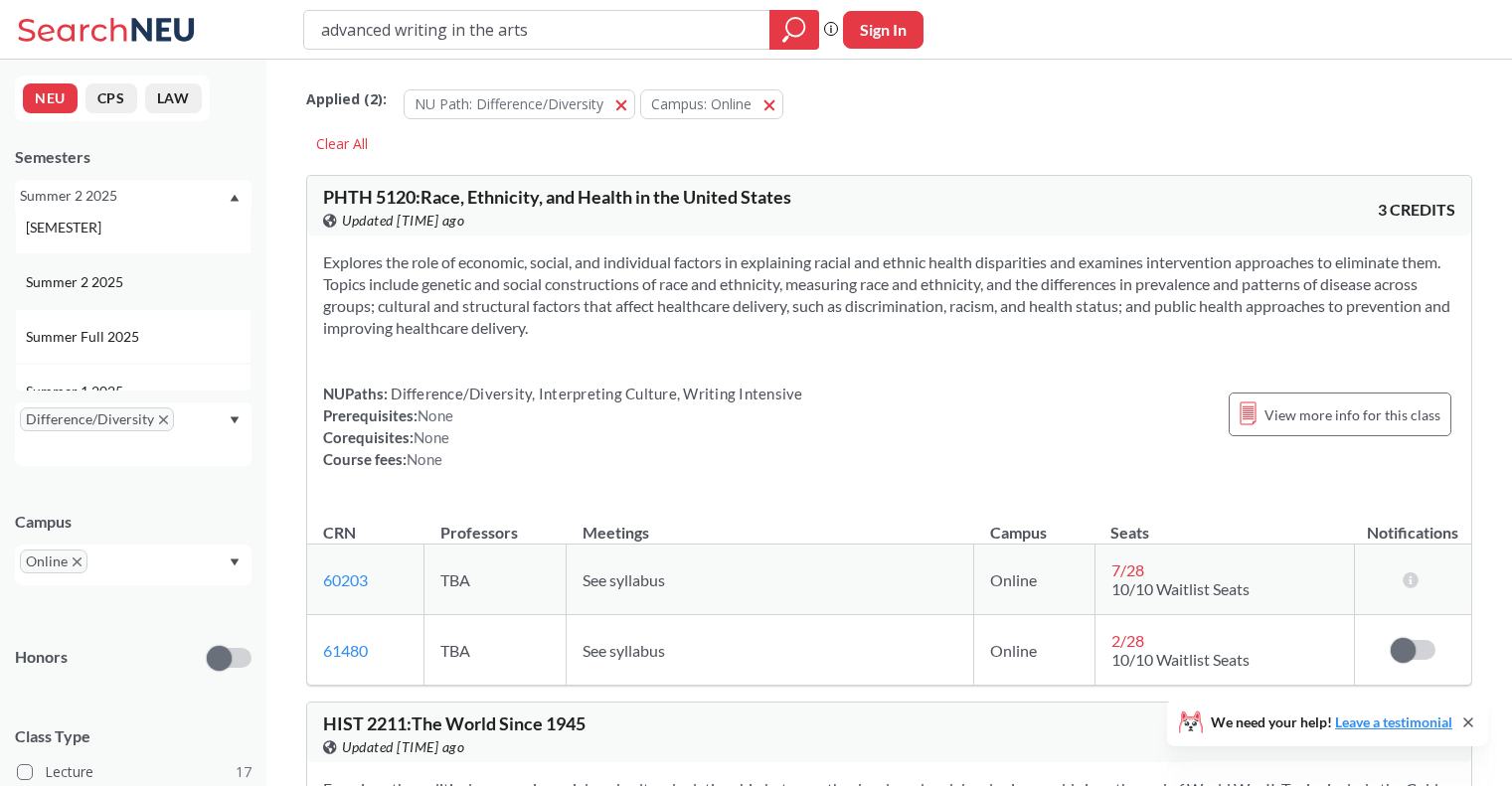 scroll, scrollTop: 0, scrollLeft: 0, axis: both 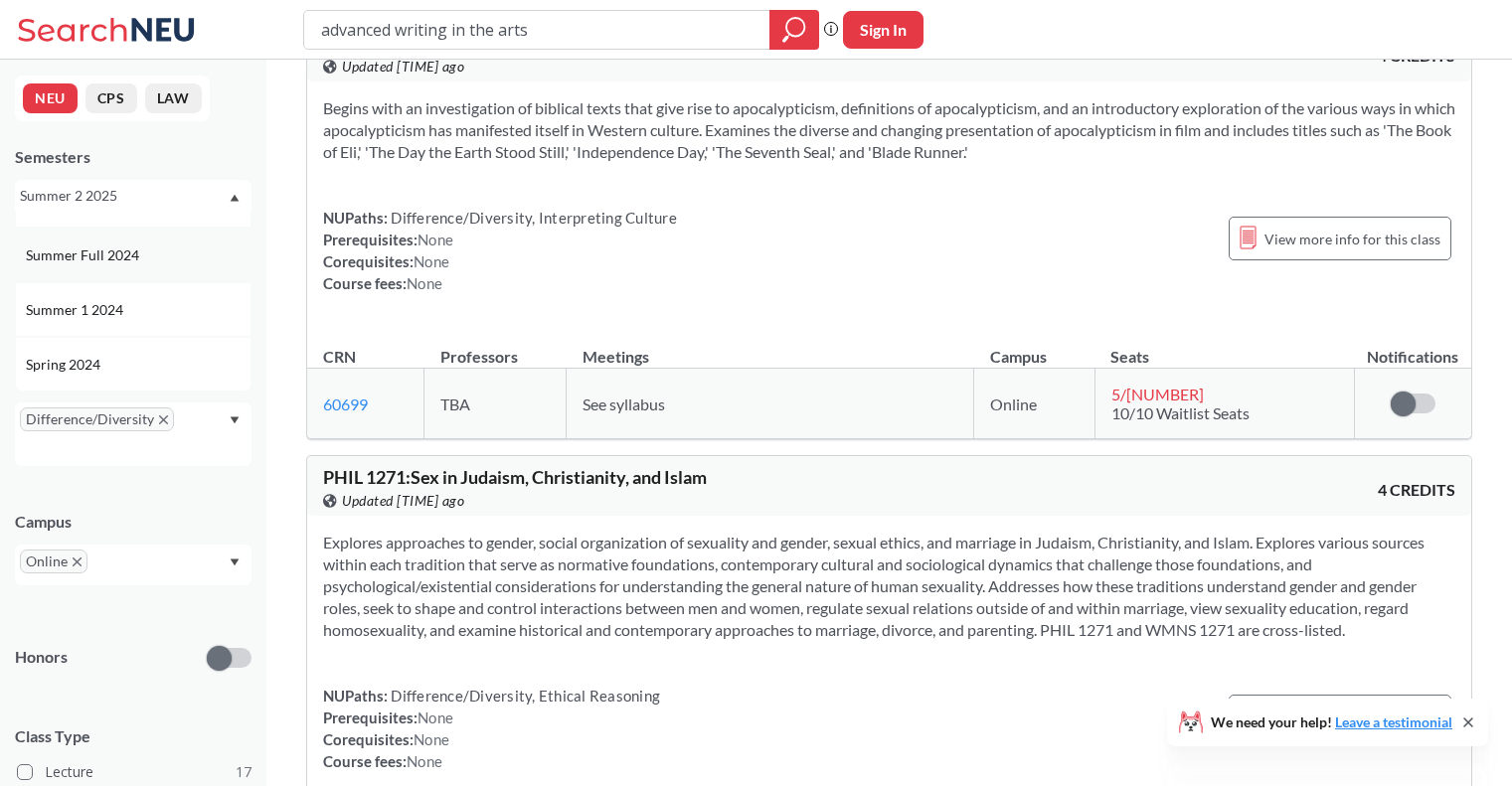 click on "Summer 1 2024" at bounding box center [138, 310] 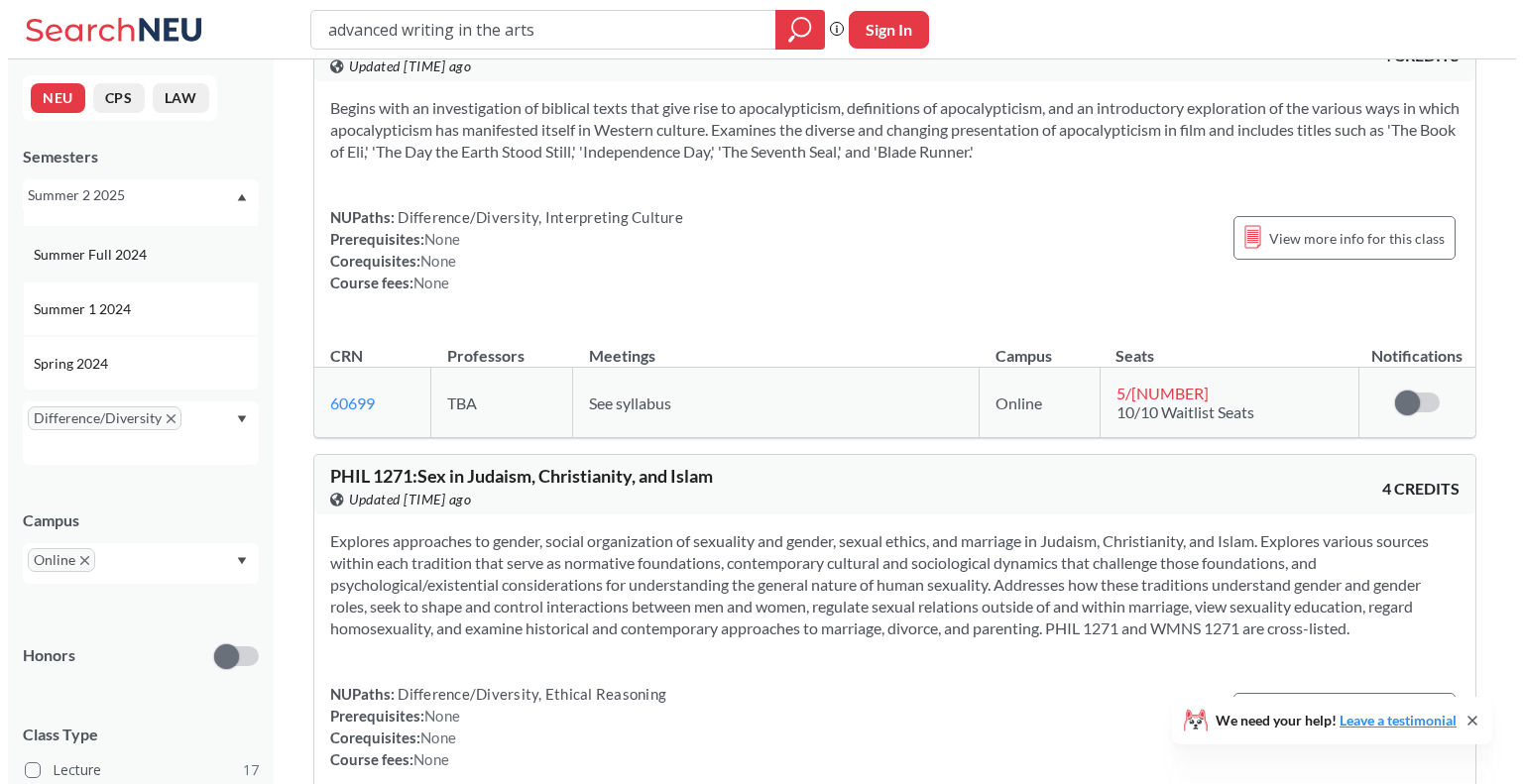 scroll, scrollTop: 0, scrollLeft: 0, axis: both 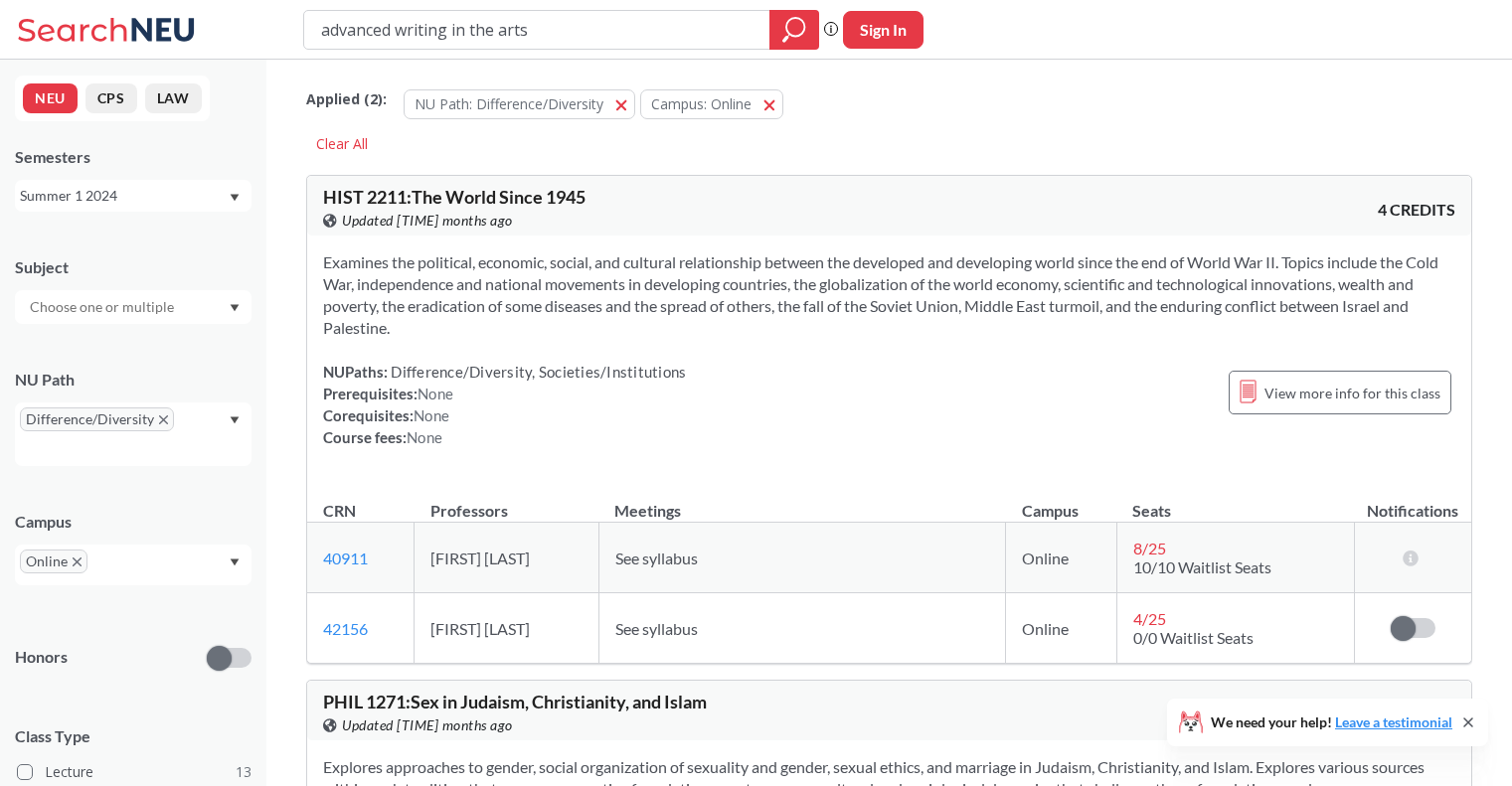 click on "Summer 1 2024" at bounding box center (123, 196) 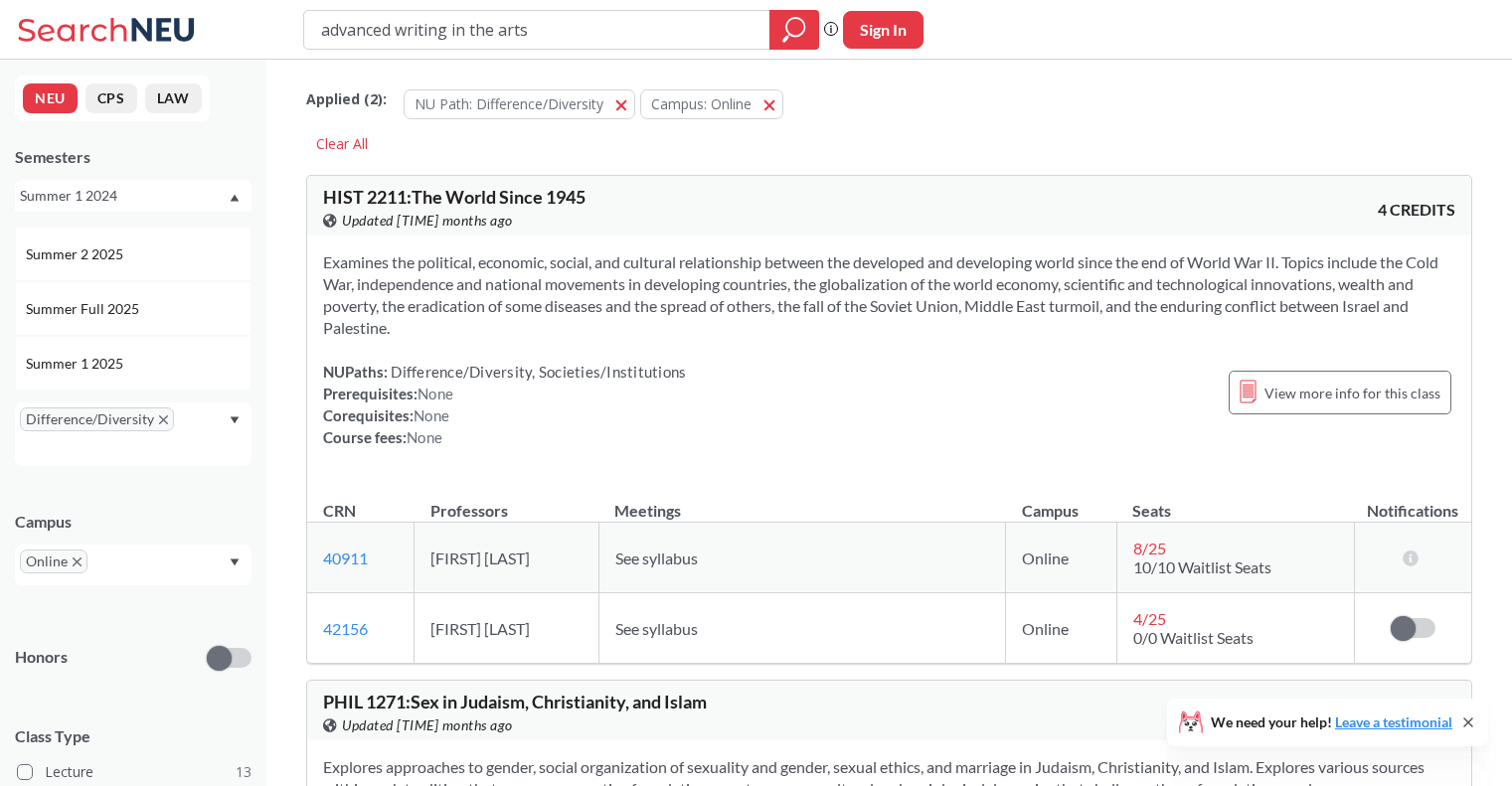scroll, scrollTop: 41, scrollLeft: 0, axis: vertical 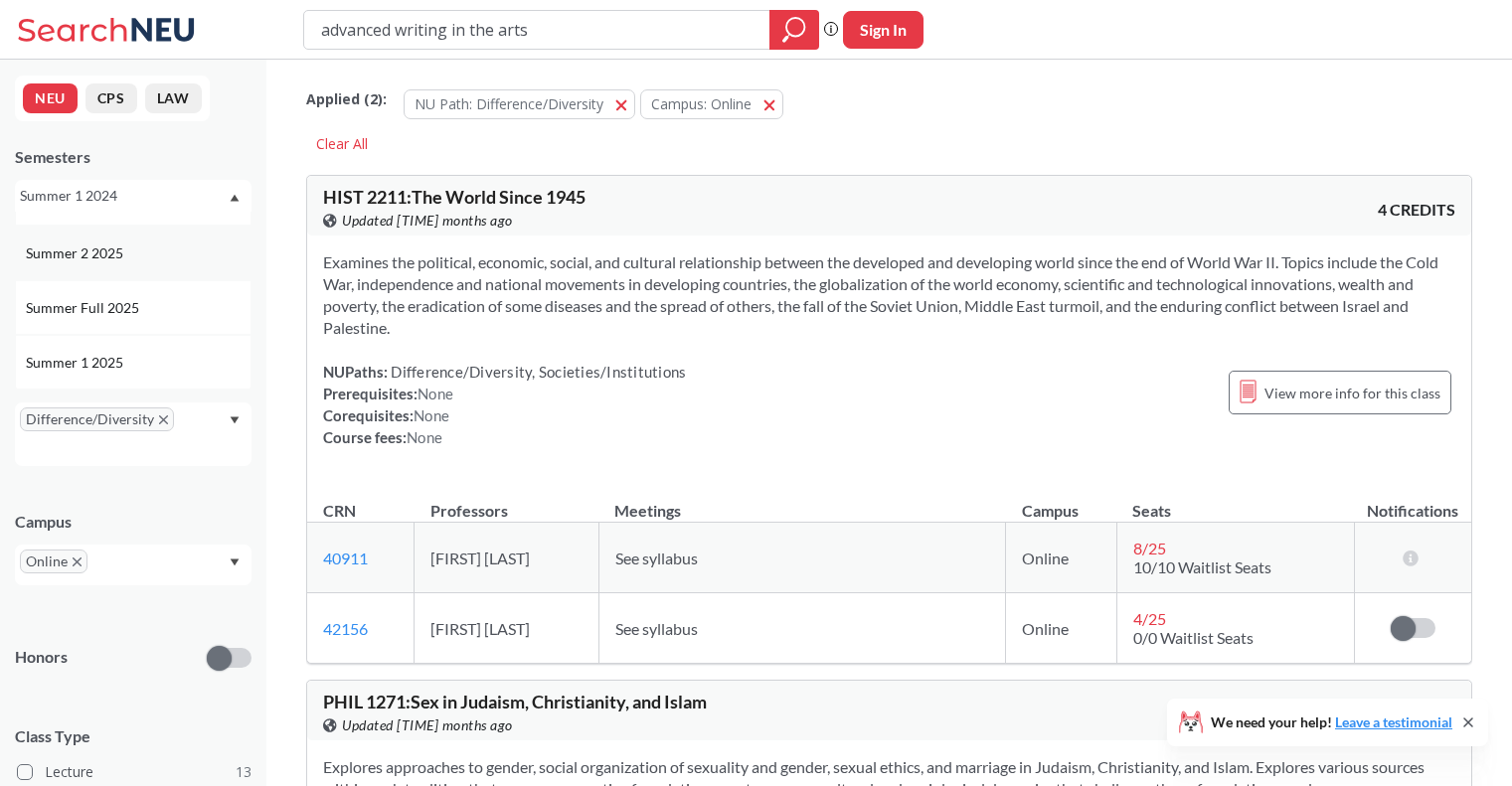 click on "Summer 2 2025" at bounding box center (133, 252) 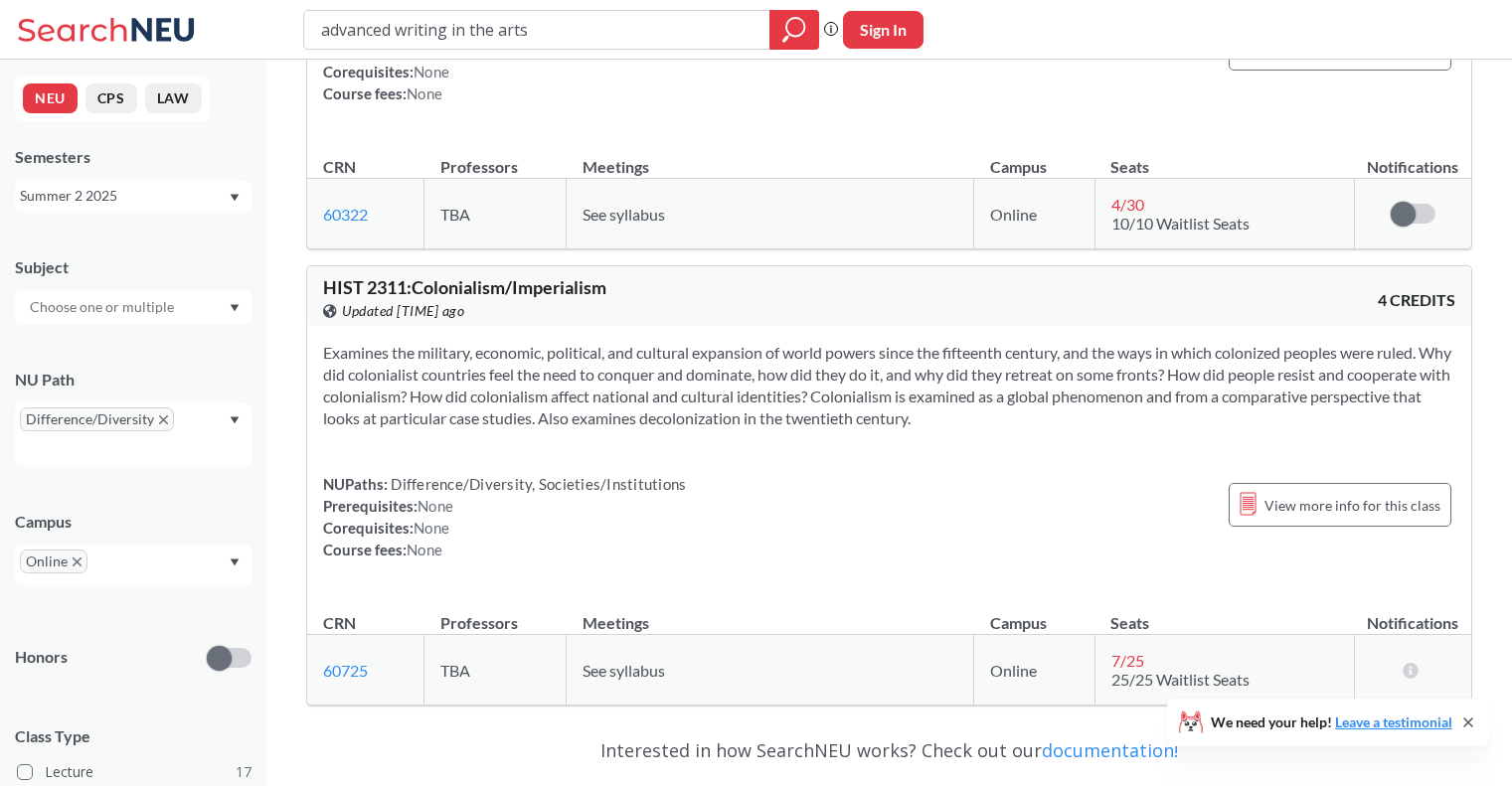 scroll, scrollTop: 8203, scrollLeft: 0, axis: vertical 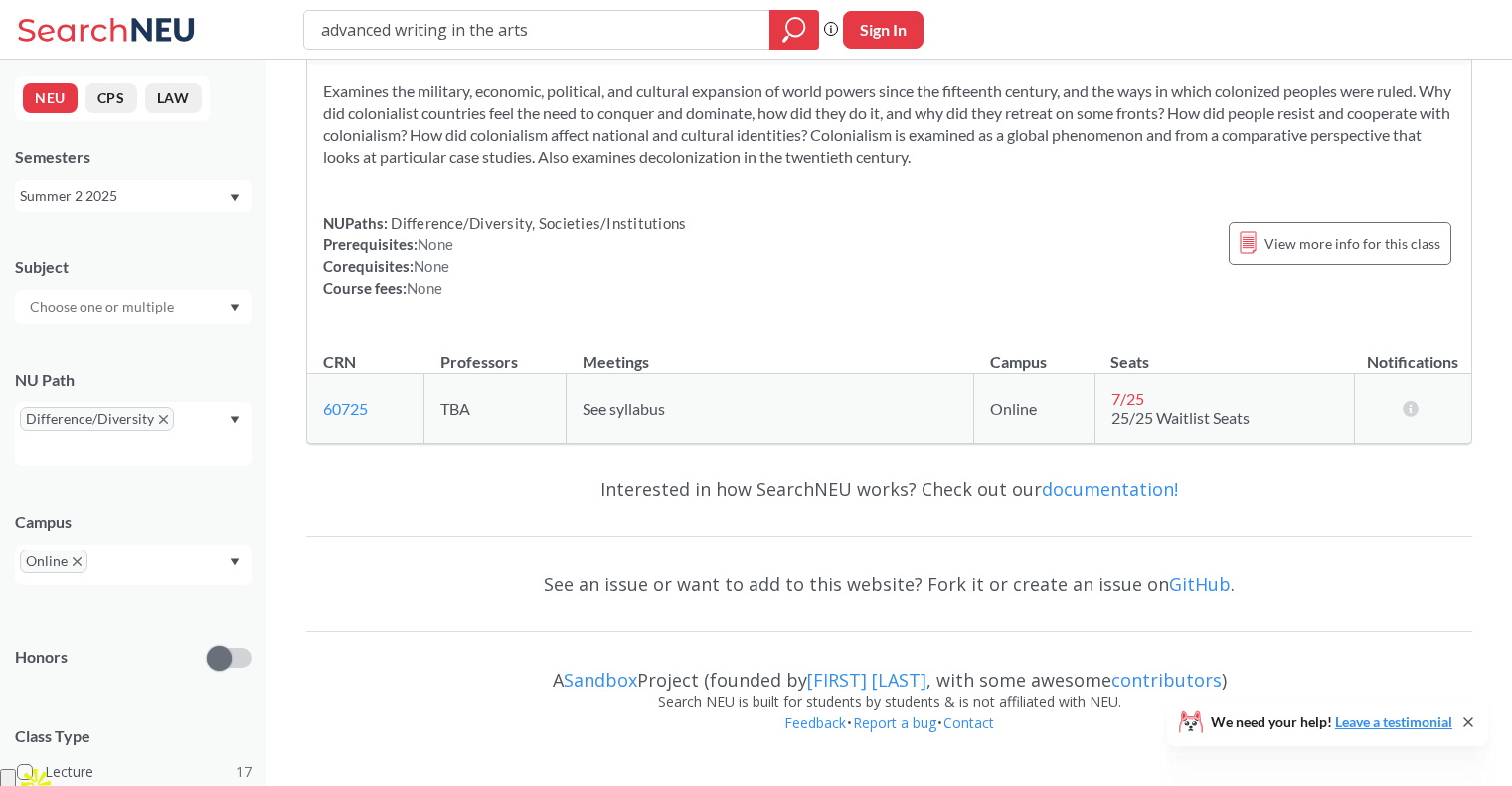 click on "Summer 2 2025" at bounding box center (123, 196) 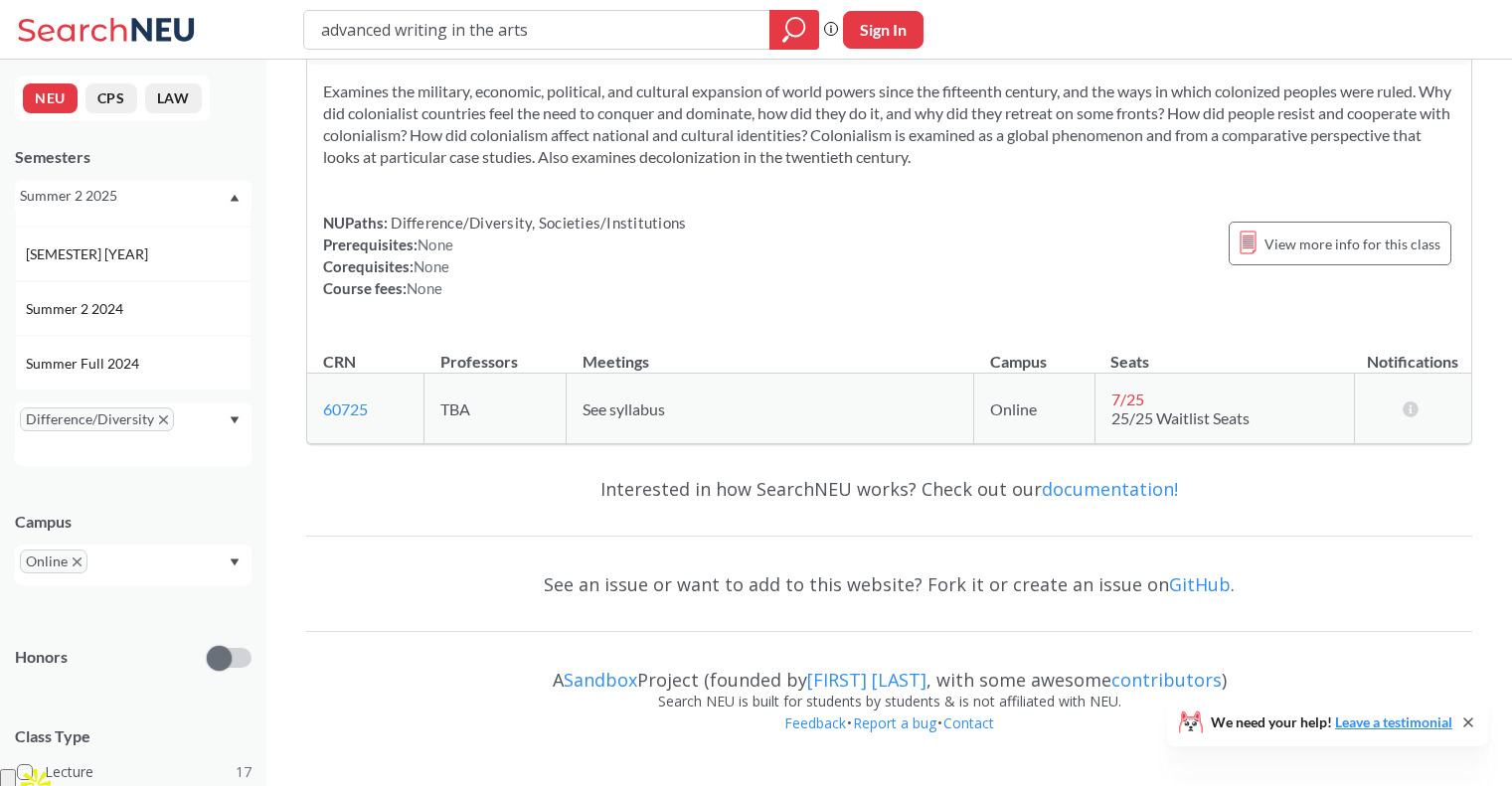 scroll, scrollTop: 259, scrollLeft: 0, axis: vertical 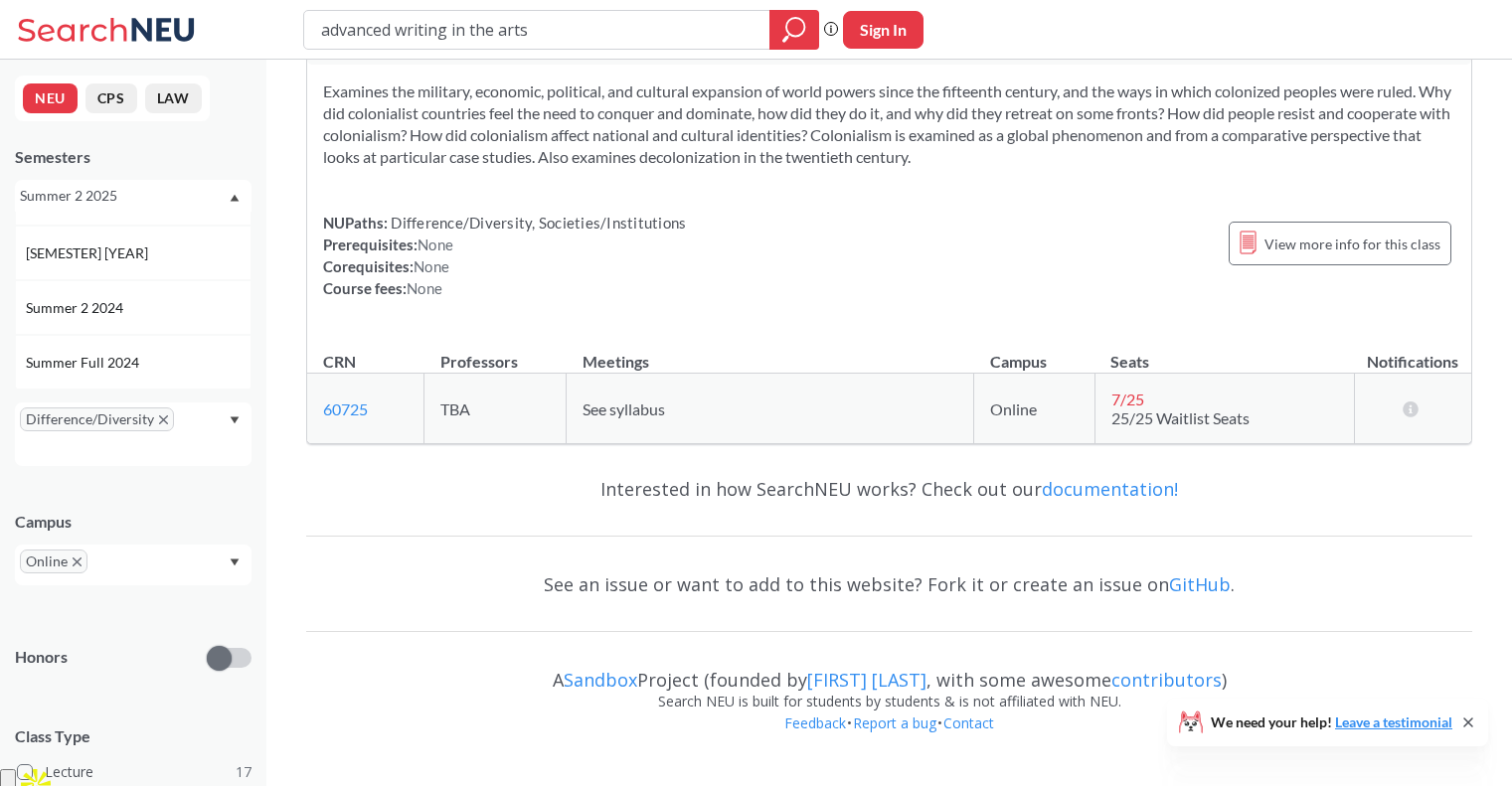 click on "Summer 2 2024" at bounding box center (138, 308) 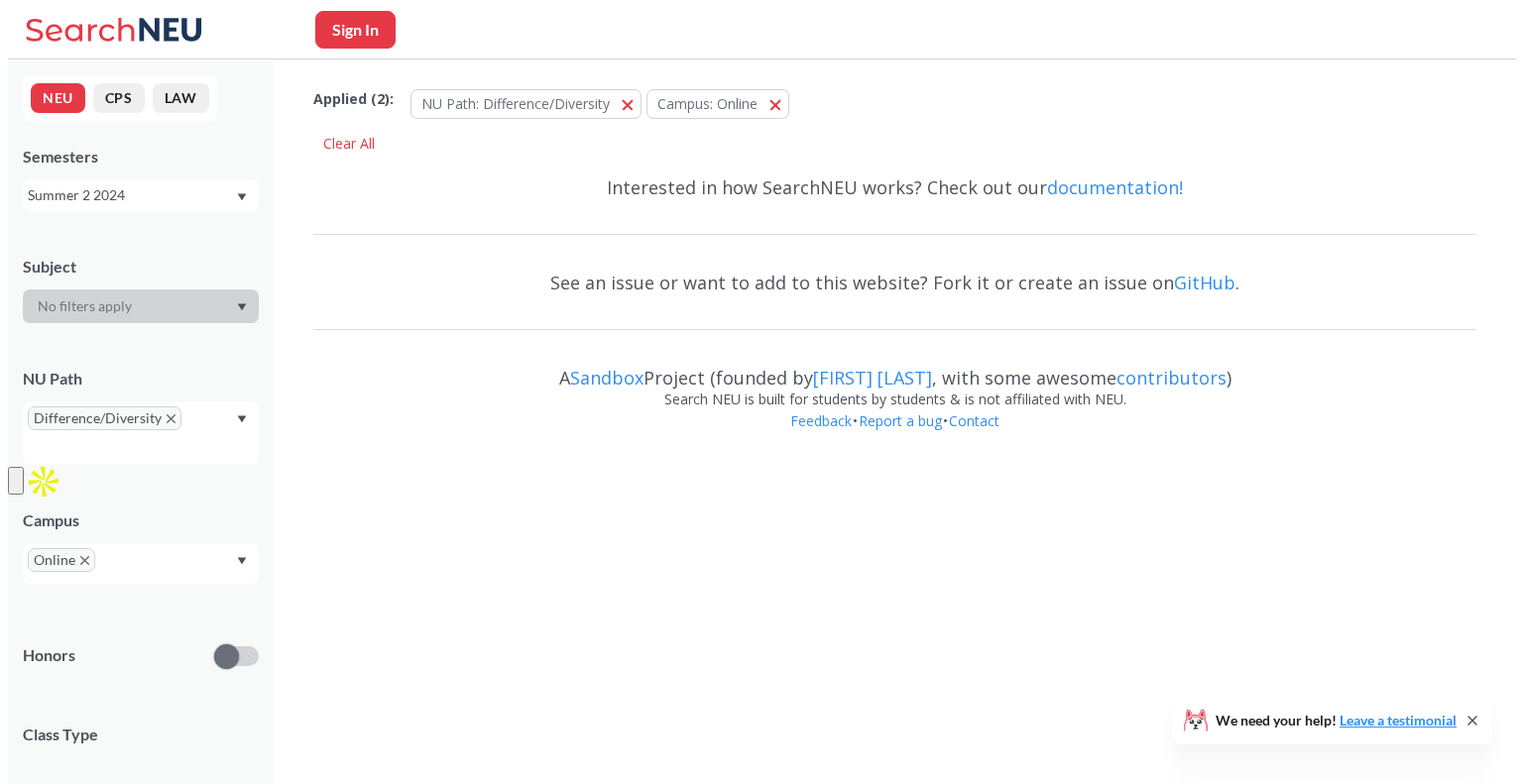 scroll, scrollTop: 0, scrollLeft: 0, axis: both 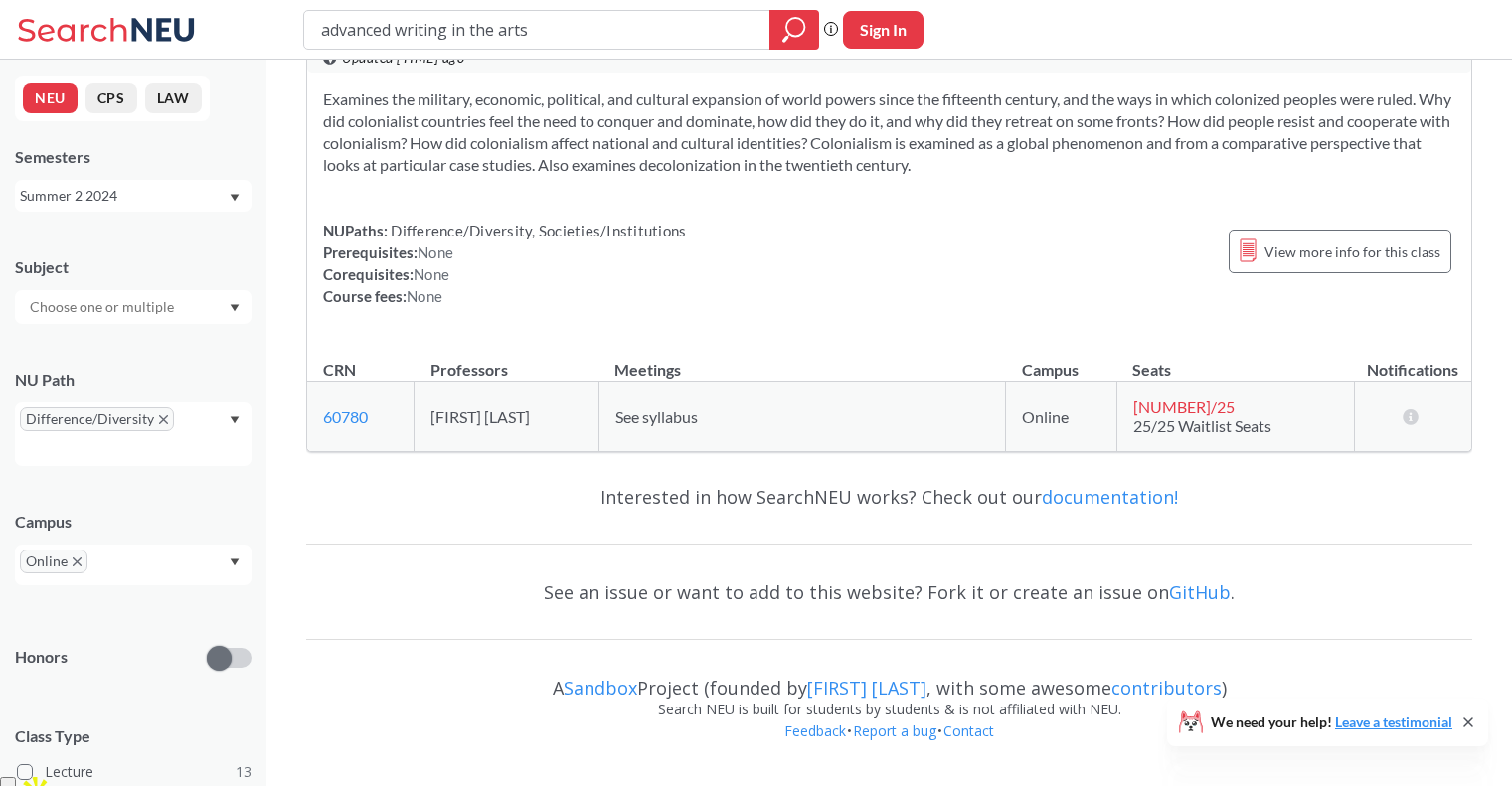 click on "Summer 2 2024" at bounding box center (133, 196) 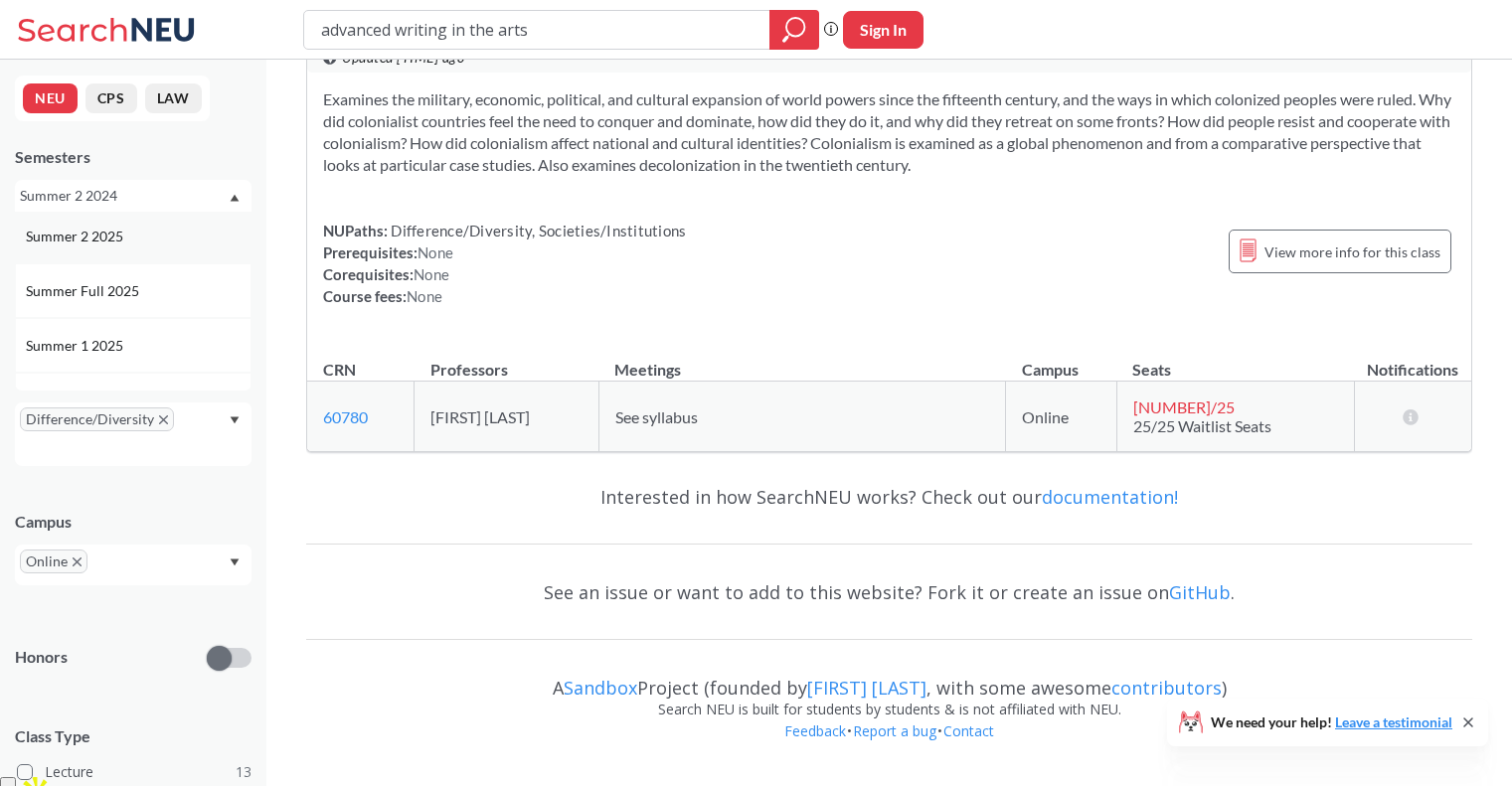 scroll, scrollTop: 88, scrollLeft: 0, axis: vertical 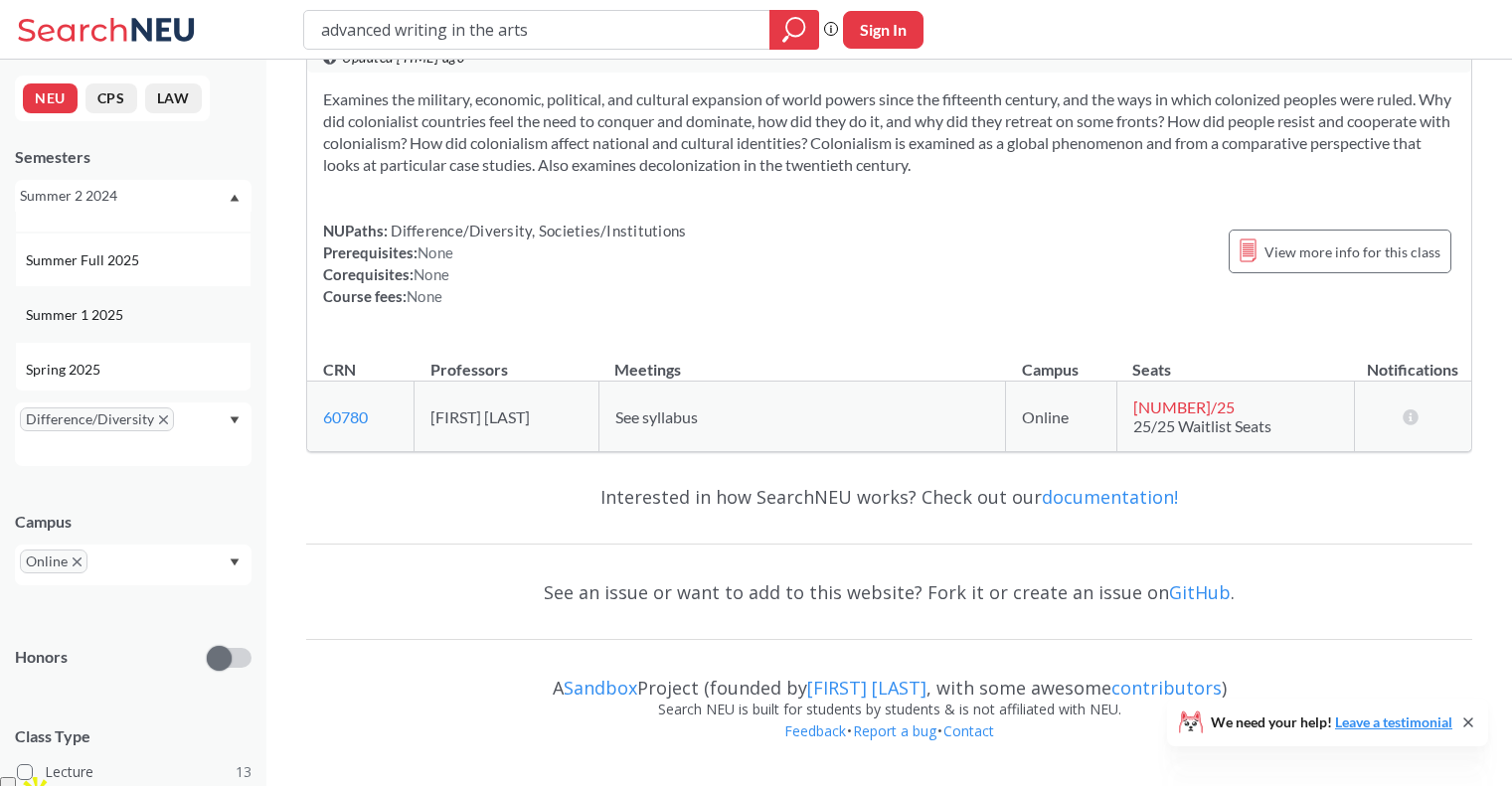 click on "[TERM]" at bounding box center (138, 315) 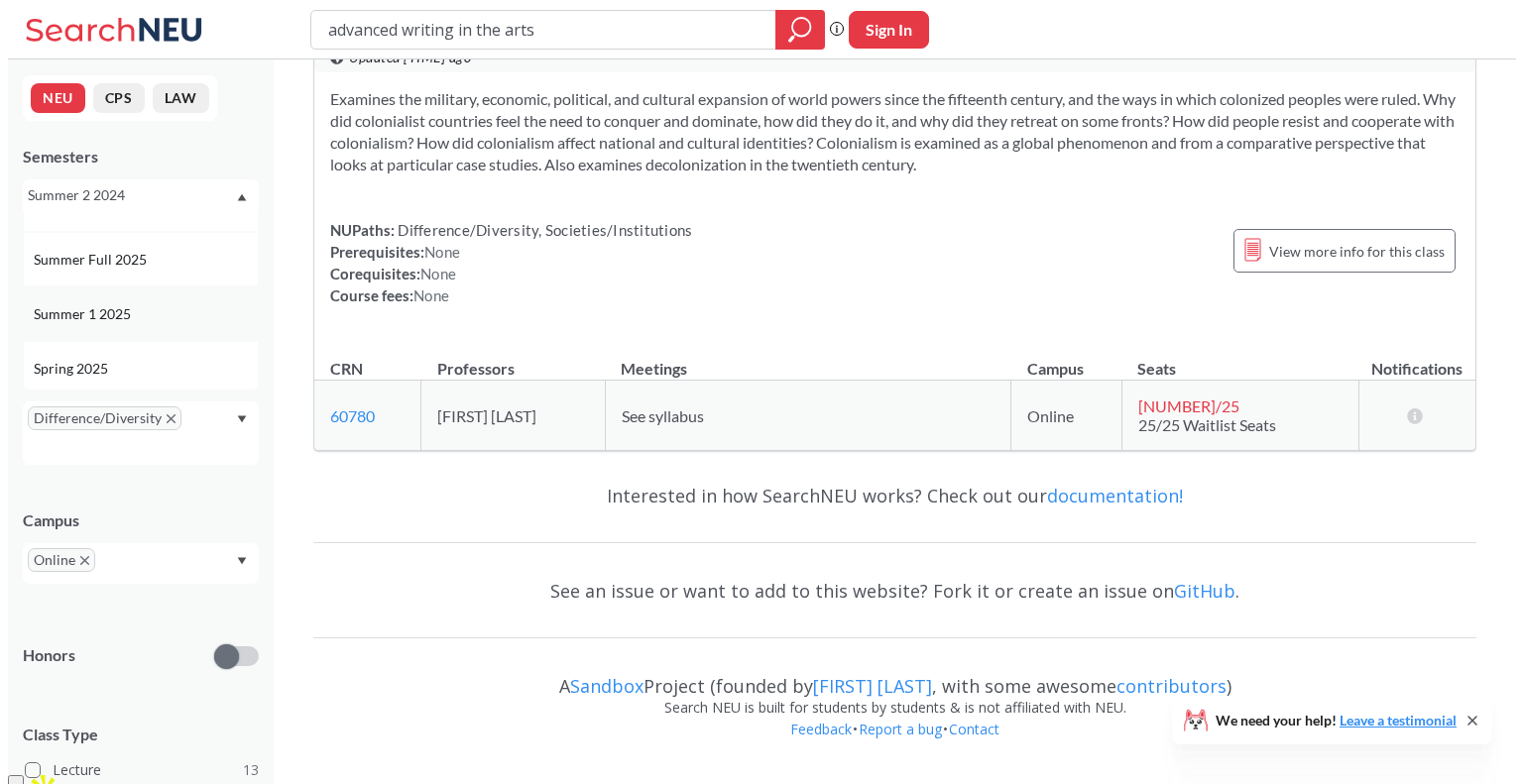 scroll, scrollTop: 0, scrollLeft: 0, axis: both 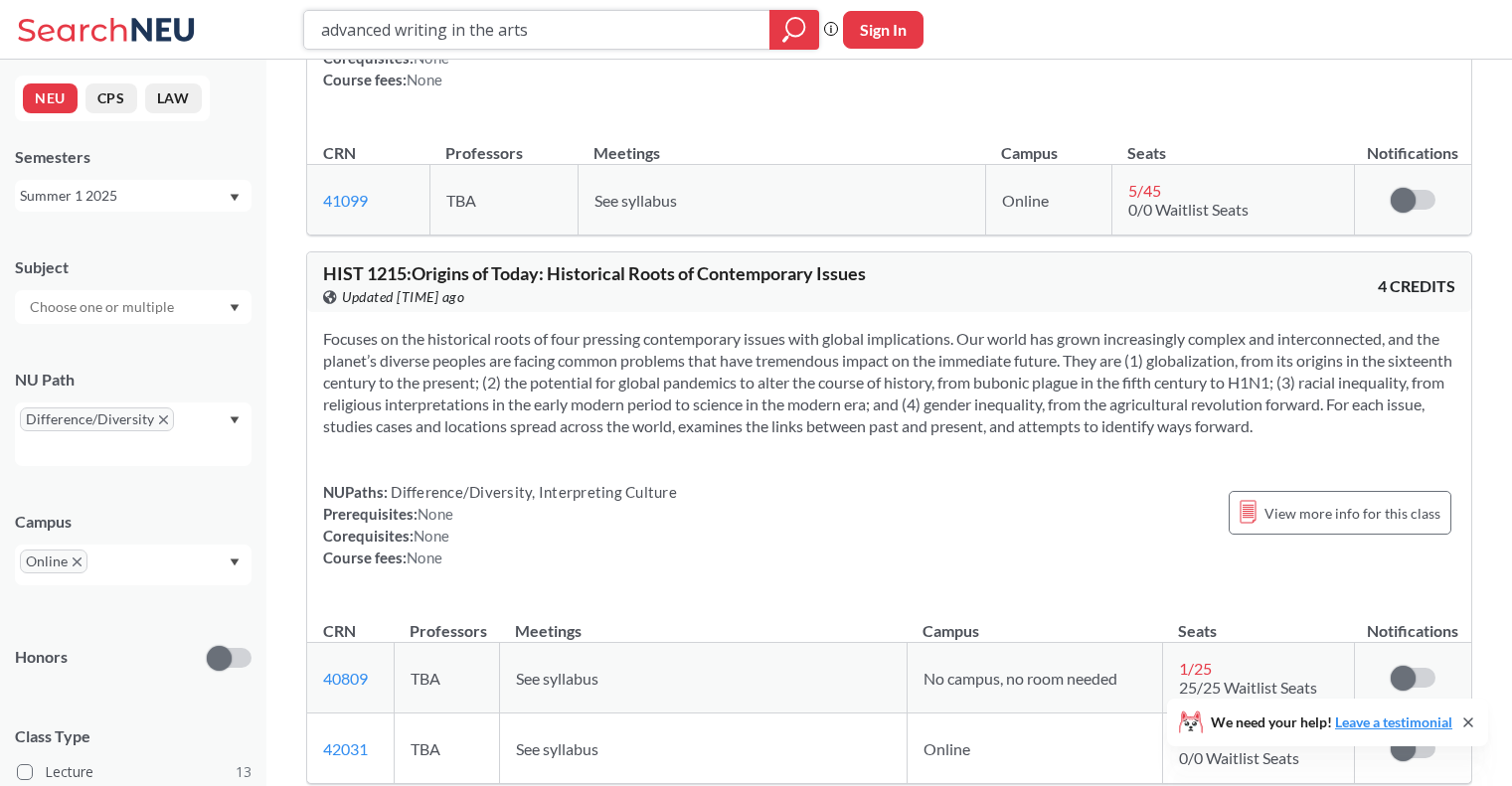 click on "advanced writing in the arts" at bounding box center (537, 30) 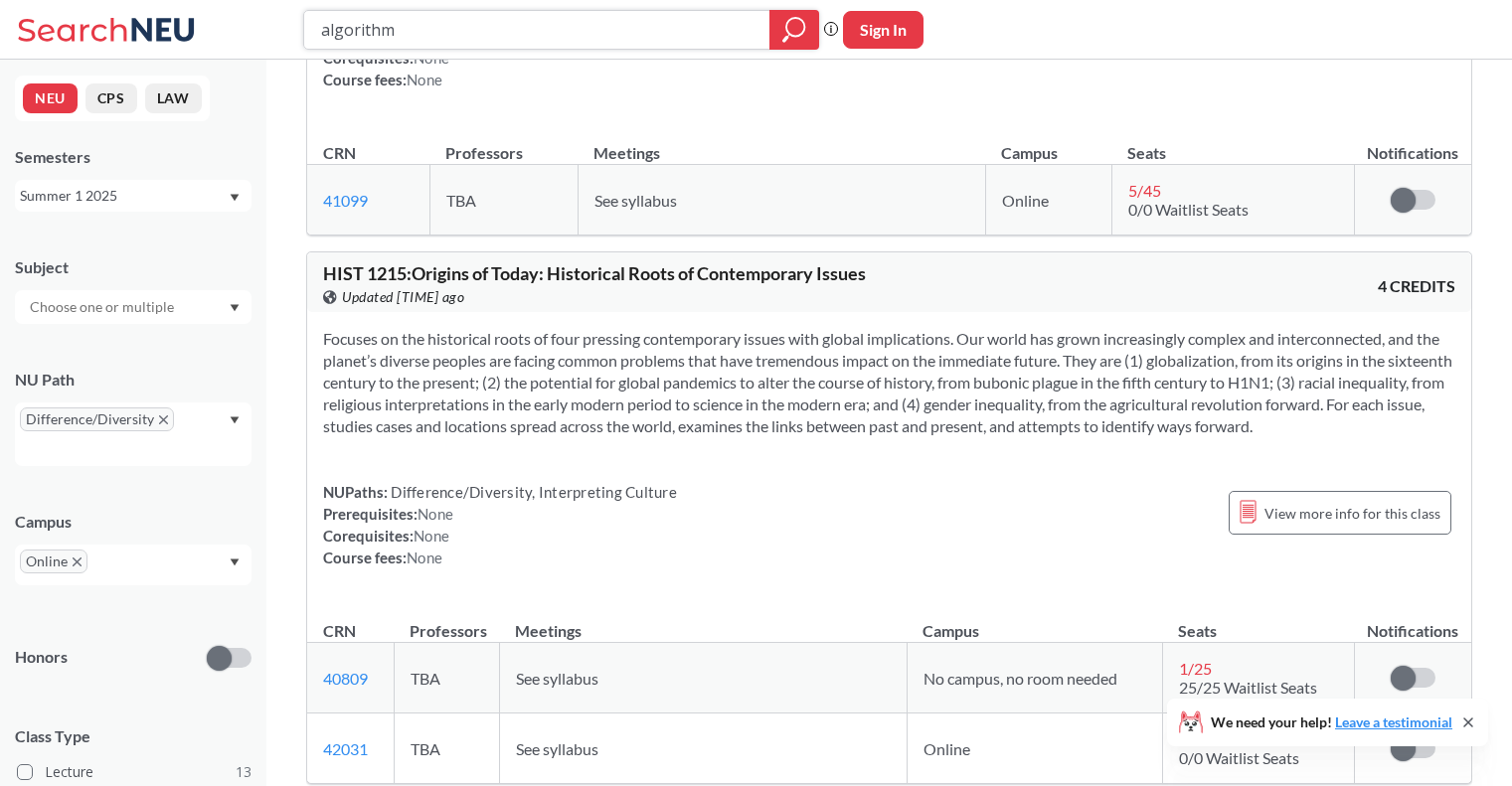 type on "algorithms" 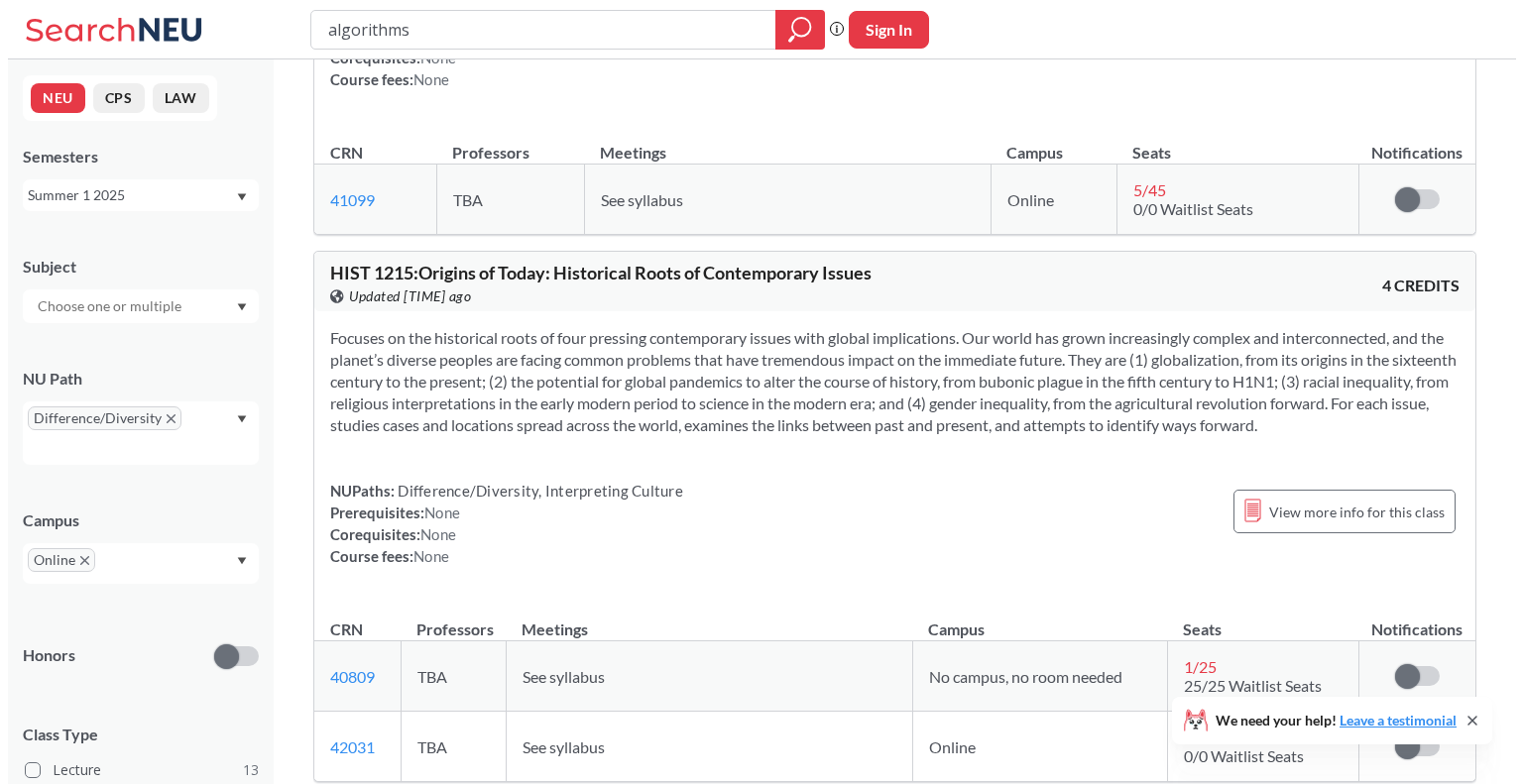 scroll, scrollTop: 0, scrollLeft: 0, axis: both 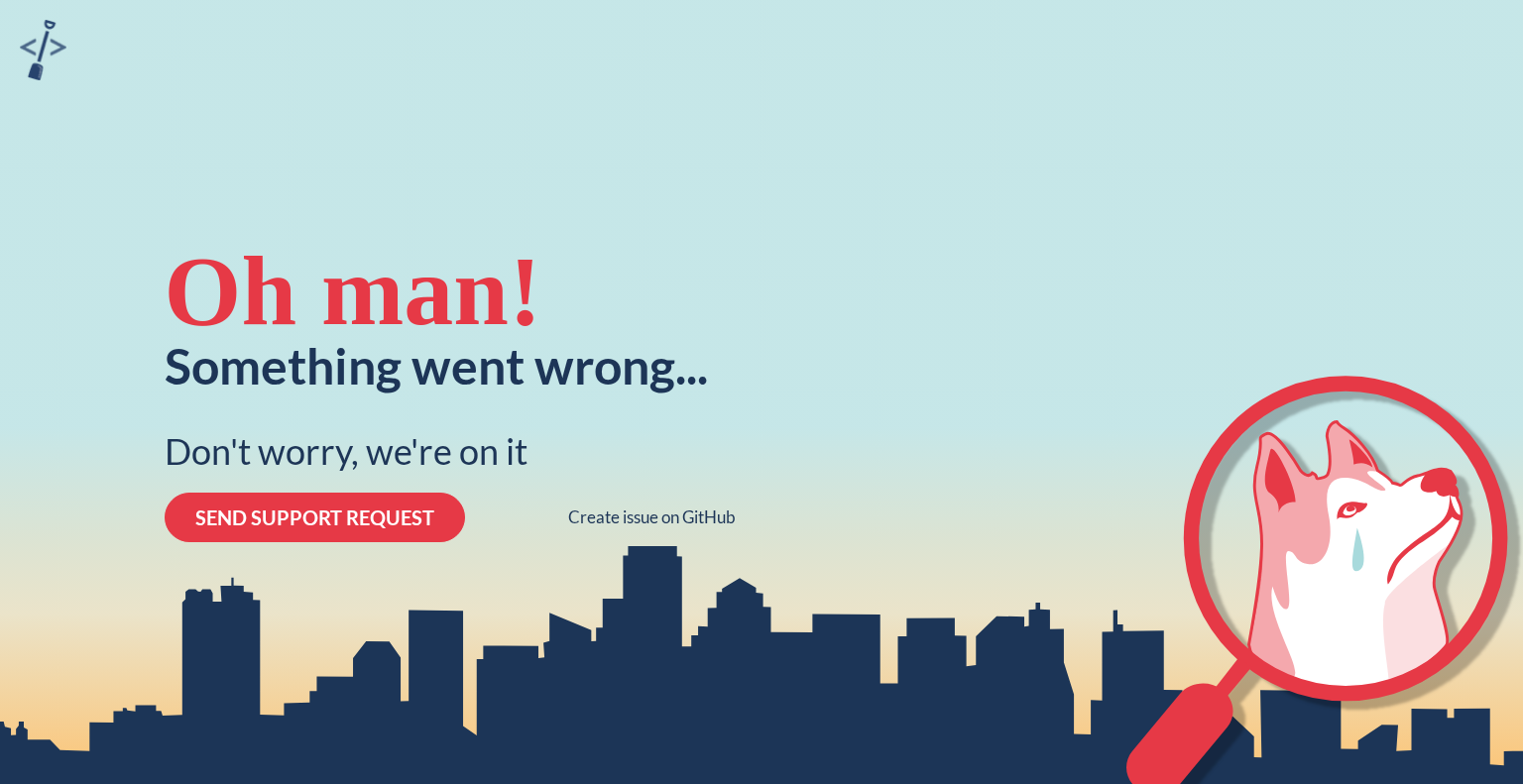 click at bounding box center (43, 50) 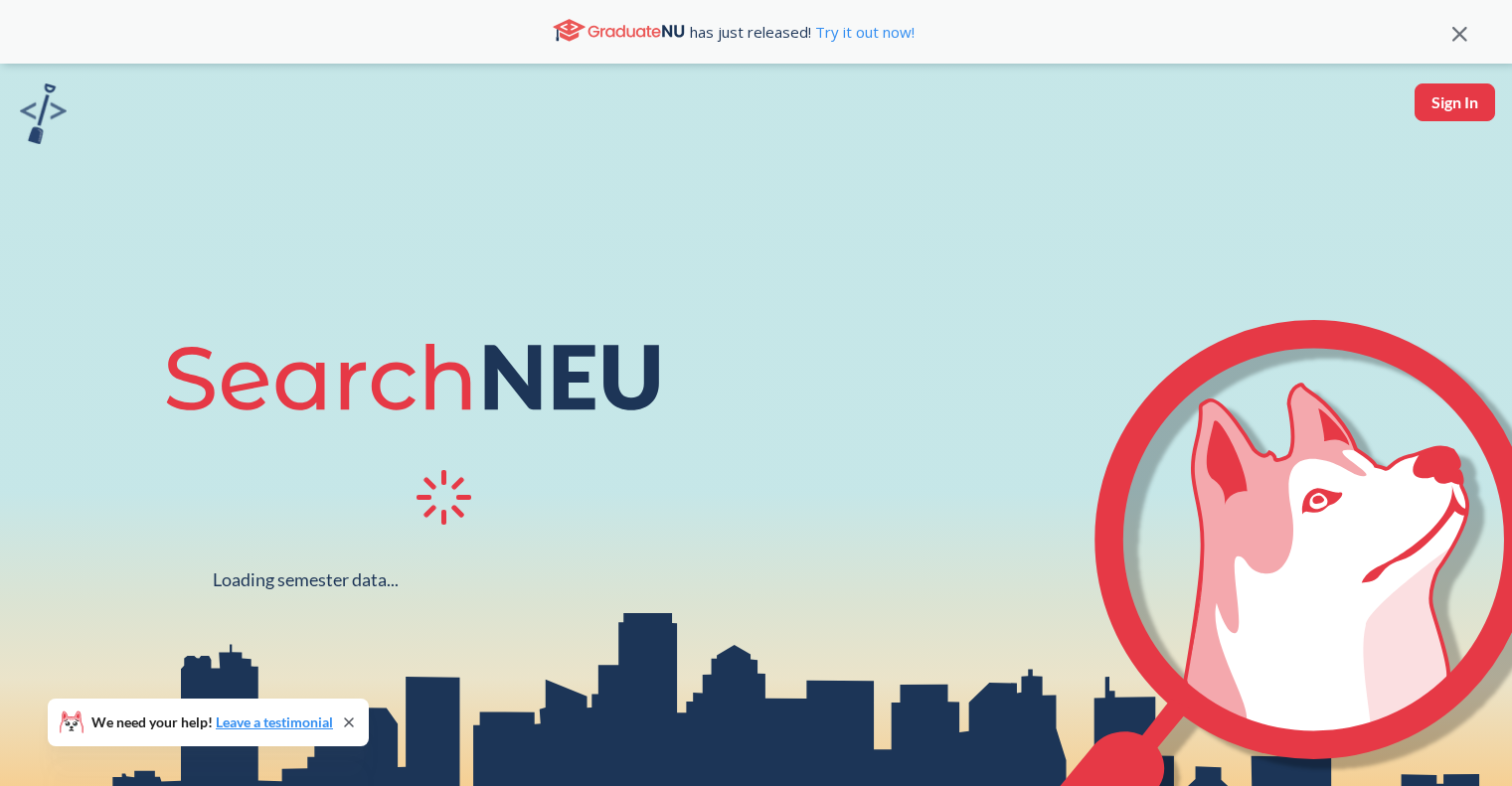 scroll, scrollTop: 0, scrollLeft: 0, axis: both 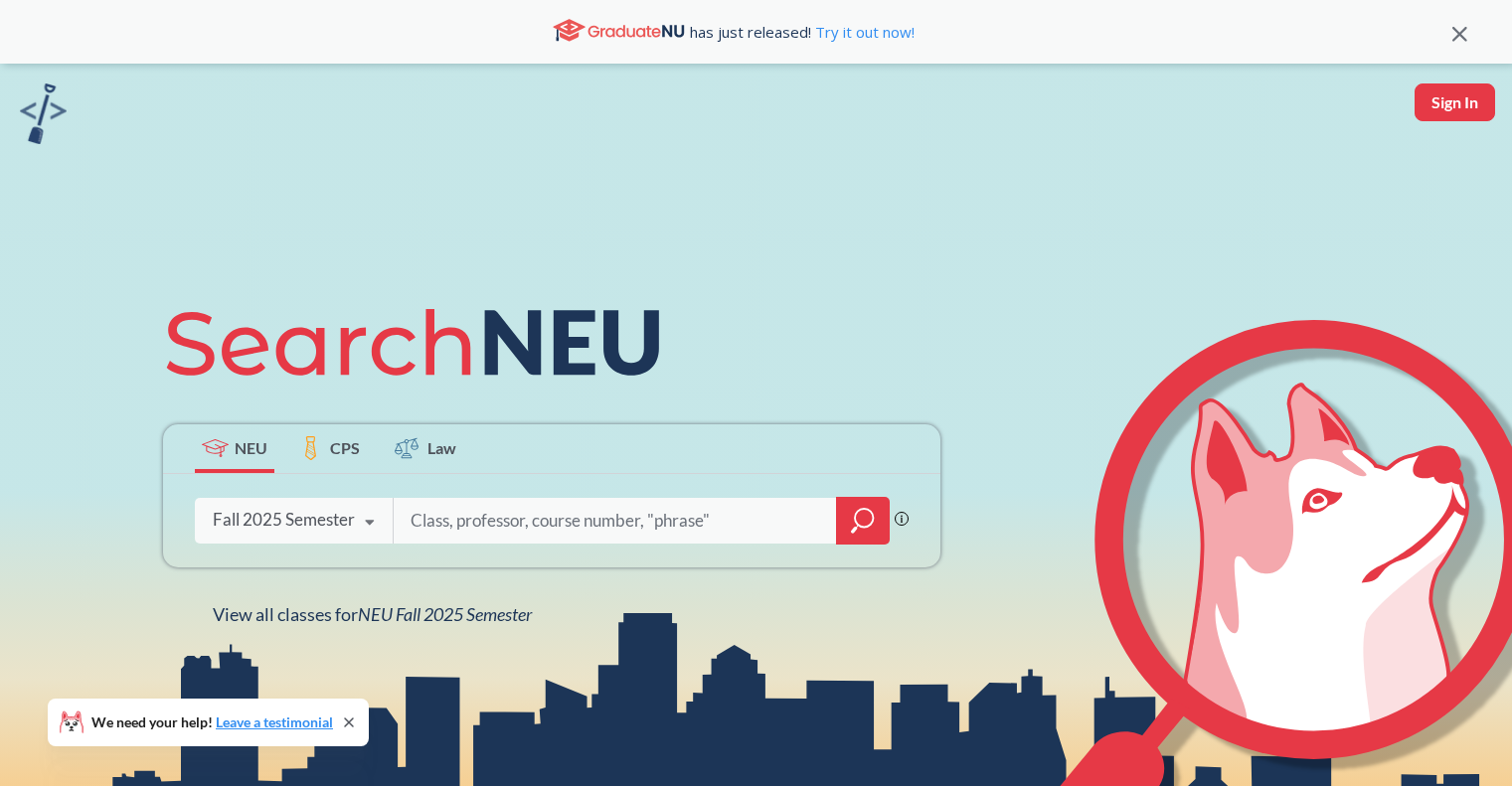 click at bounding box center [615, 521] 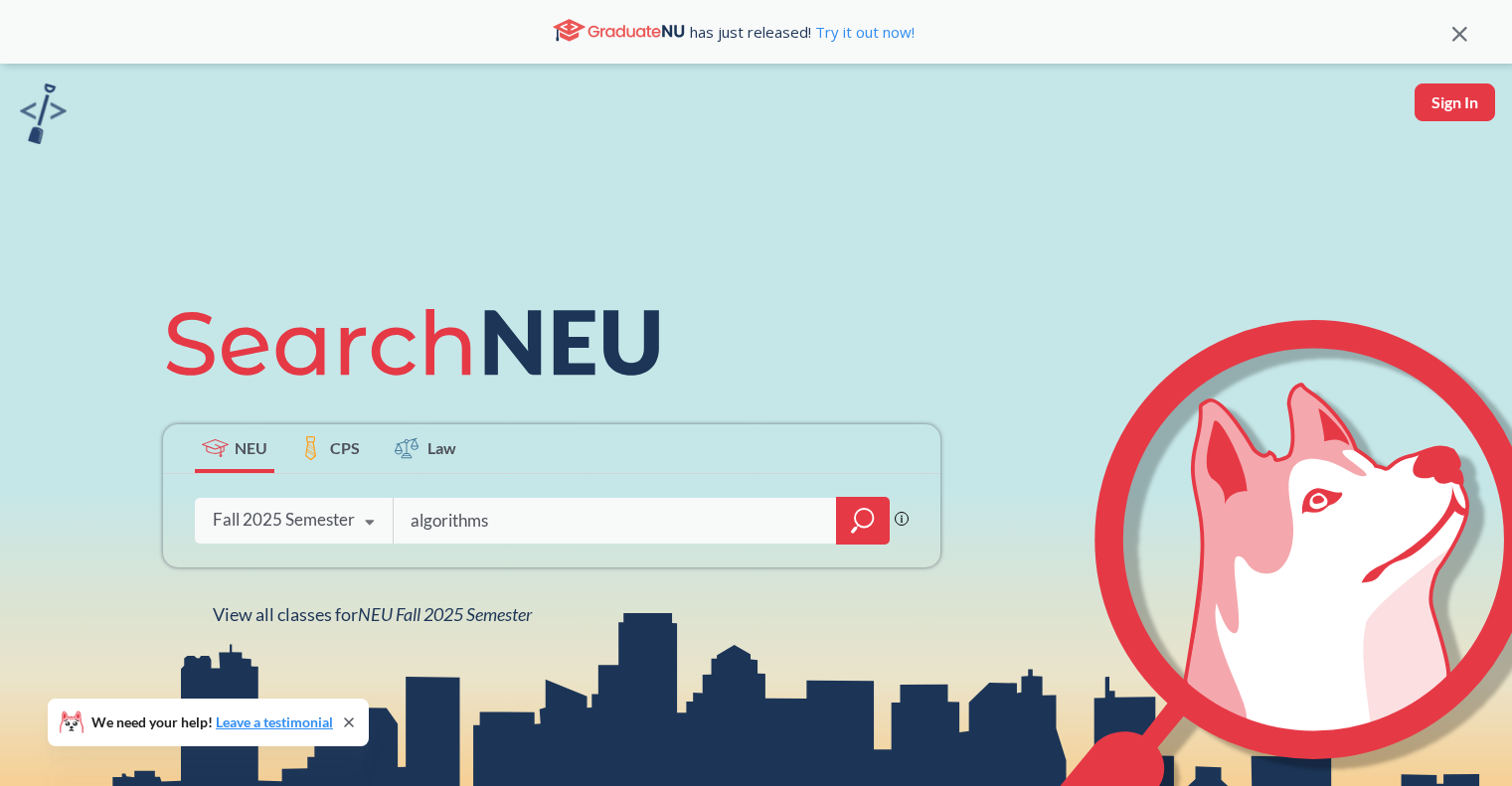 type on "algorithms" 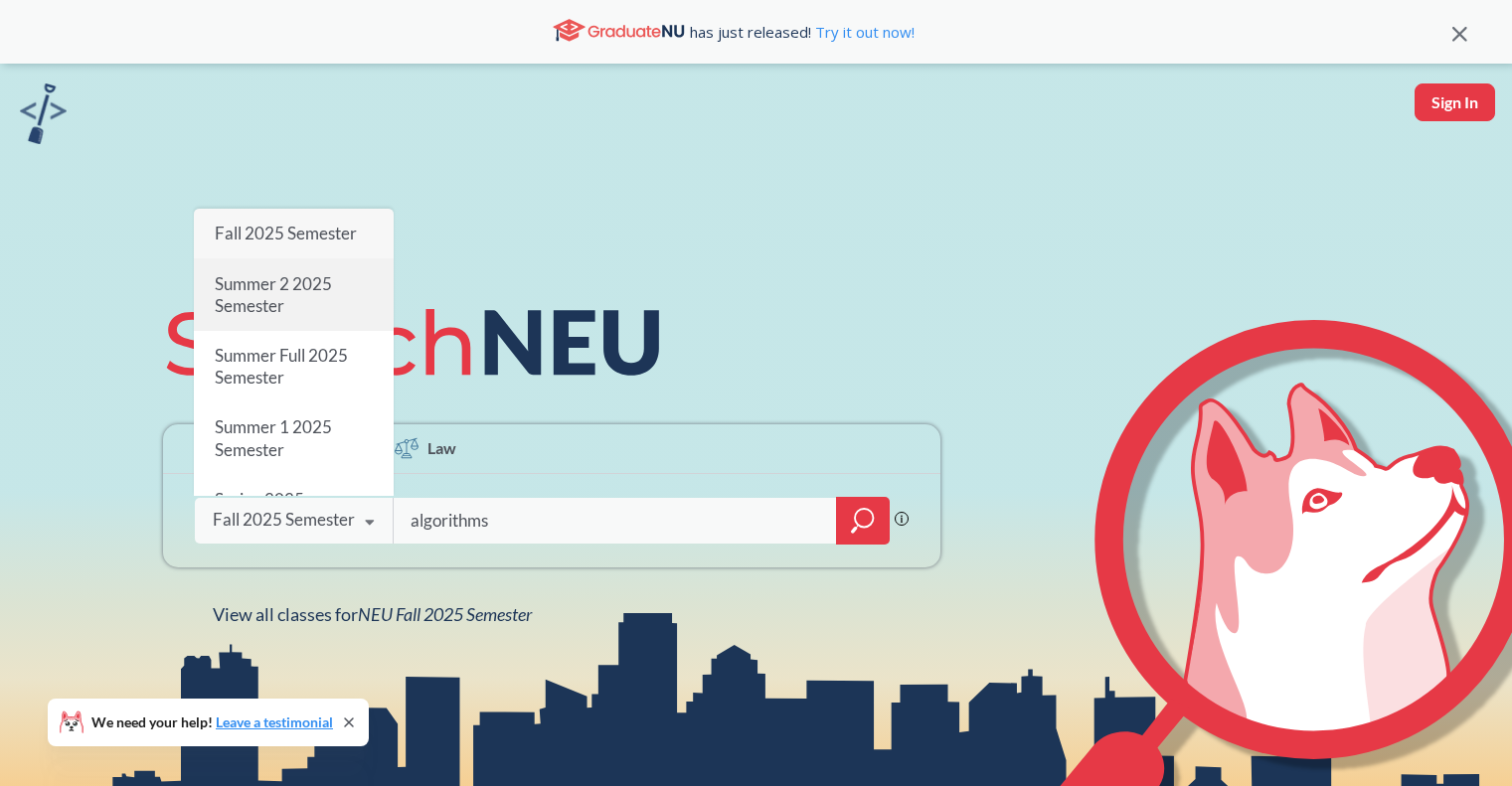 click on "Summer 2 2025 Semester" at bounding box center [293, 294] 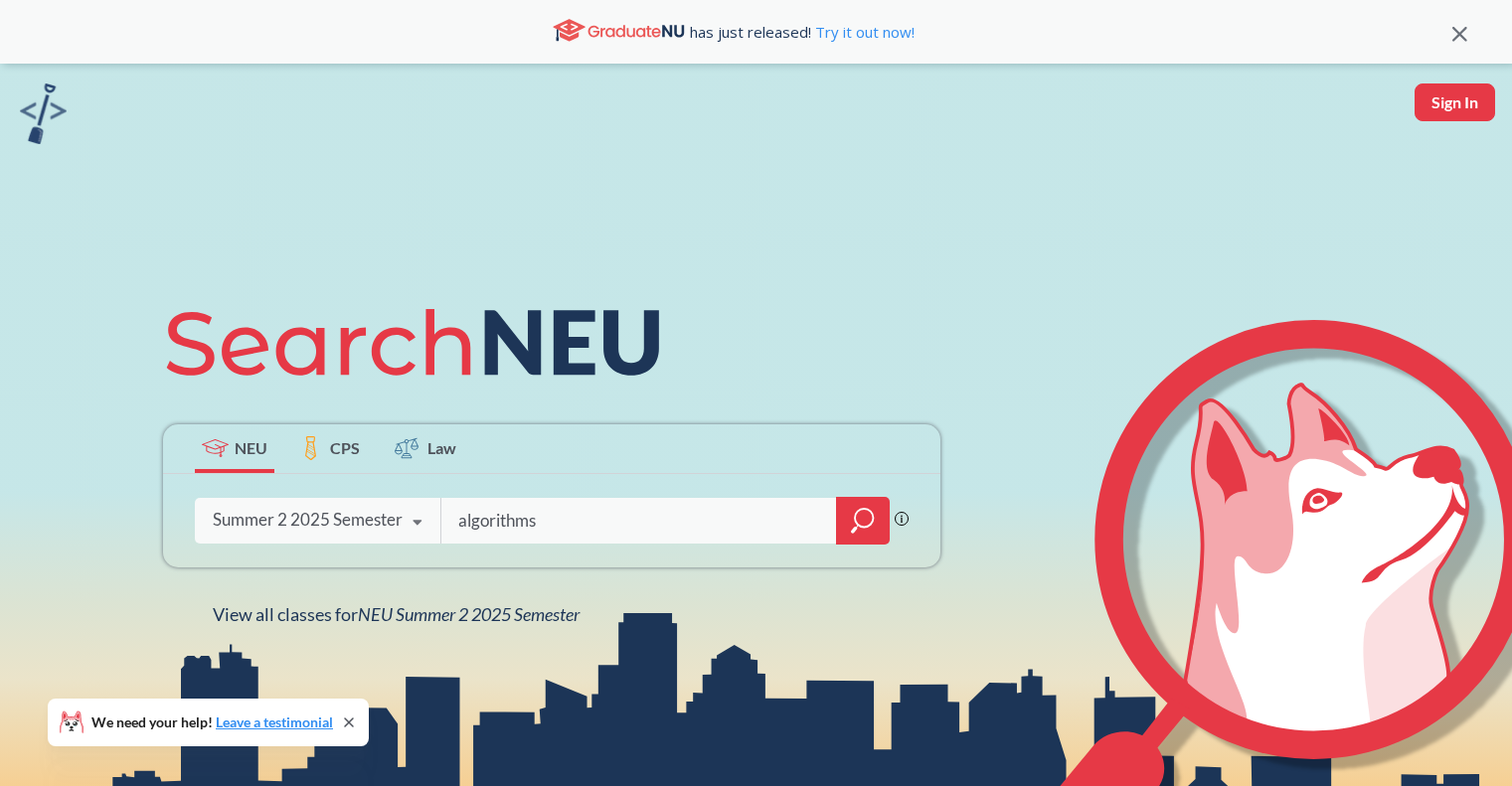 click 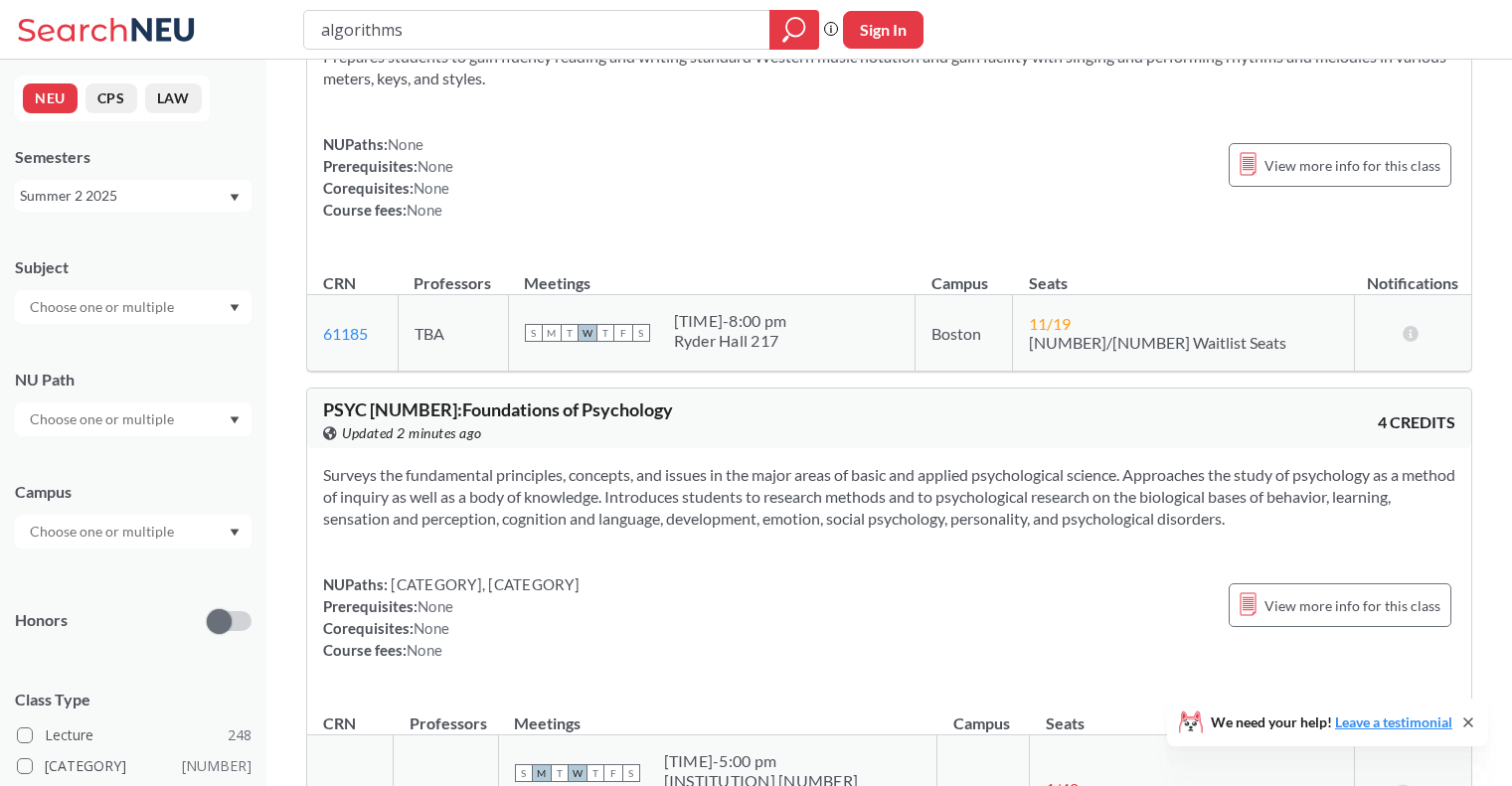 scroll, scrollTop: 0, scrollLeft: 0, axis: both 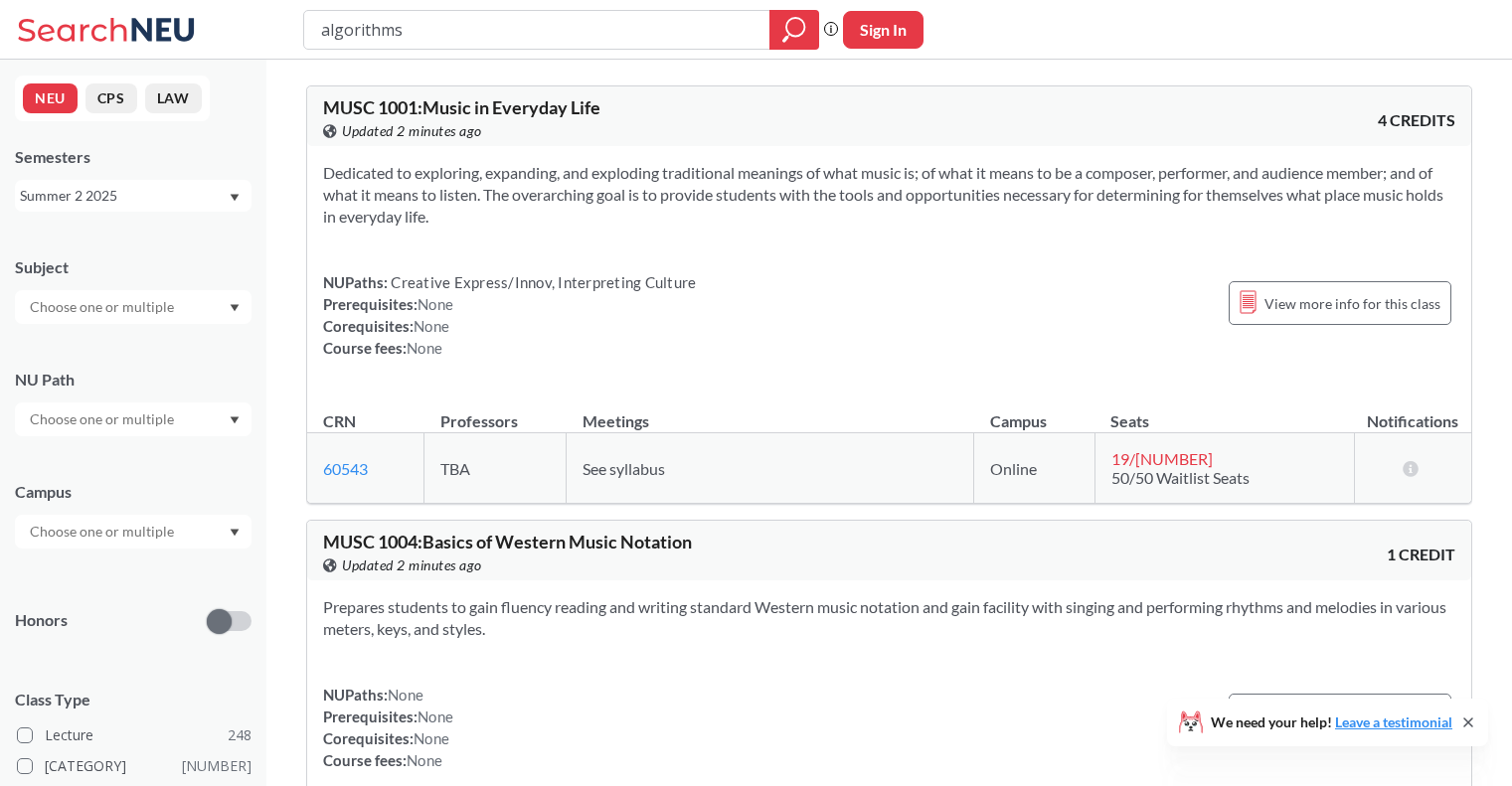 click on "Summer 2 2025" at bounding box center [123, 196] 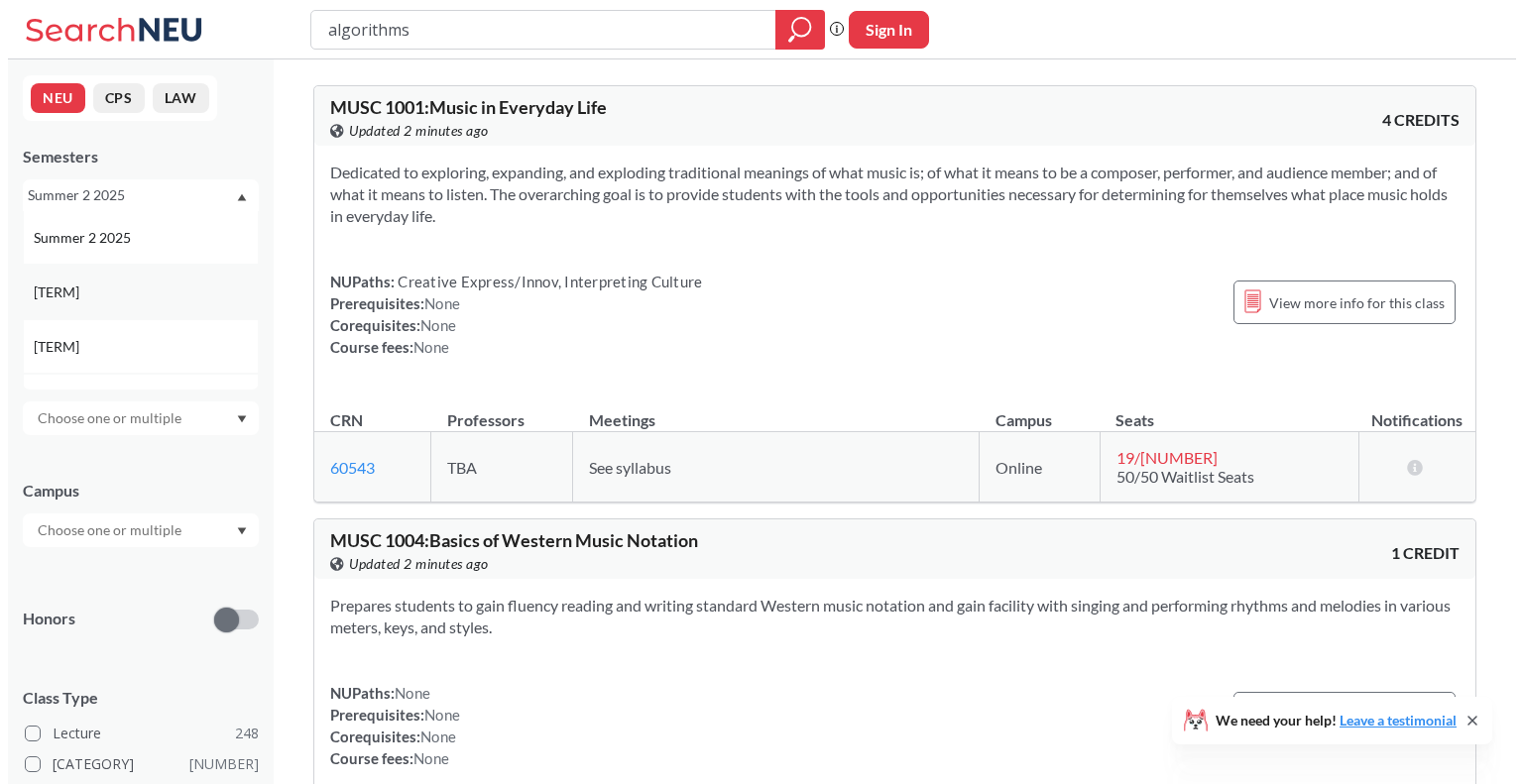 scroll, scrollTop: 57, scrollLeft: 0, axis: vertical 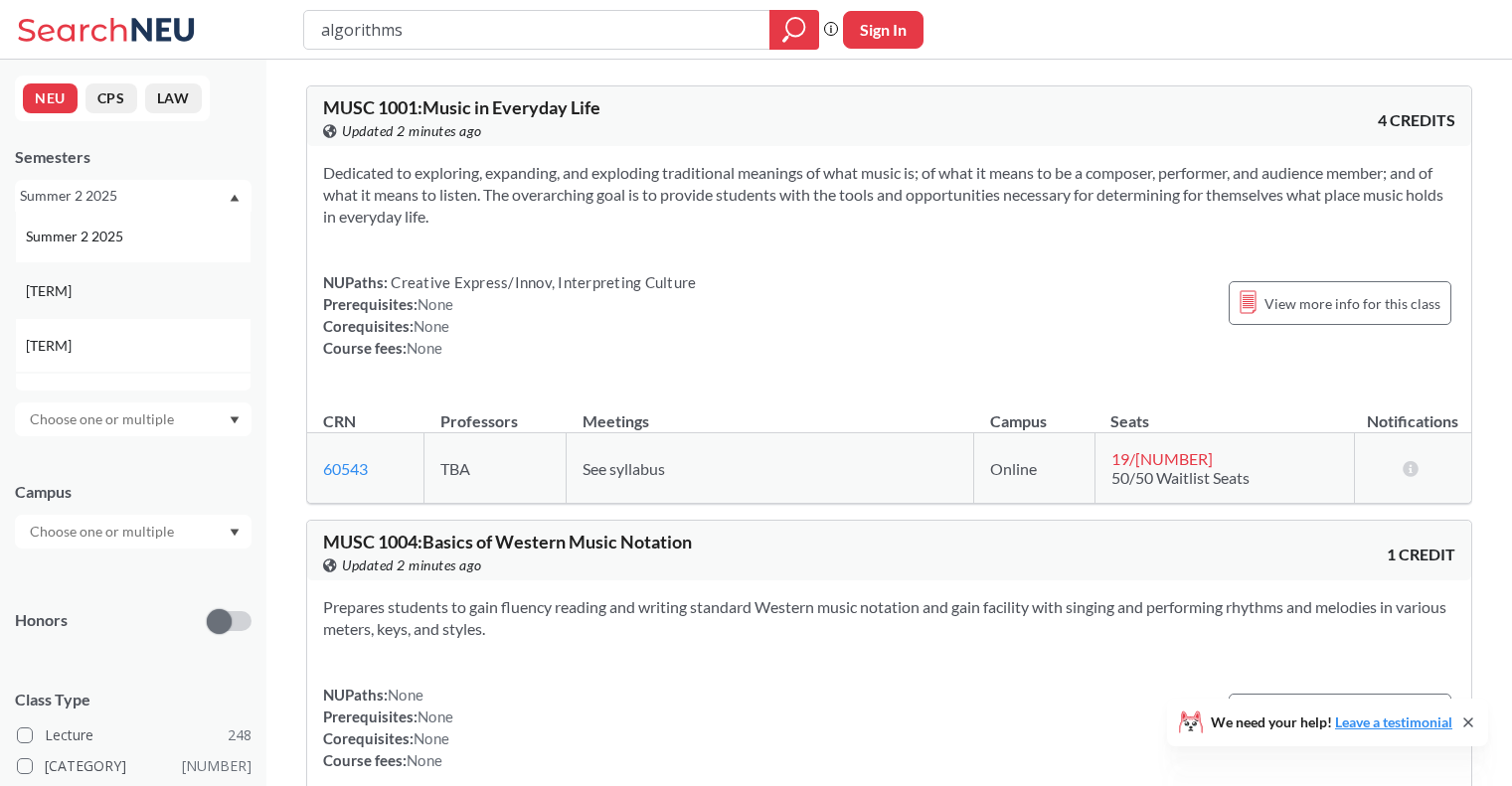 click on "[TERM]" at bounding box center [51, 346] 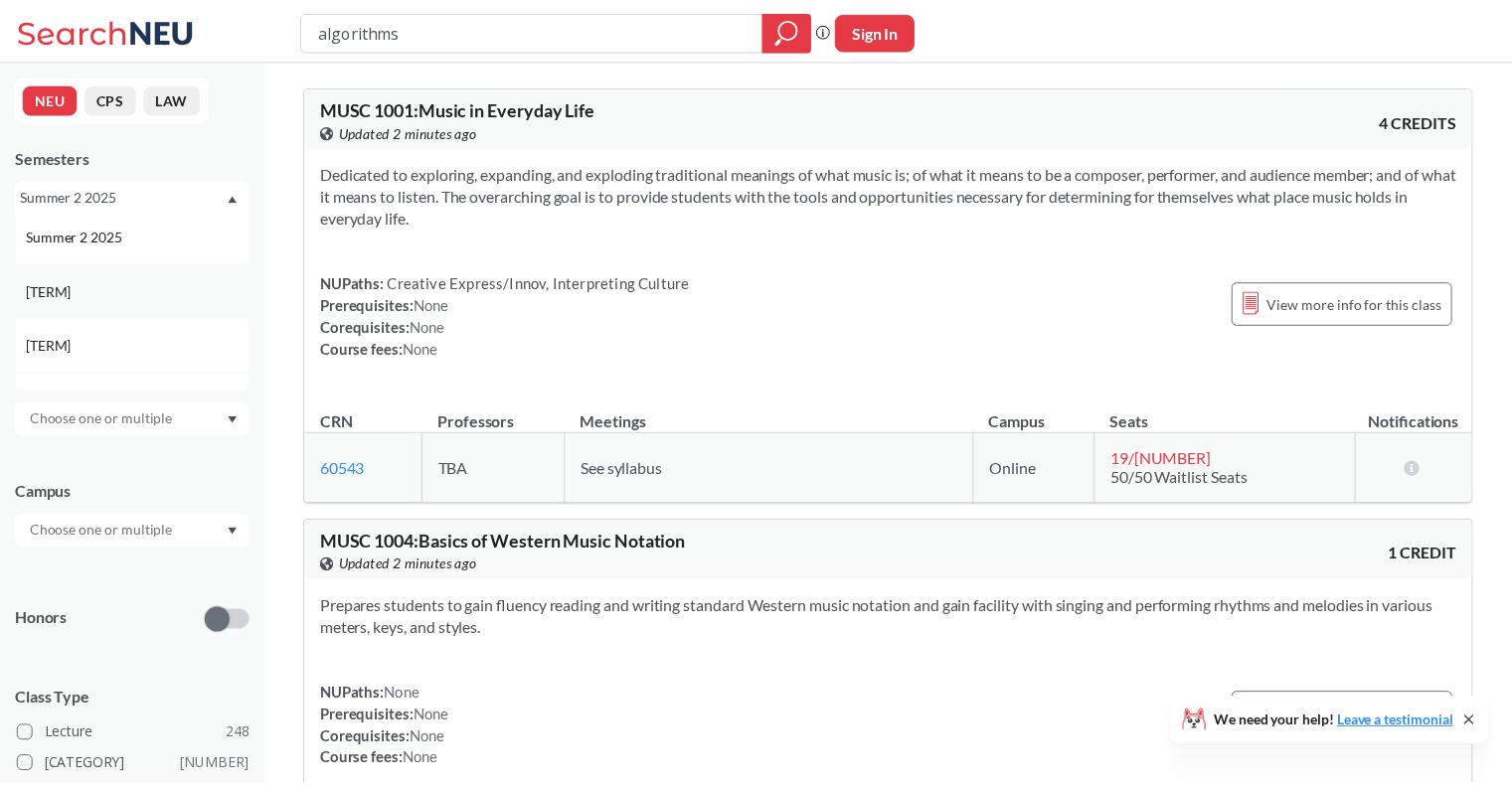 scroll, scrollTop: 0, scrollLeft: 0, axis: both 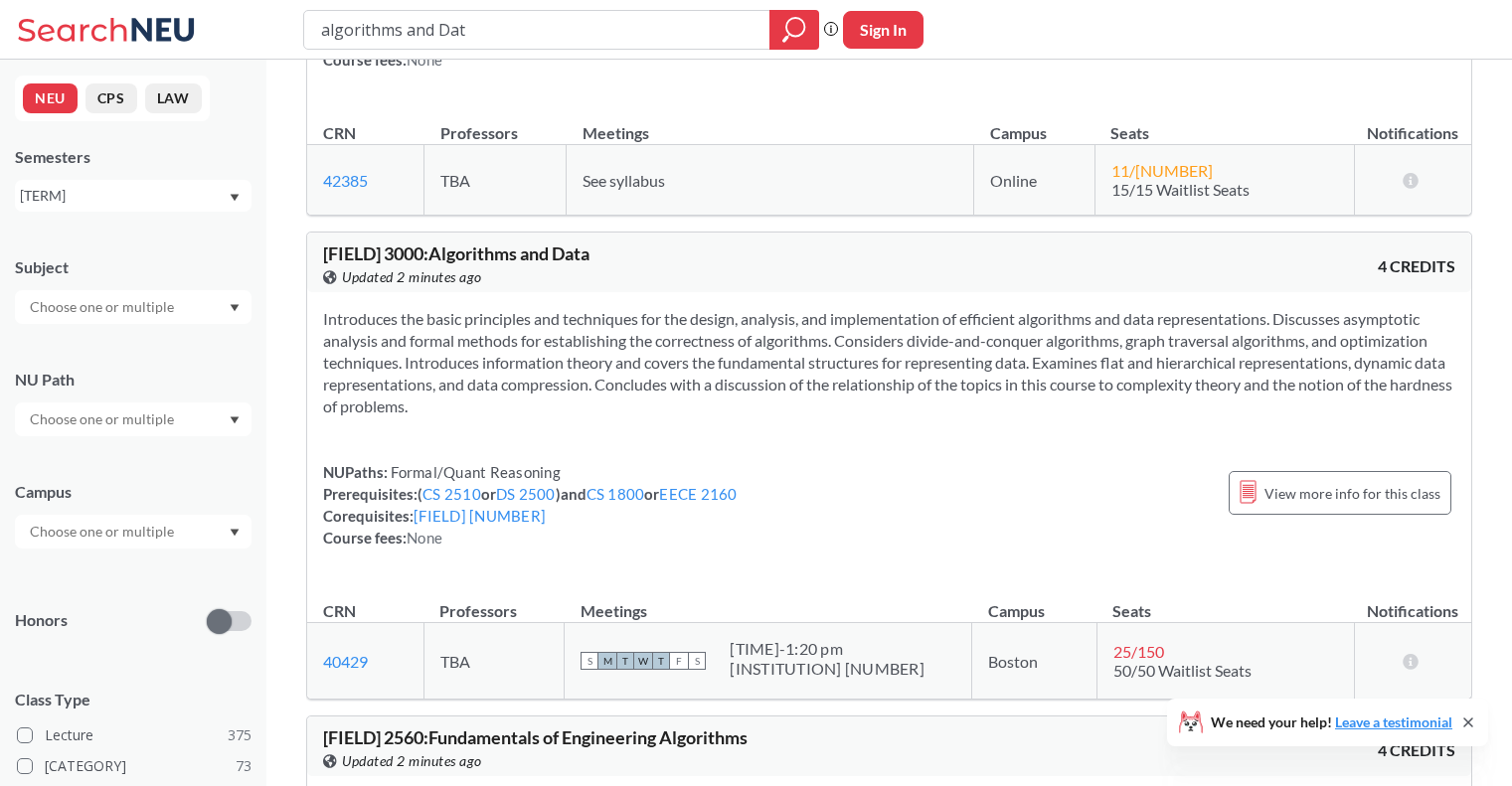 type on "algorithms and Data" 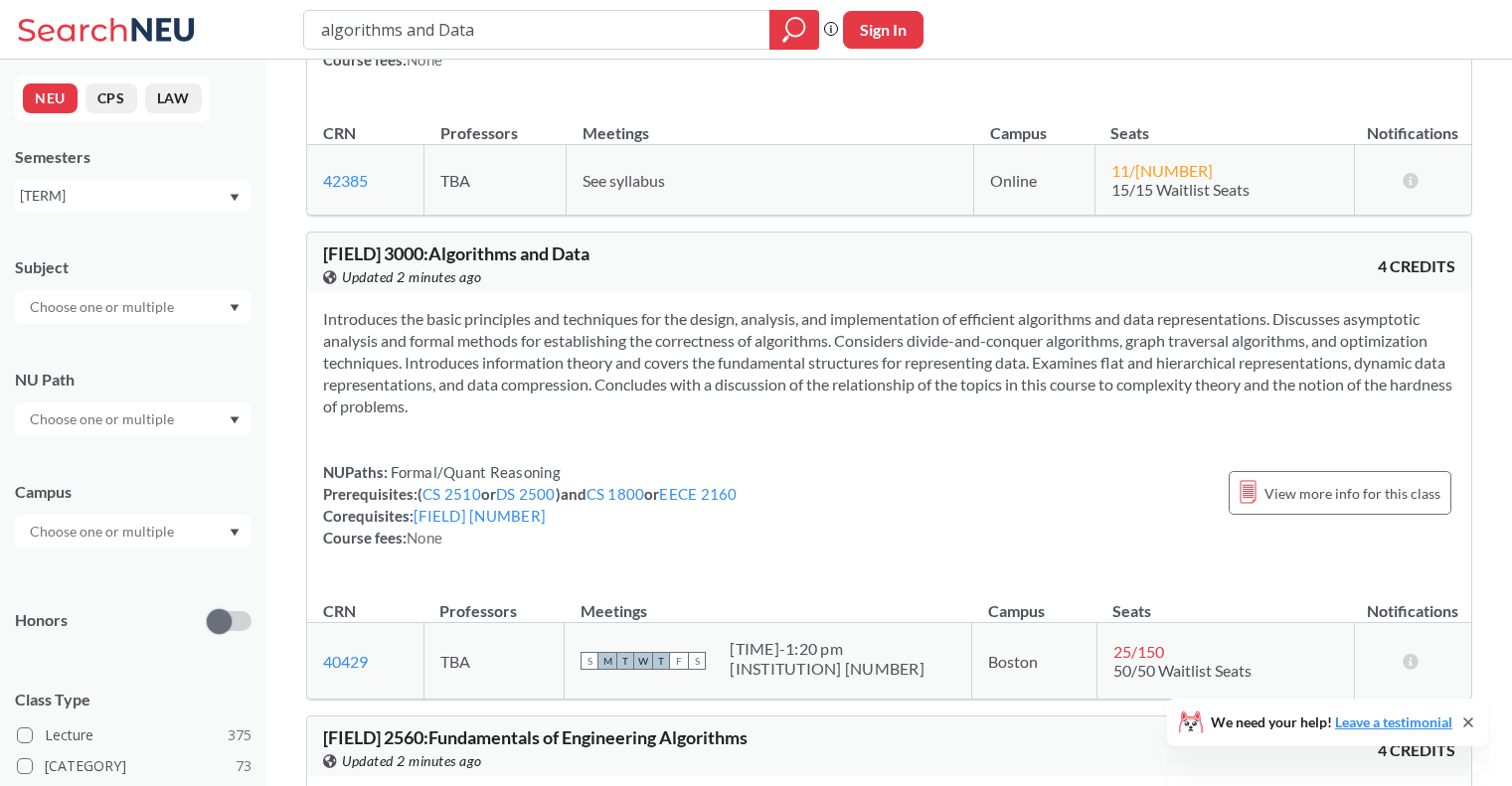 scroll, scrollTop: 488, scrollLeft: 0, axis: vertical 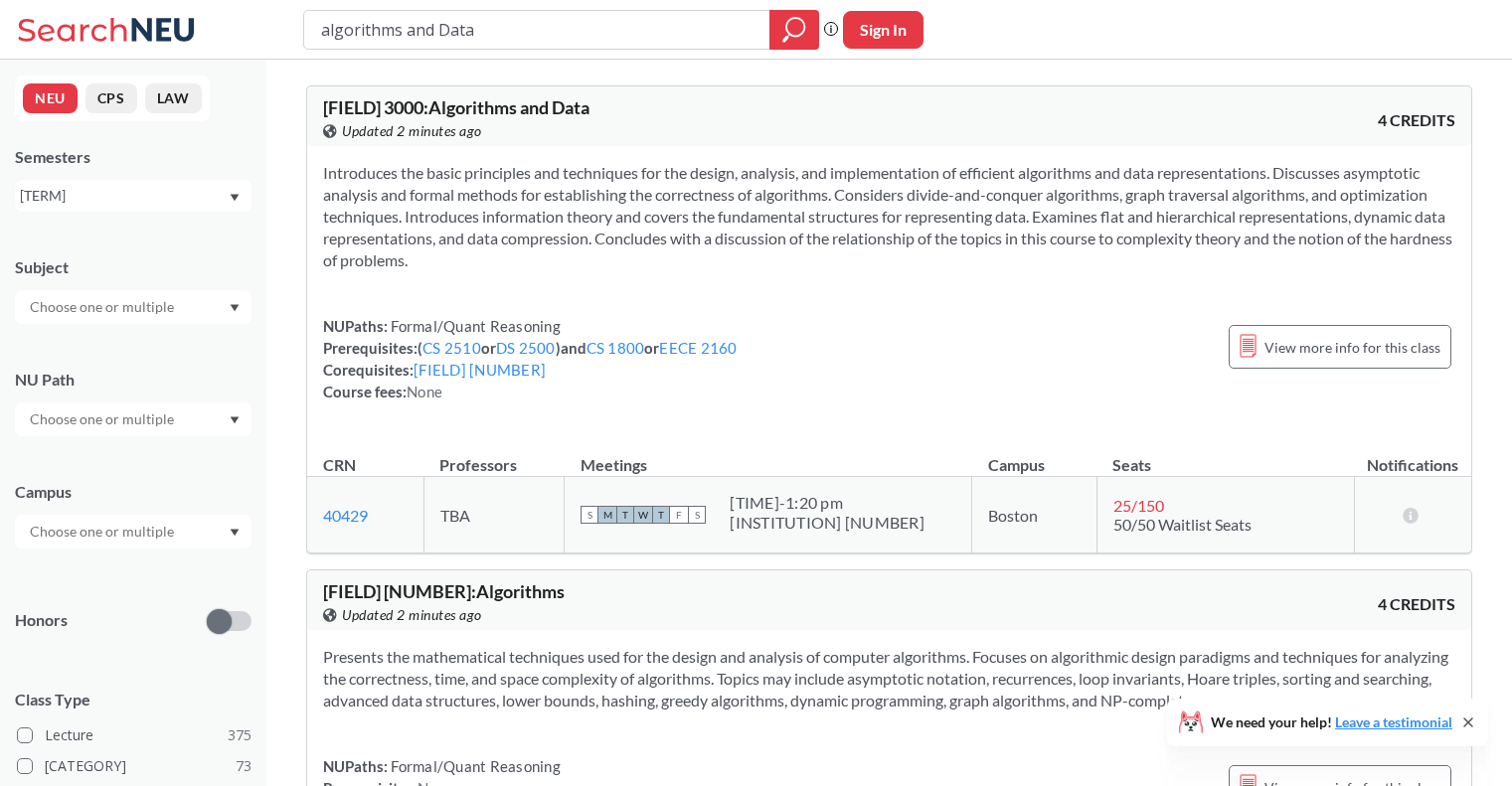 click on "[TERM]" at bounding box center [123, 196] 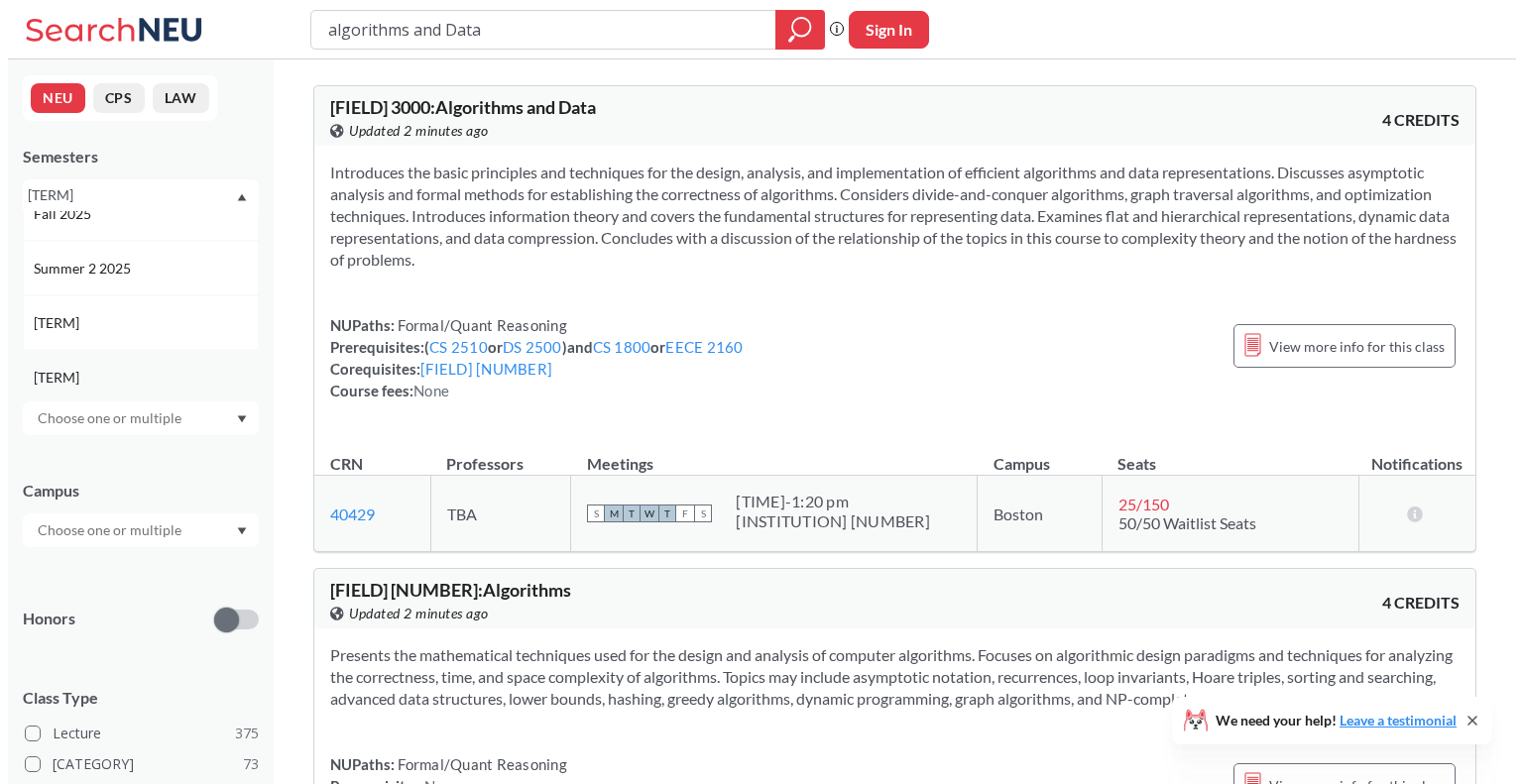 scroll, scrollTop: 24, scrollLeft: 0, axis: vertical 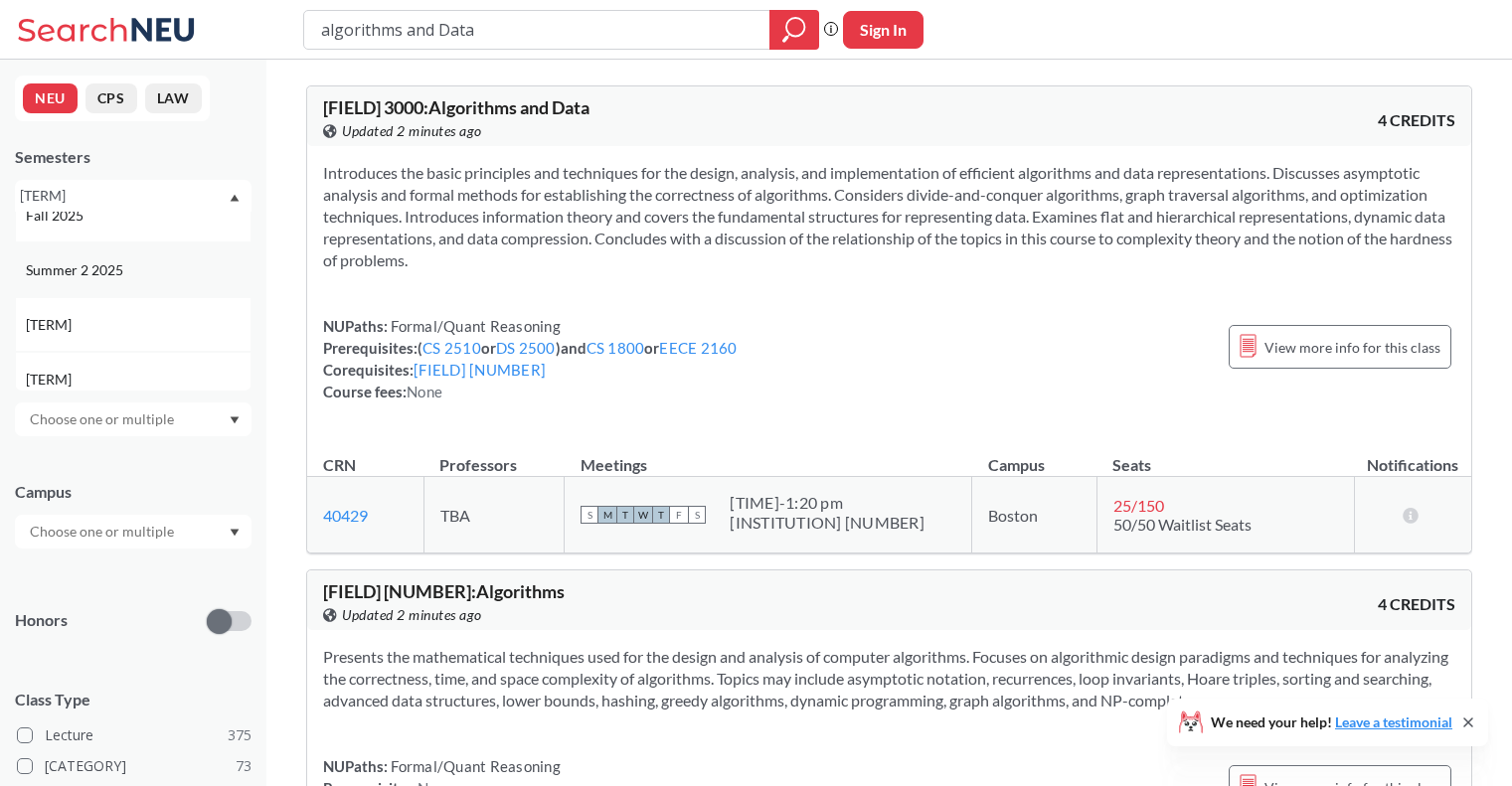 click on "Summer 2 2025" at bounding box center [133, 269] 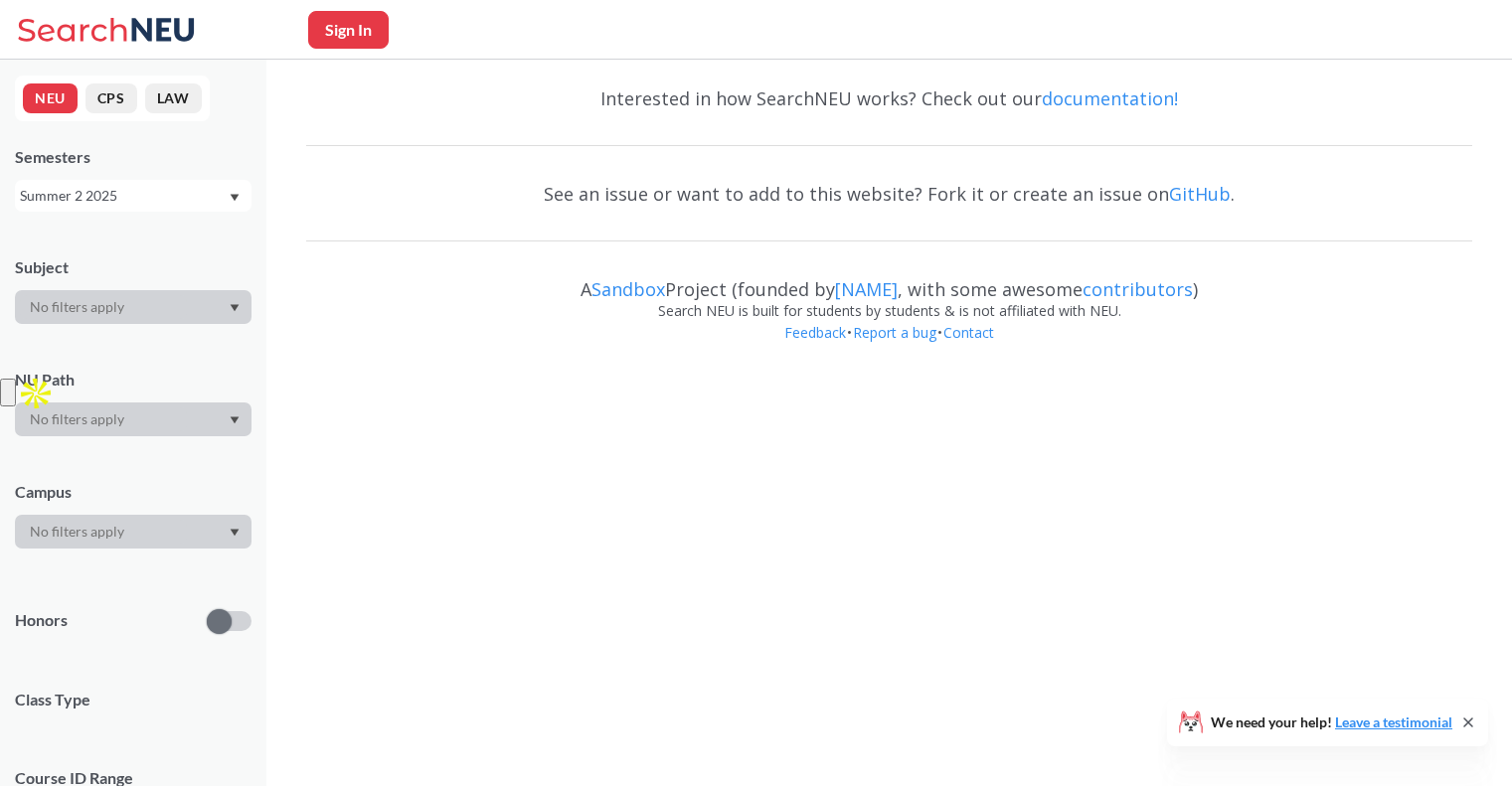 scroll, scrollTop: 0, scrollLeft: 0, axis: both 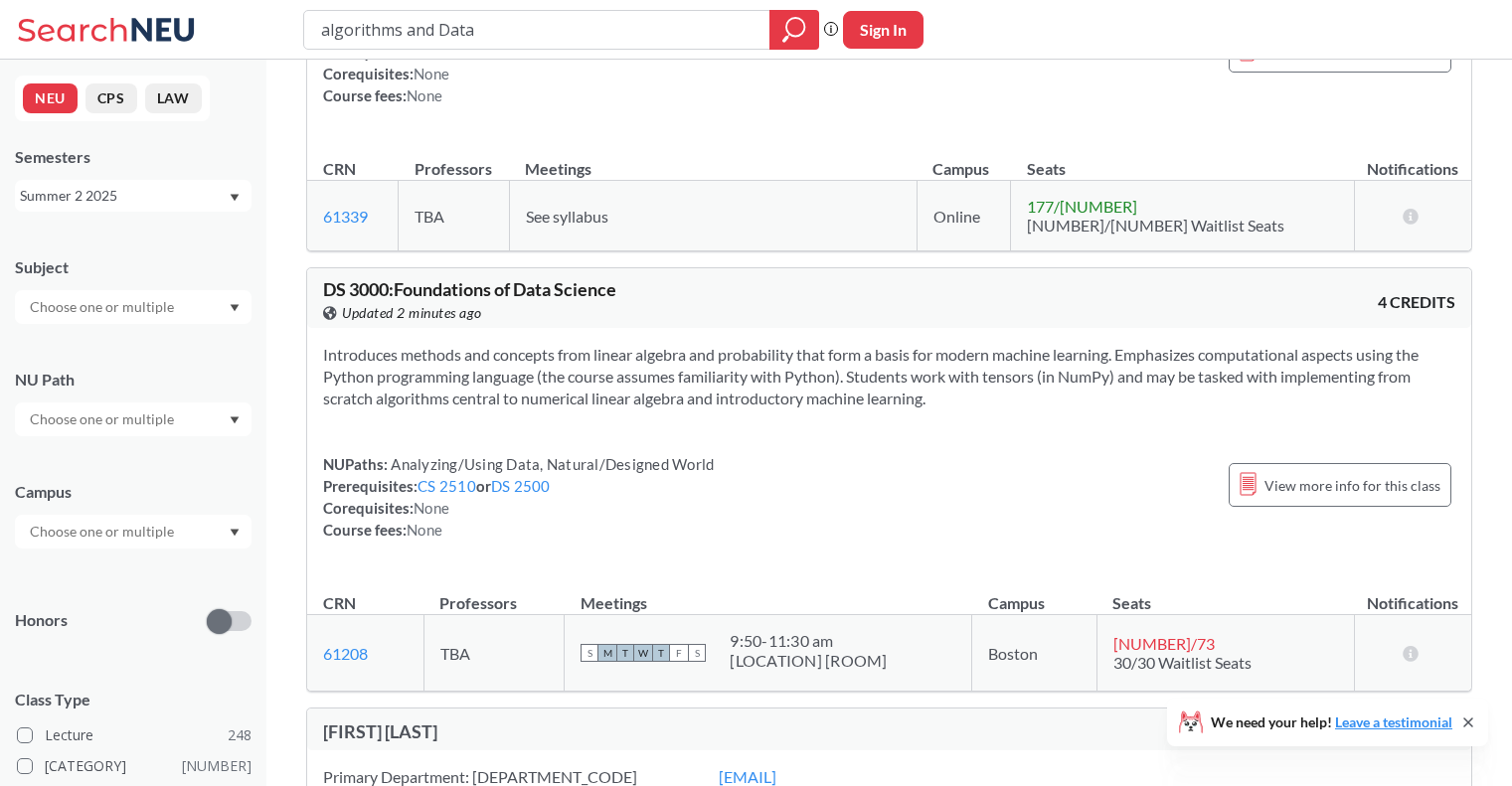 click on "Summer 2 2025" at bounding box center [123, 196] 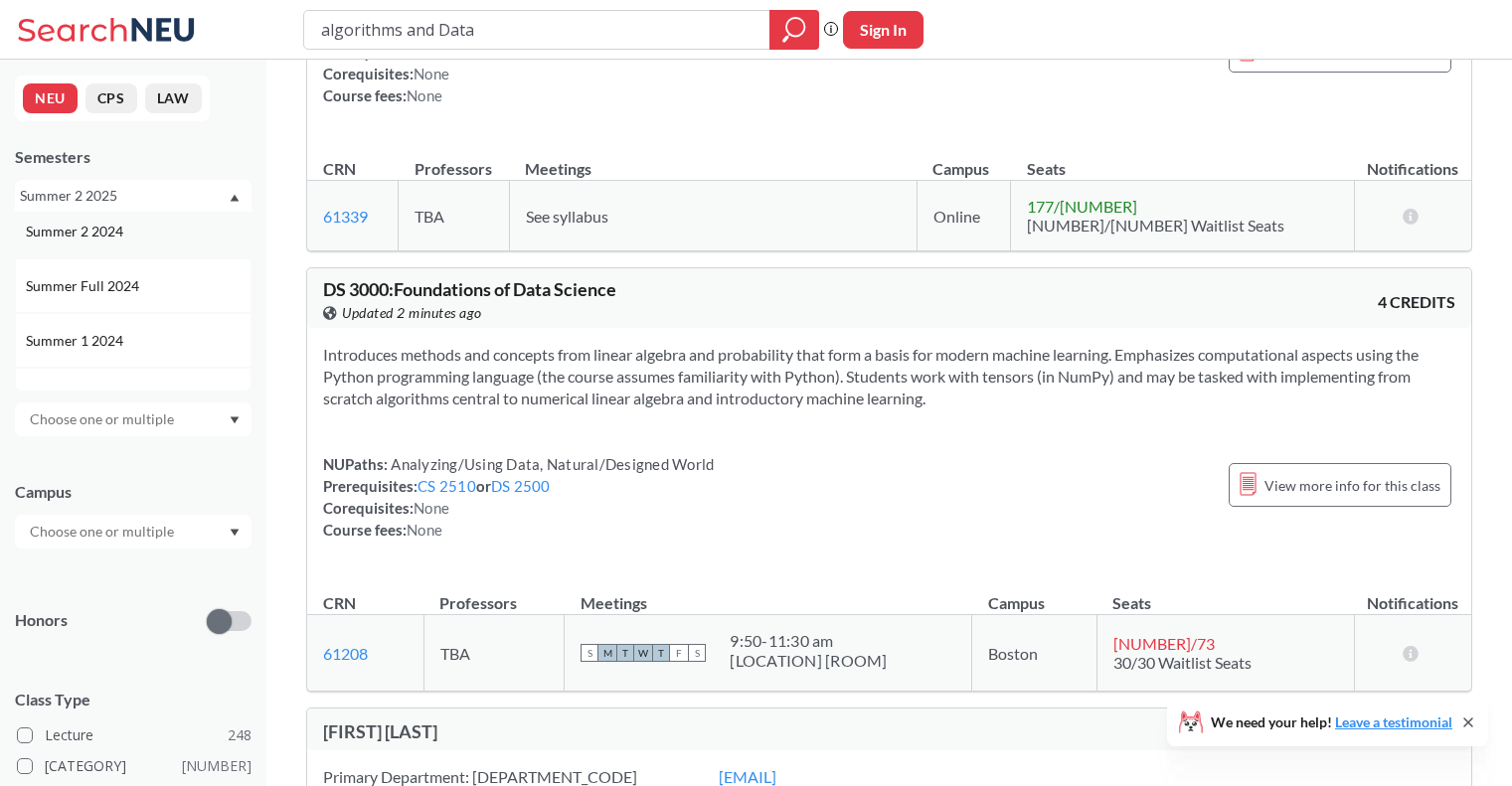 scroll, scrollTop: 337, scrollLeft: 0, axis: vertical 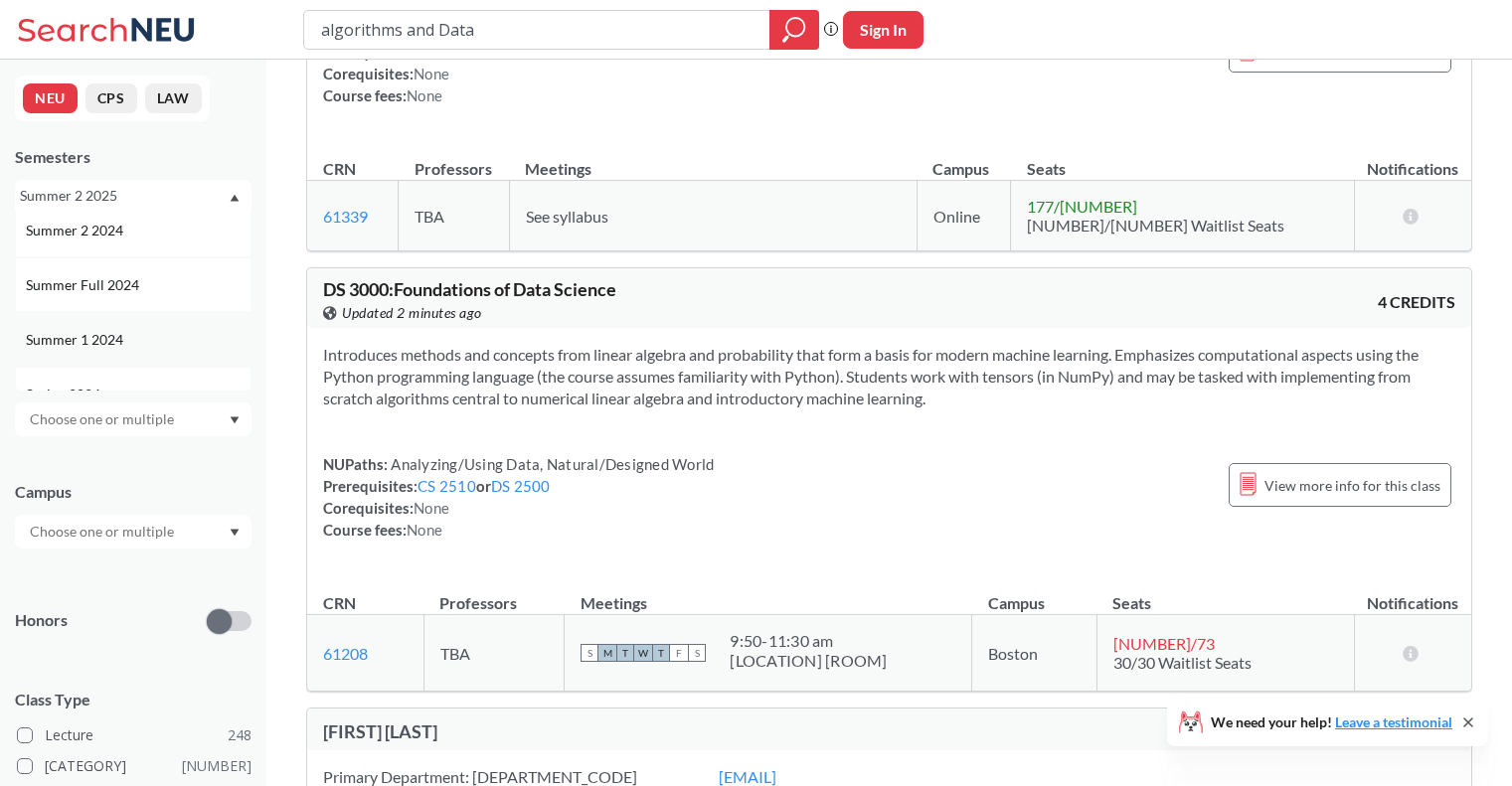 click on "Summer 1 2024" at bounding box center (133, 339) 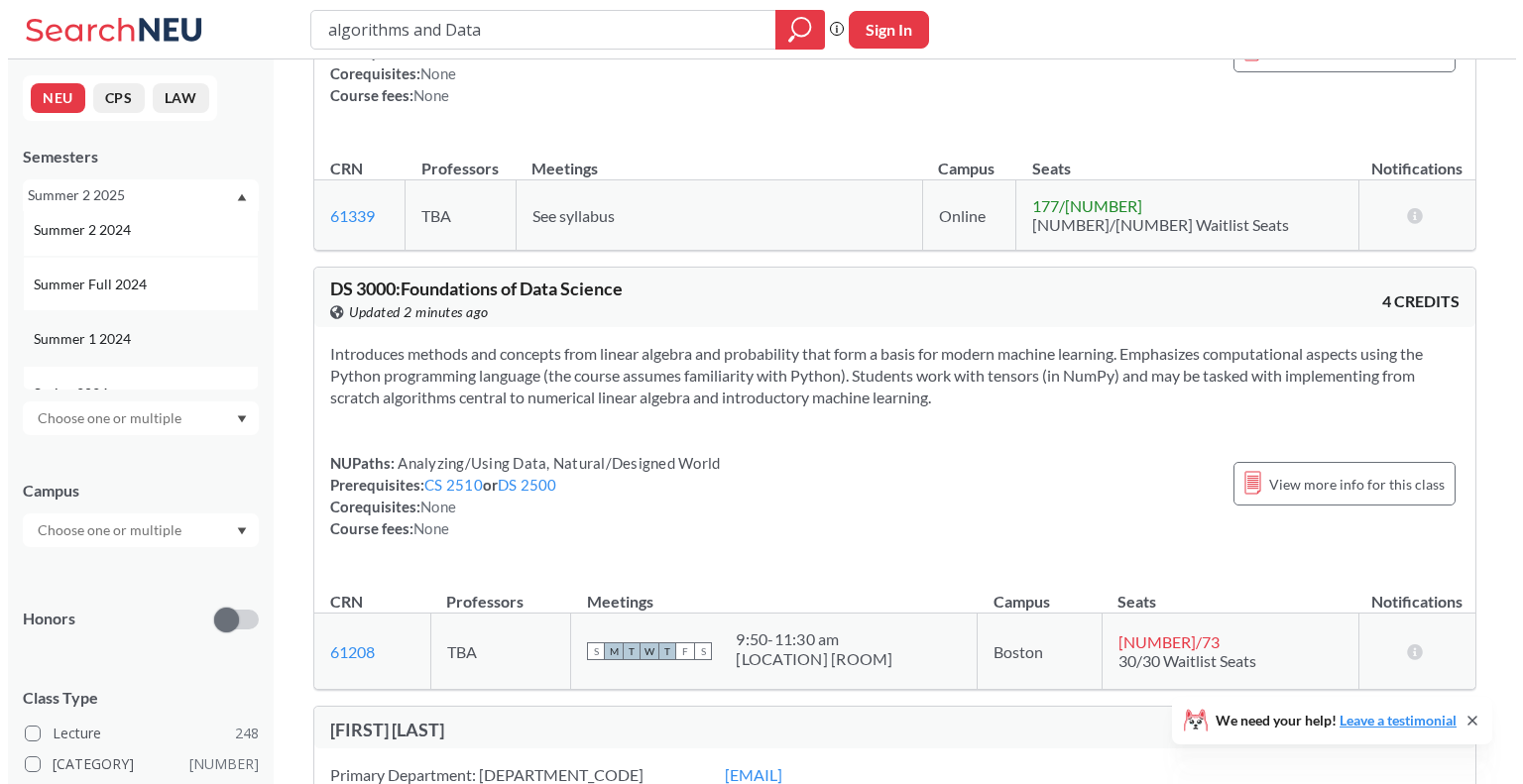 scroll, scrollTop: 0, scrollLeft: 0, axis: both 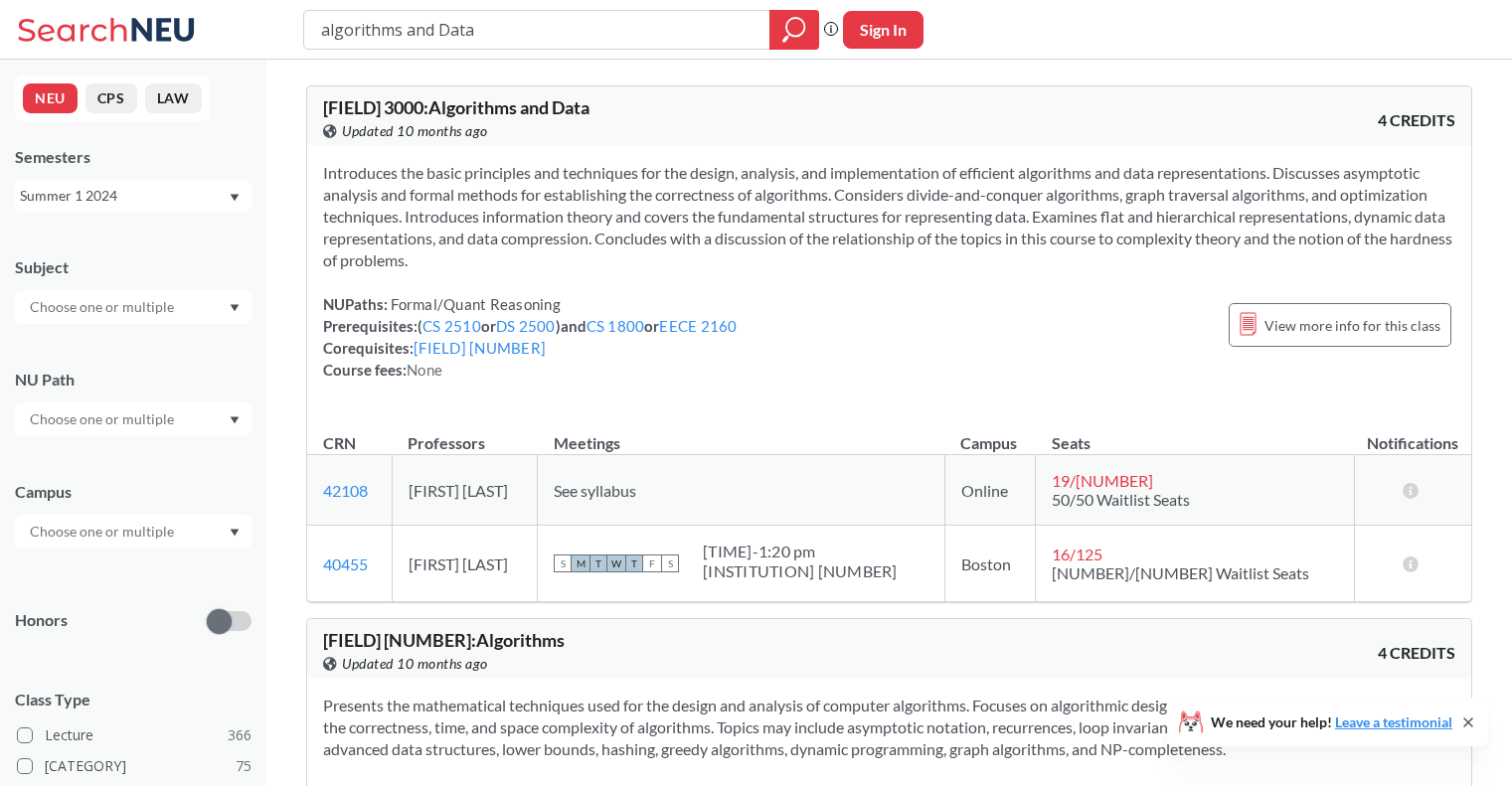 click on "Summer 1 2024" at bounding box center (123, 196) 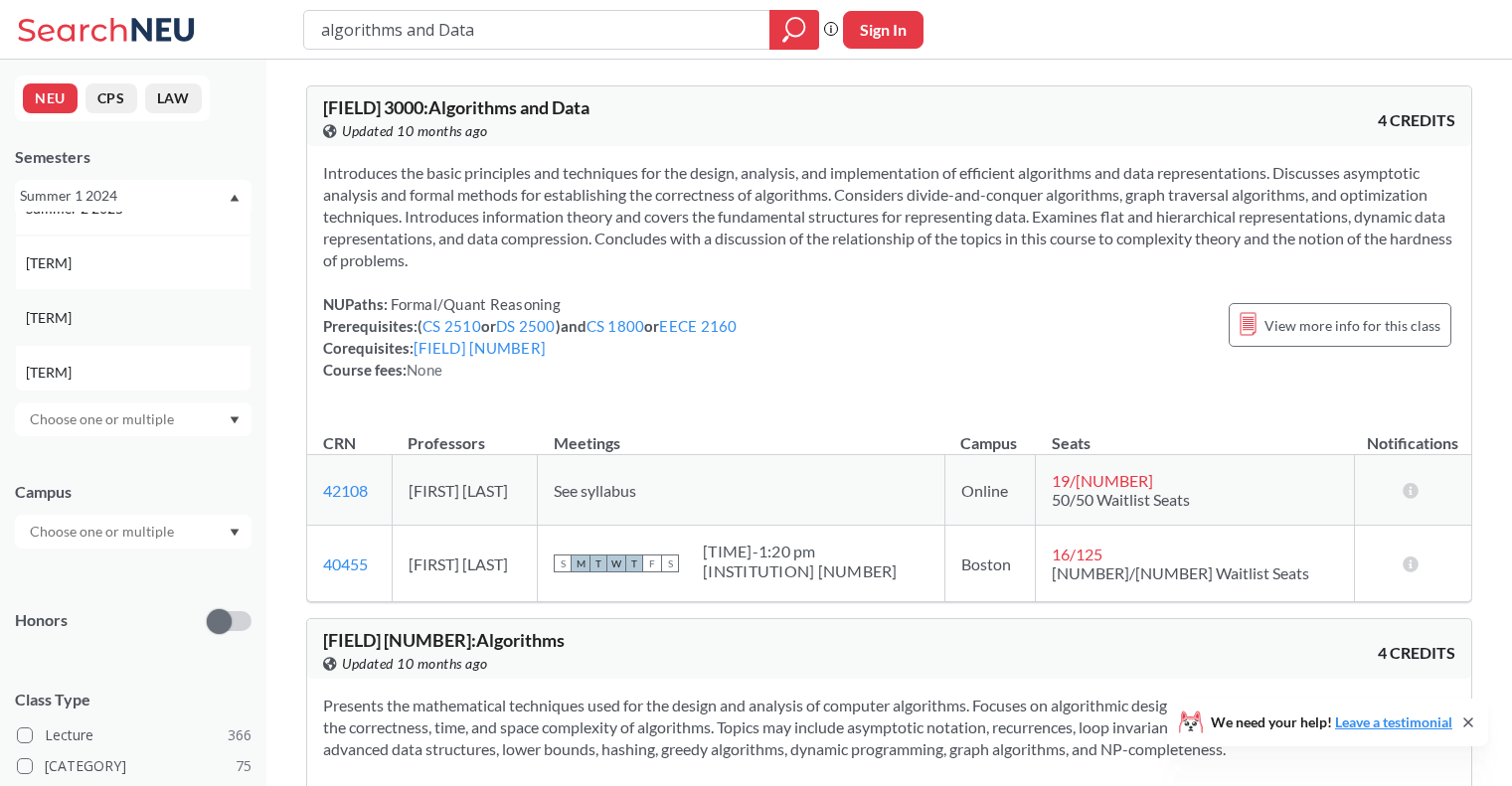 click on "[TERM]" at bounding box center (133, 317) 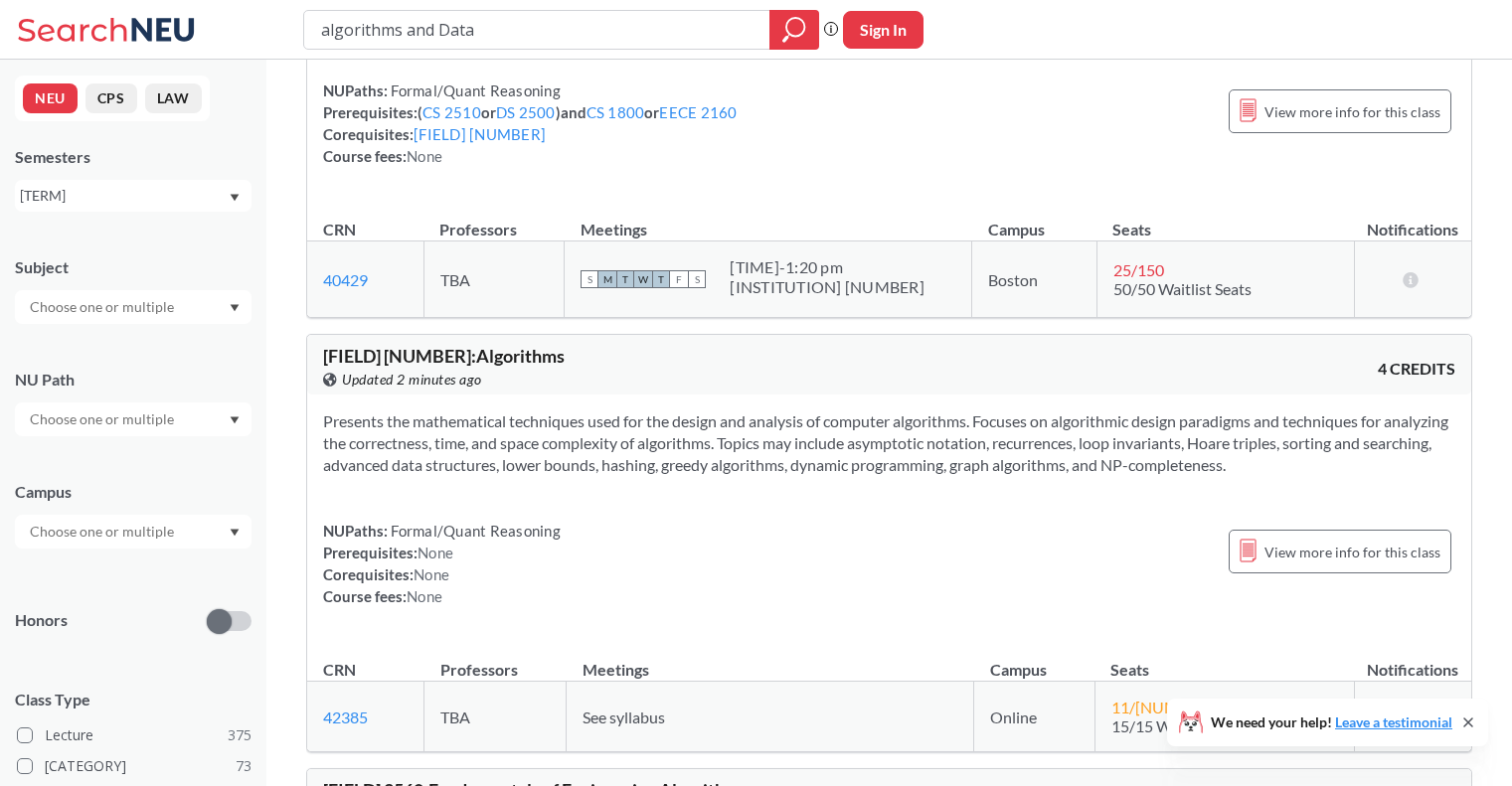 click on "[TERM]" at bounding box center (133, 196) 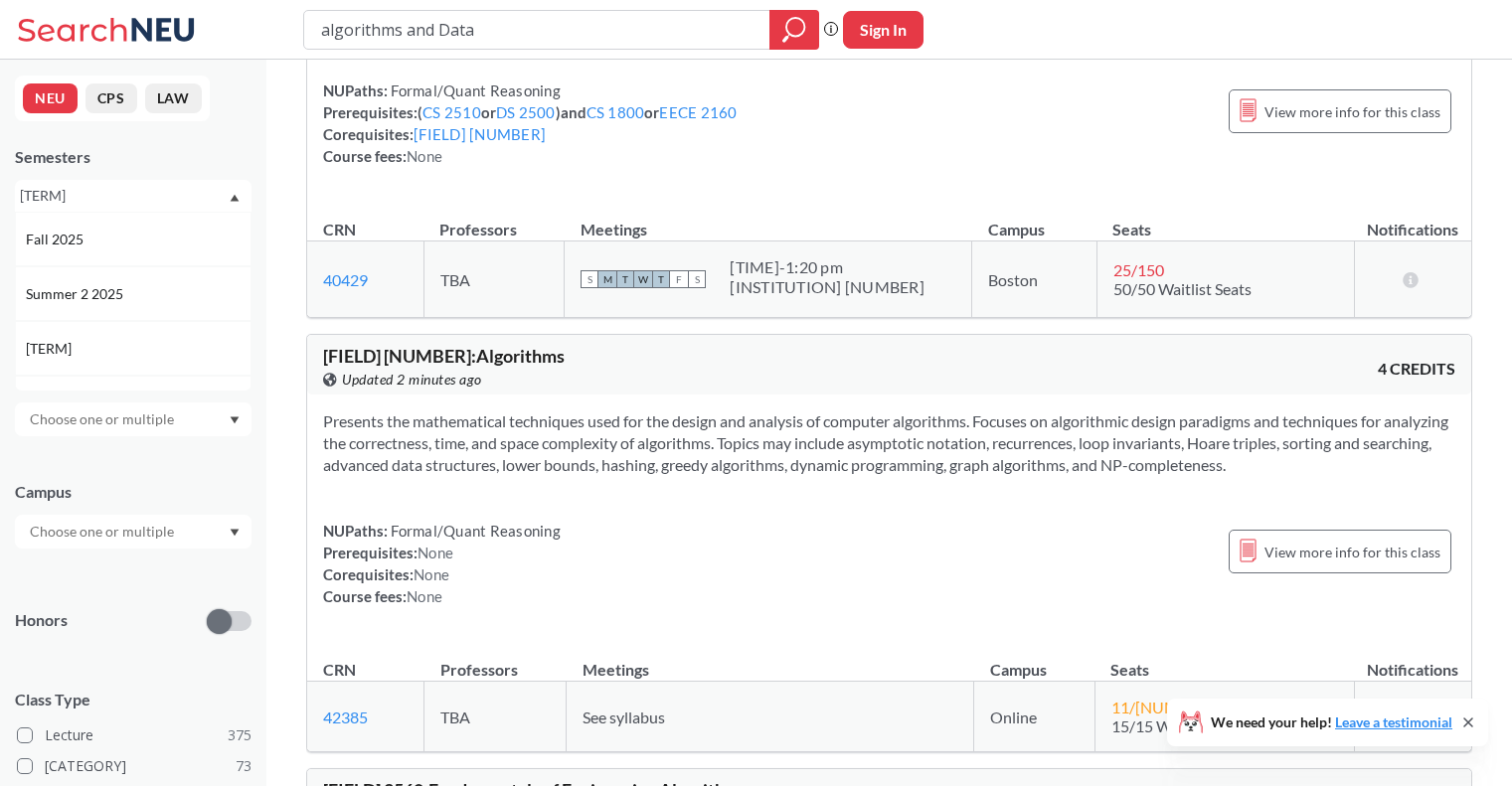 click on "[TERM]" at bounding box center [133, 196] 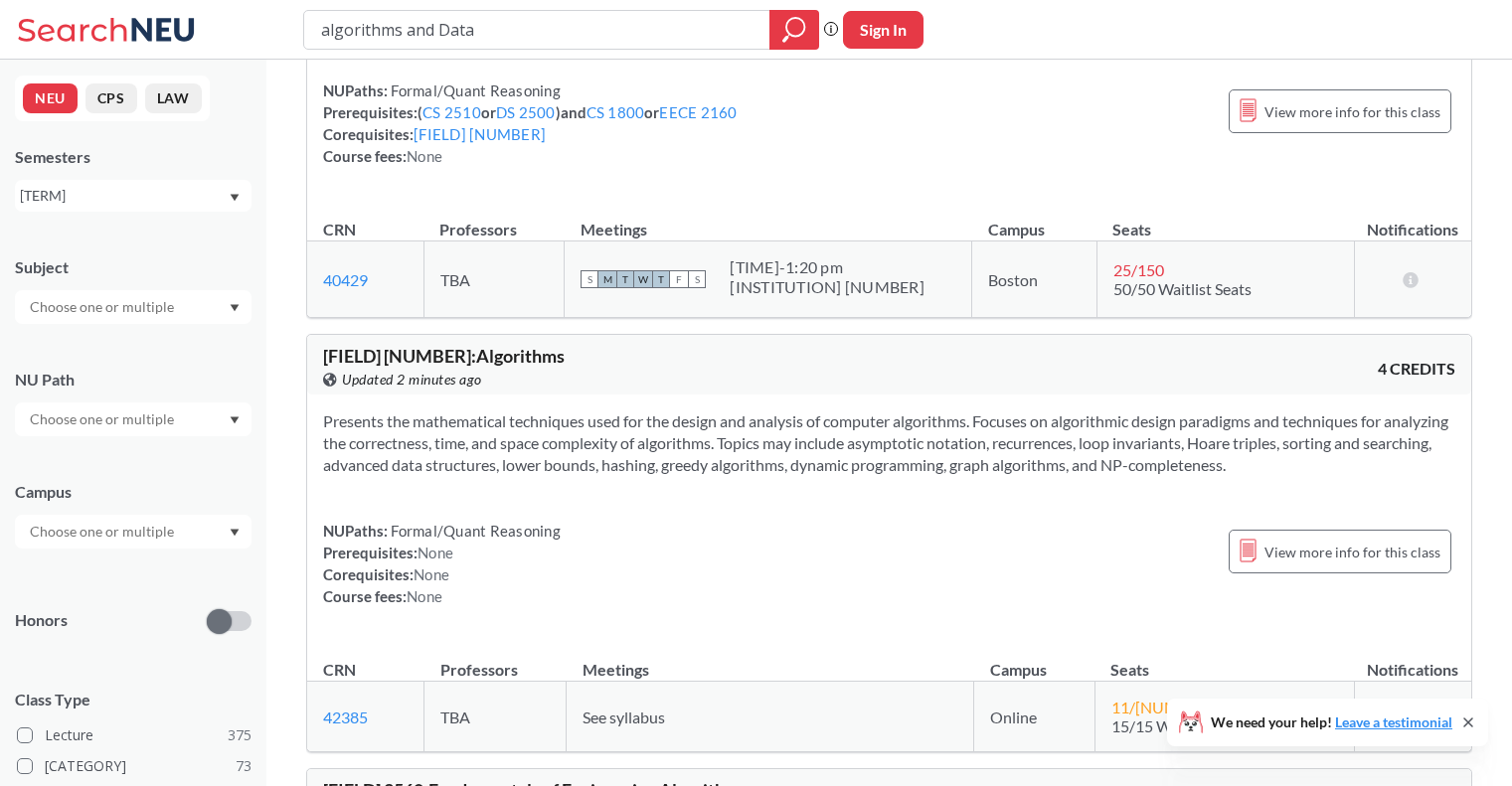 click on "[TERM]" at bounding box center [123, 196] 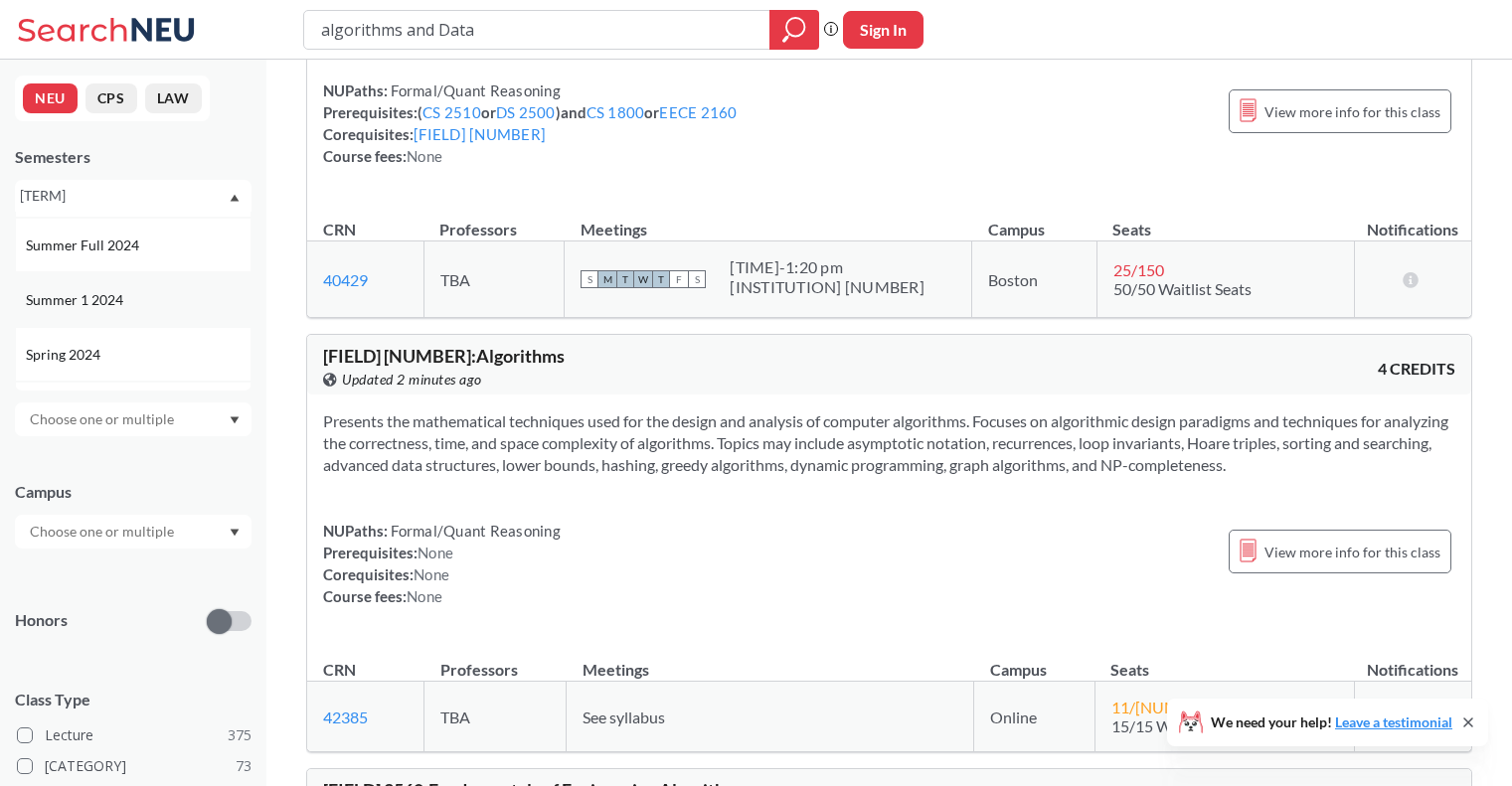 click on "Summer 1 2024" at bounding box center [138, 300] 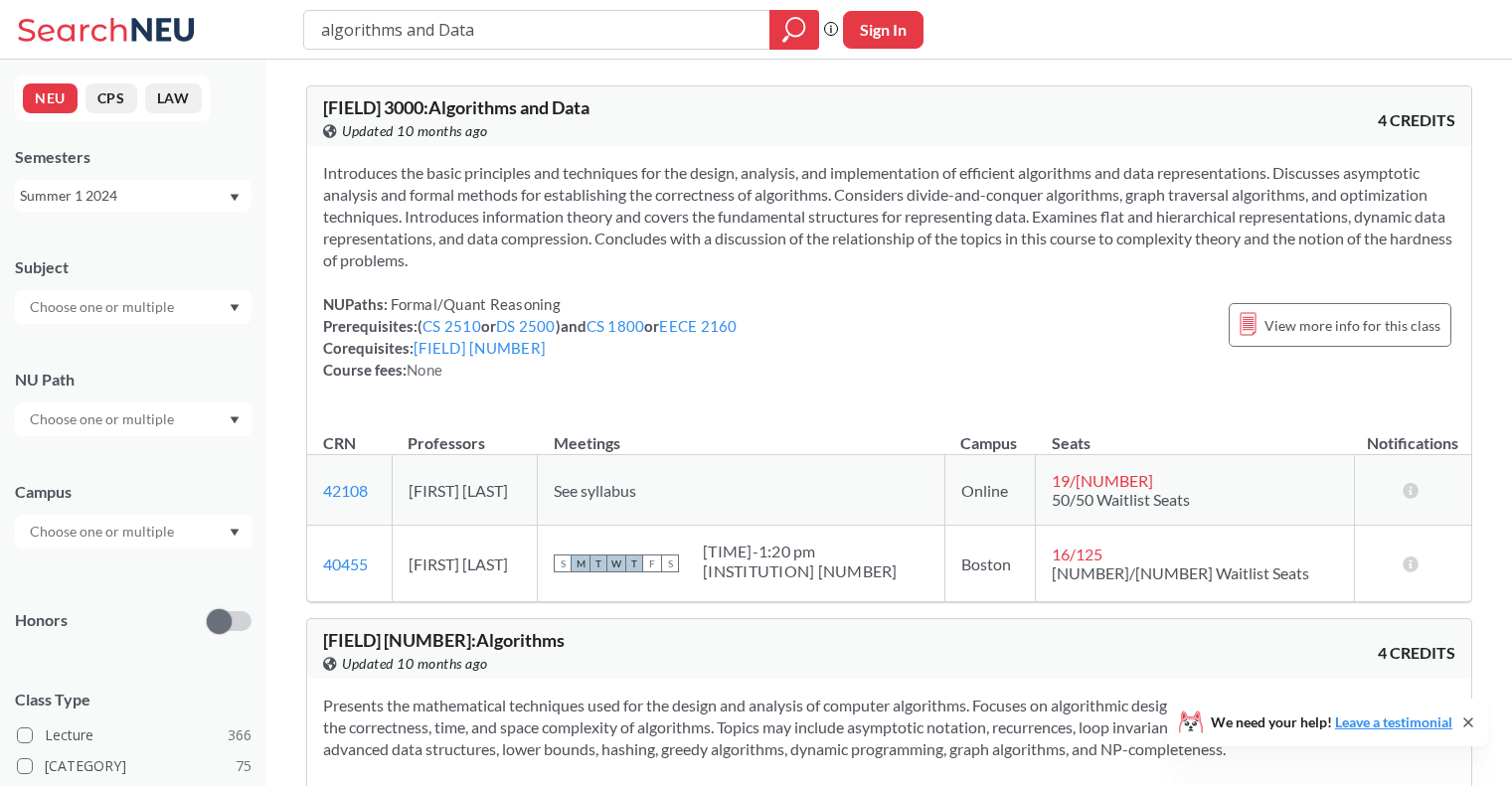 click on "Summer 1 2024" at bounding box center (123, 196) 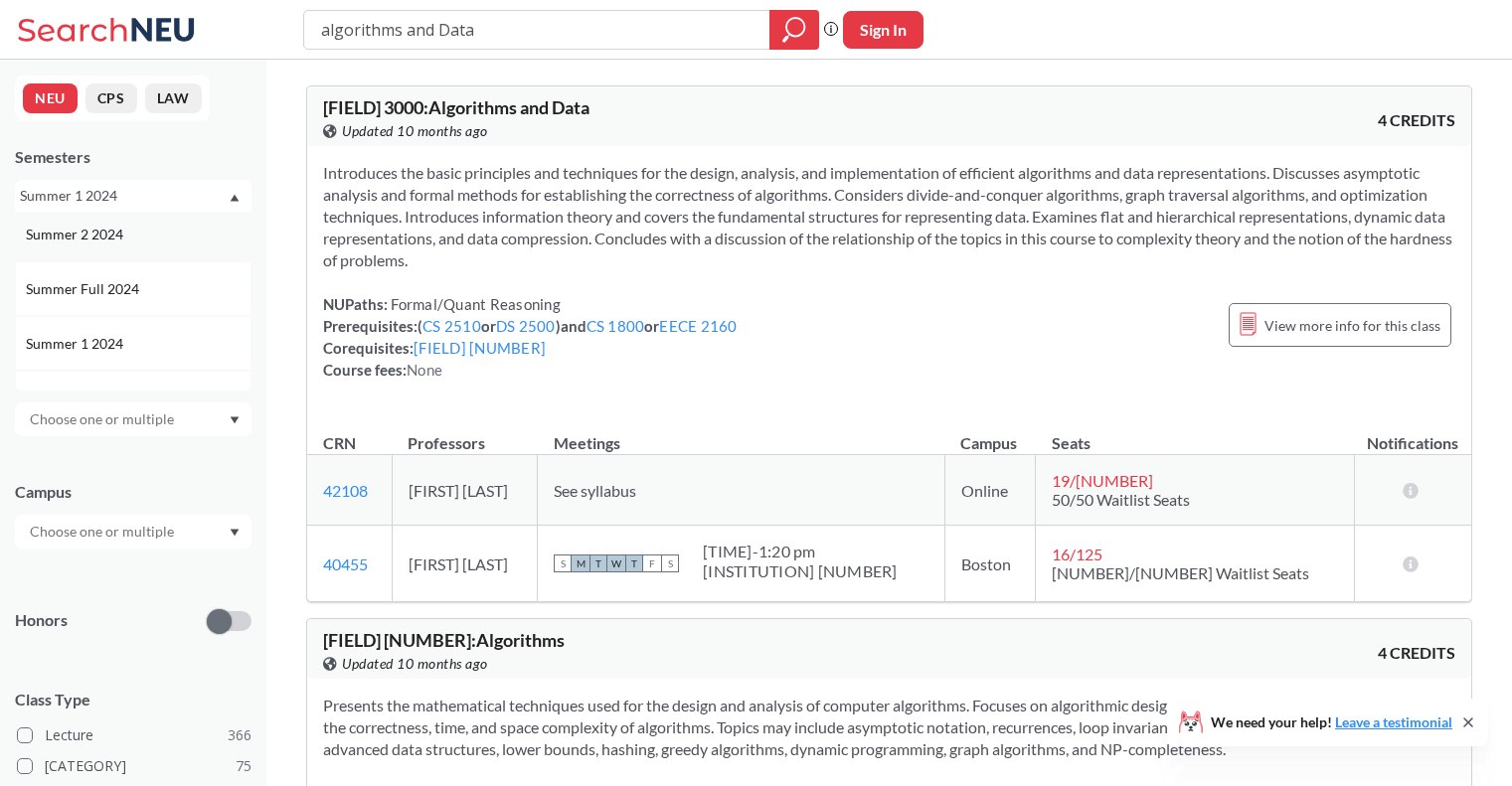 click on "Summer 2 2024" at bounding box center [138, 235] 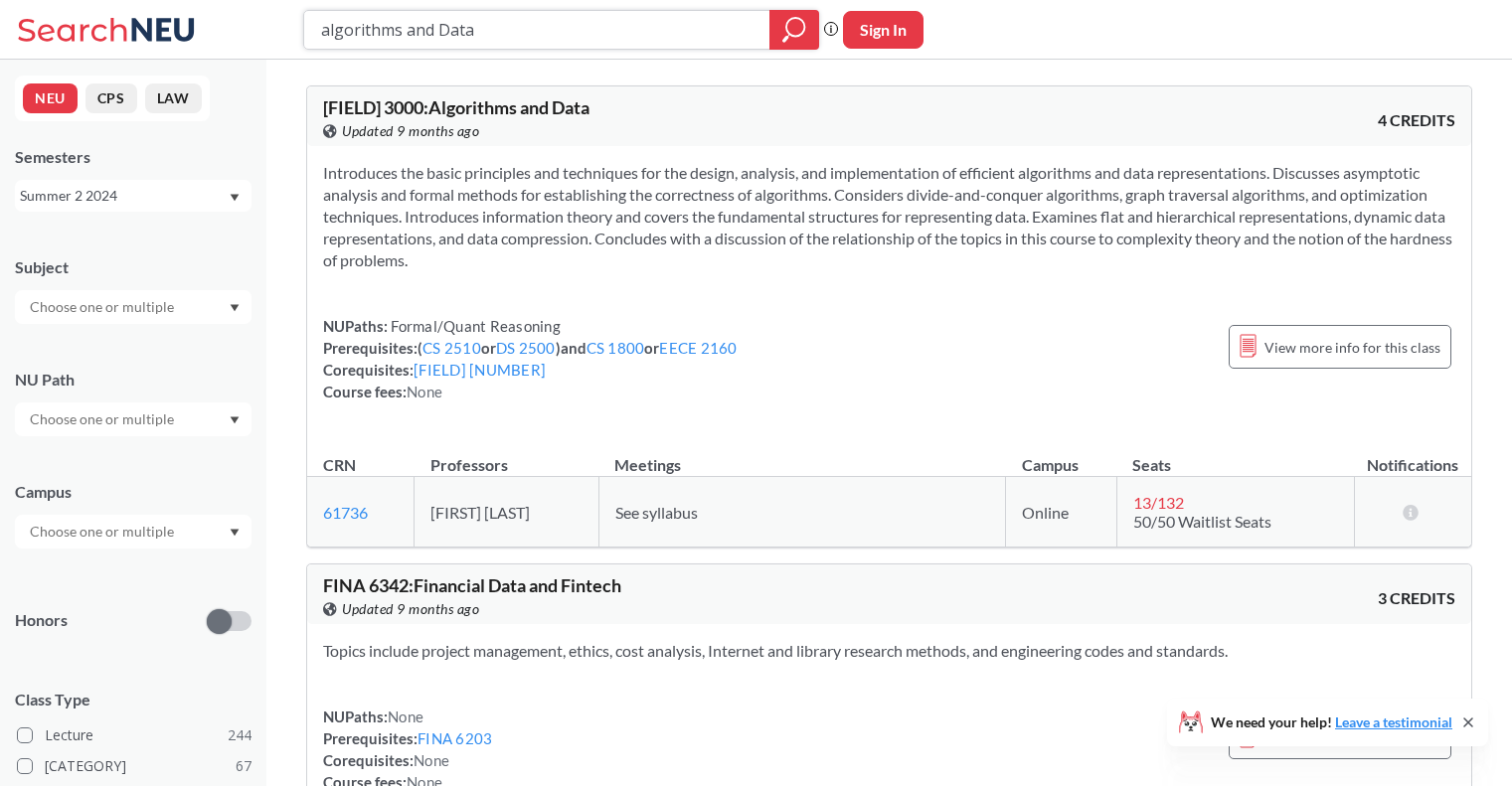type on "d" 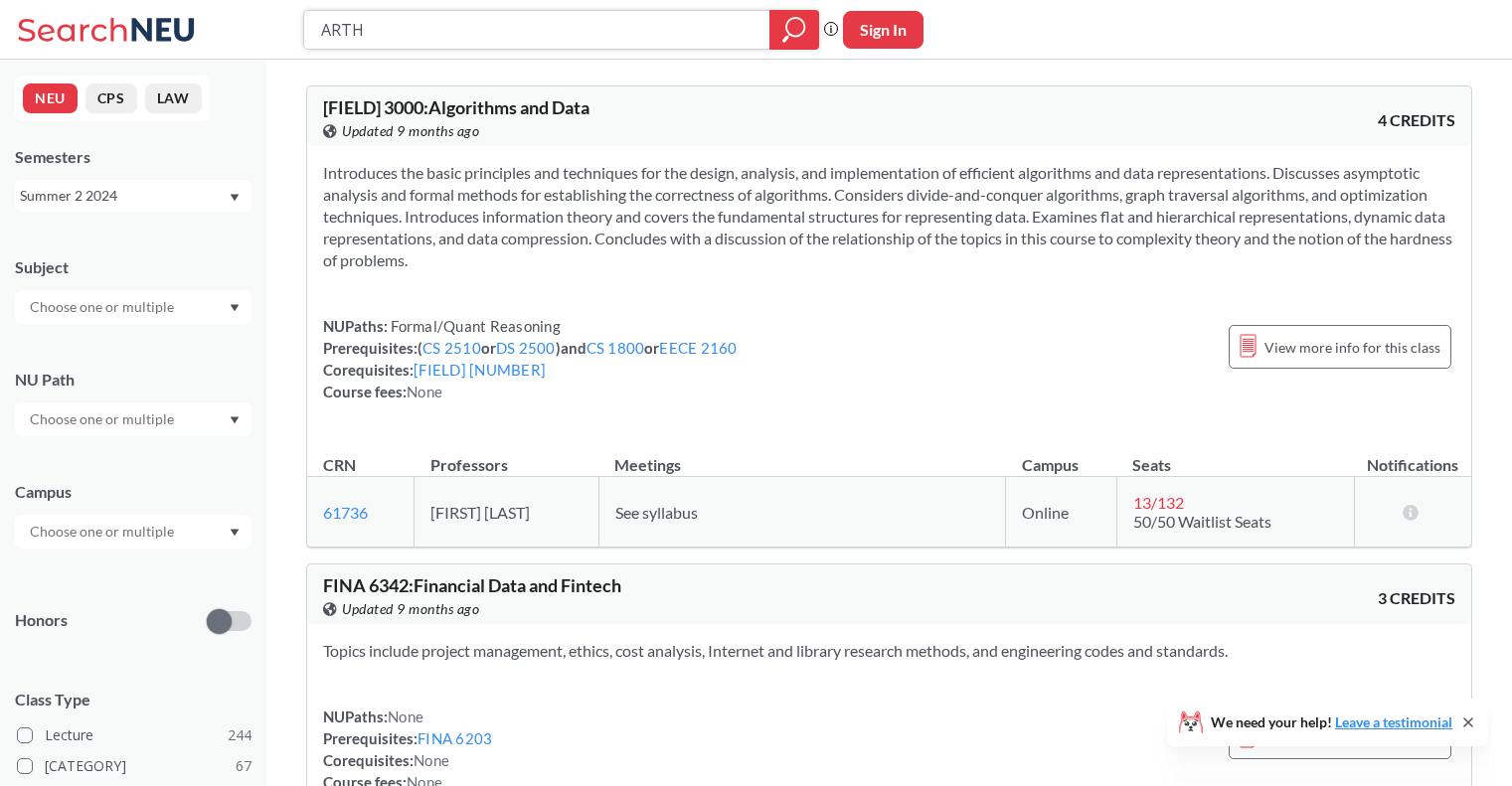 type on "ARTH" 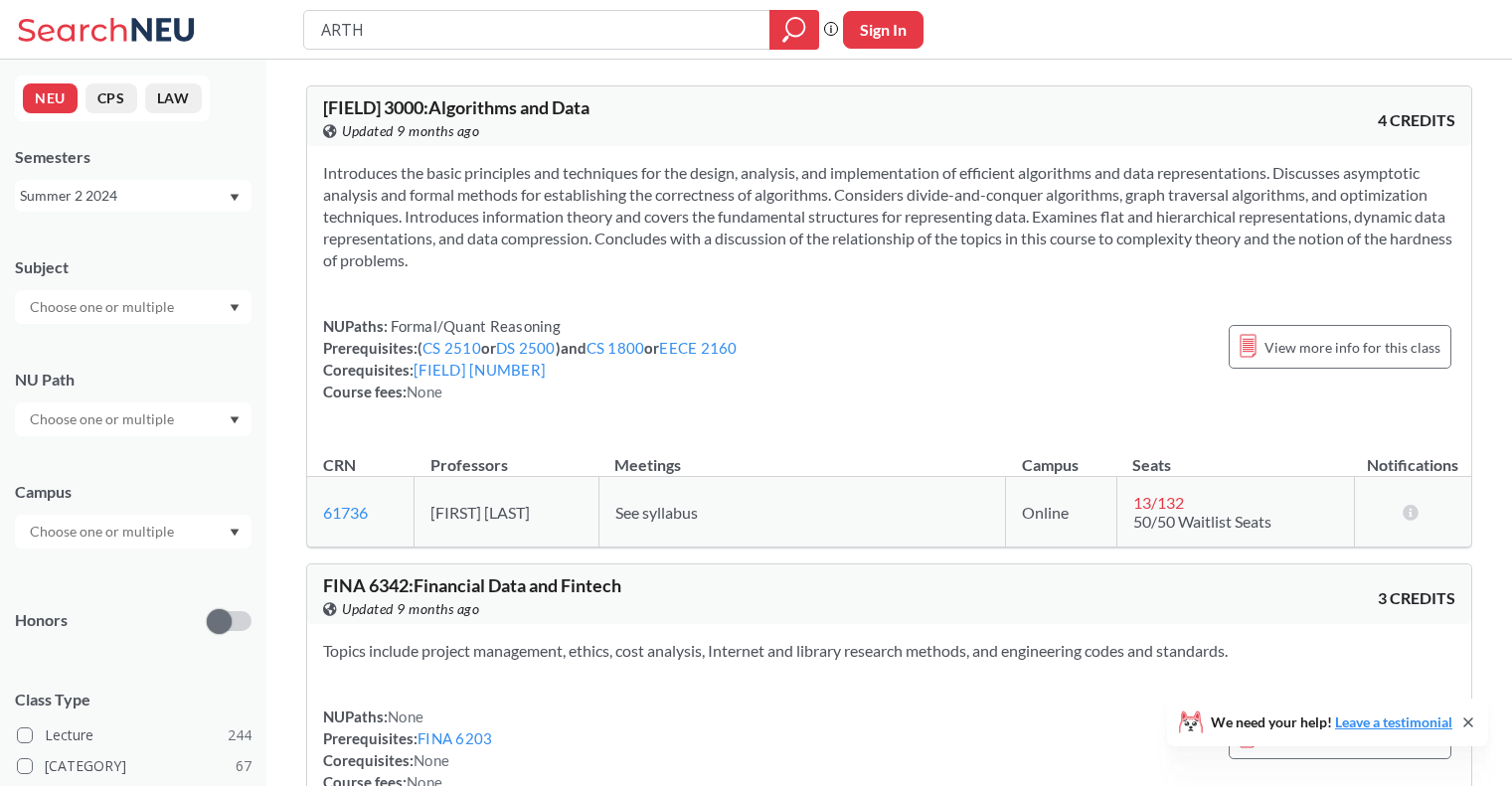 click on "Subject" at bounding box center (133, 267) 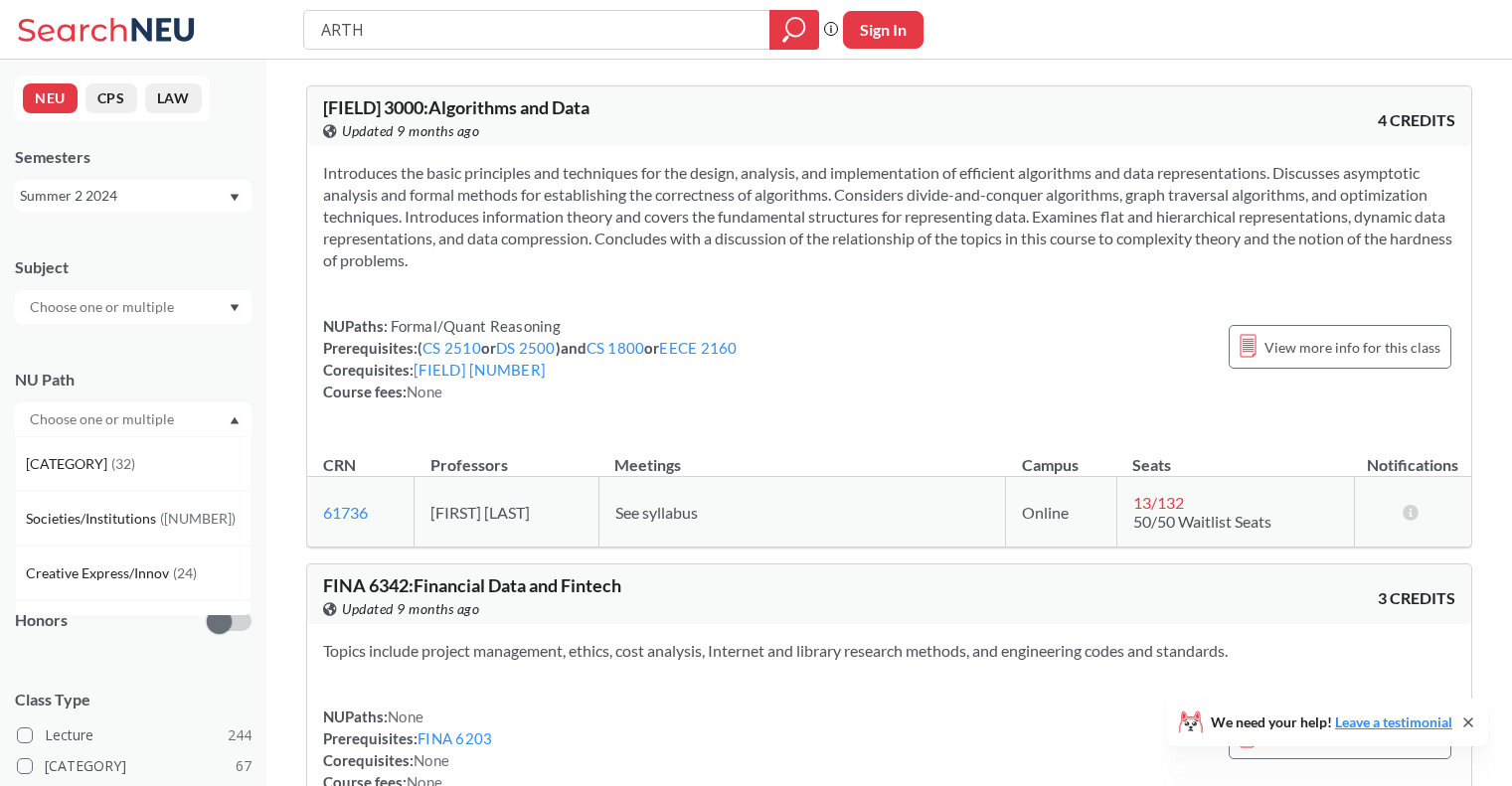 scroll, scrollTop: 37, scrollLeft: 0, axis: vertical 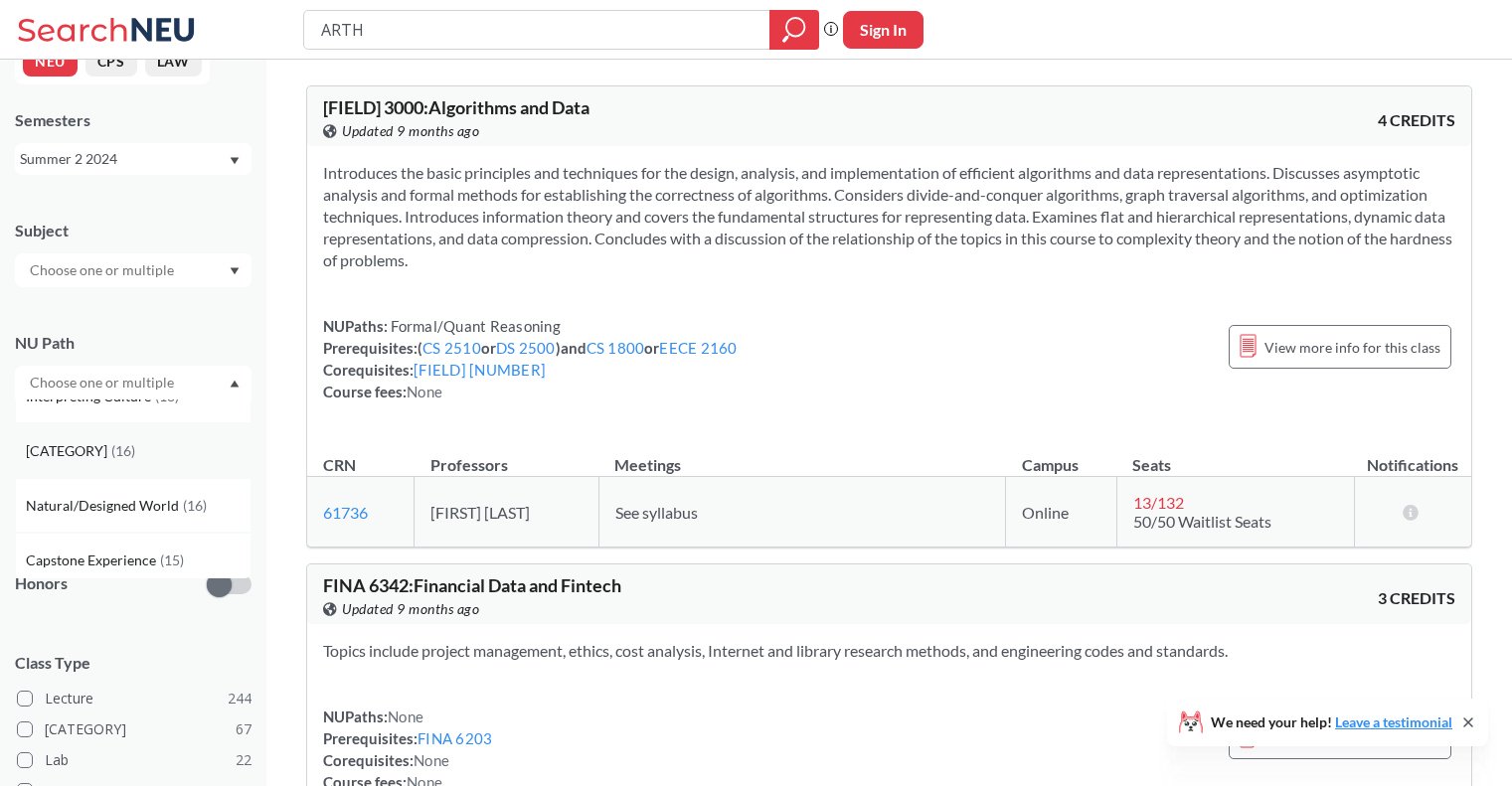 click on "[CATEGORY] ( [NUMBER] )" at bounding box center [138, 451] 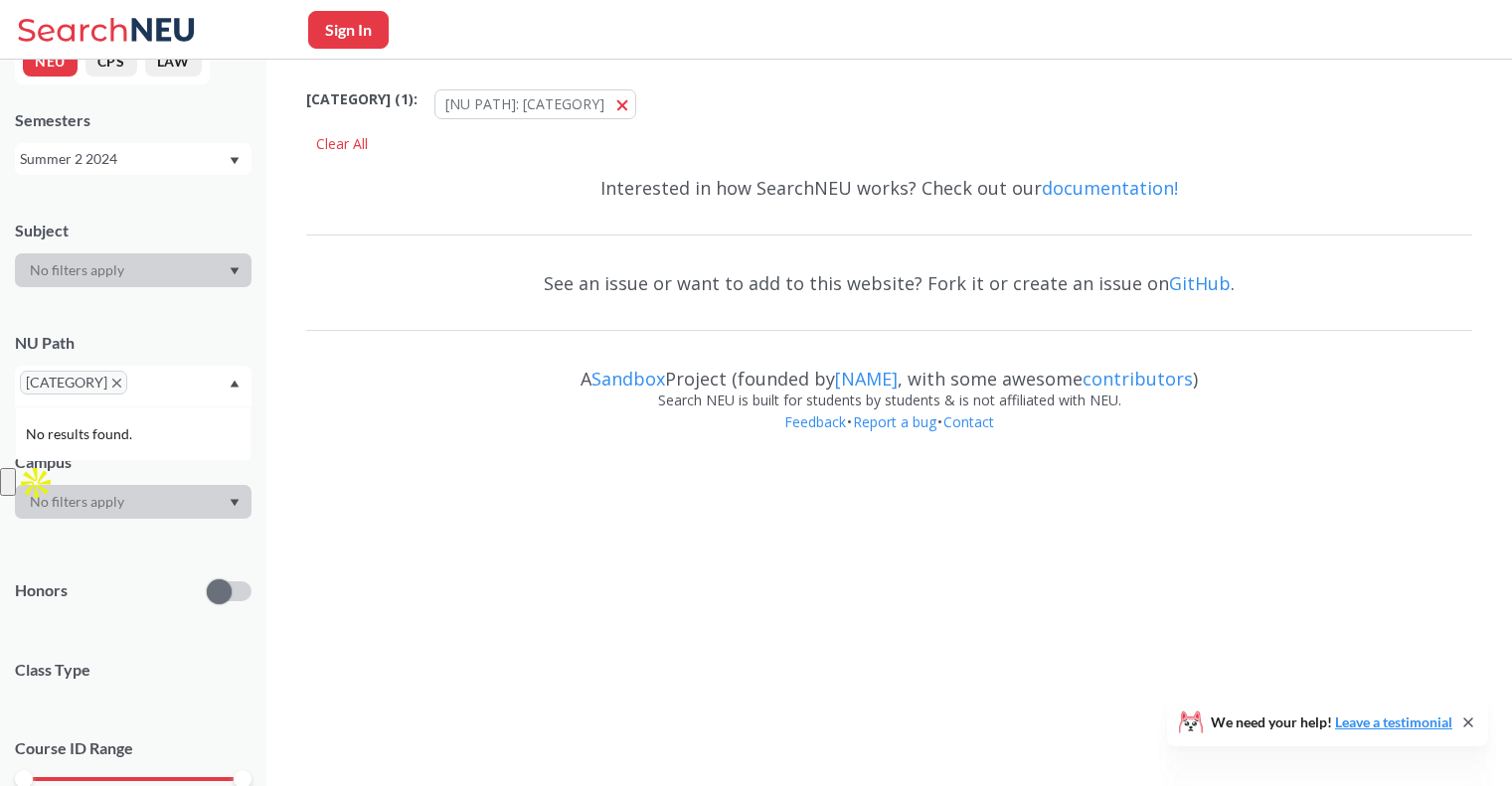 scroll, scrollTop: 0, scrollLeft: 0, axis: both 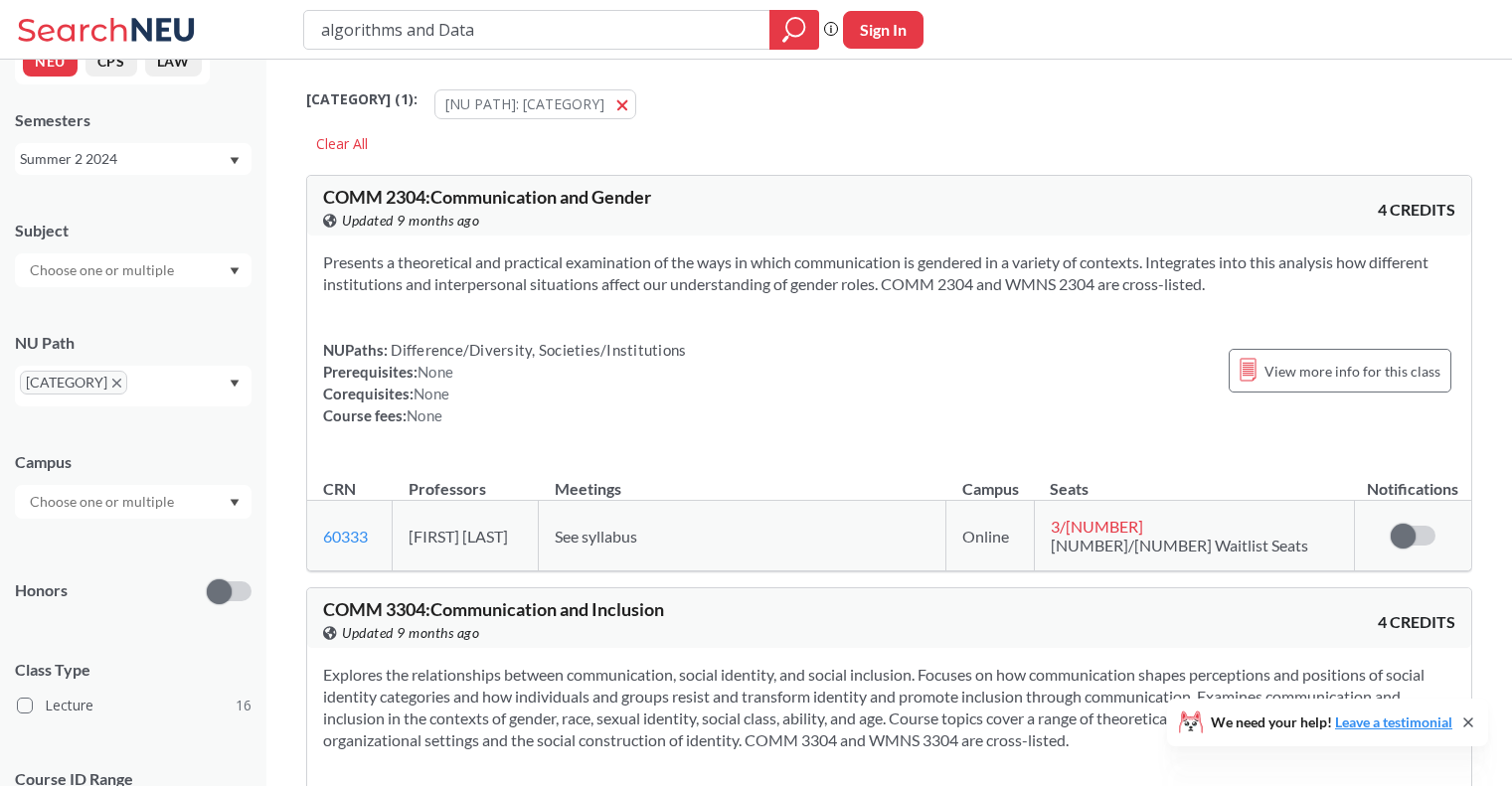click on "algorithms and Data" at bounding box center (537, 30) 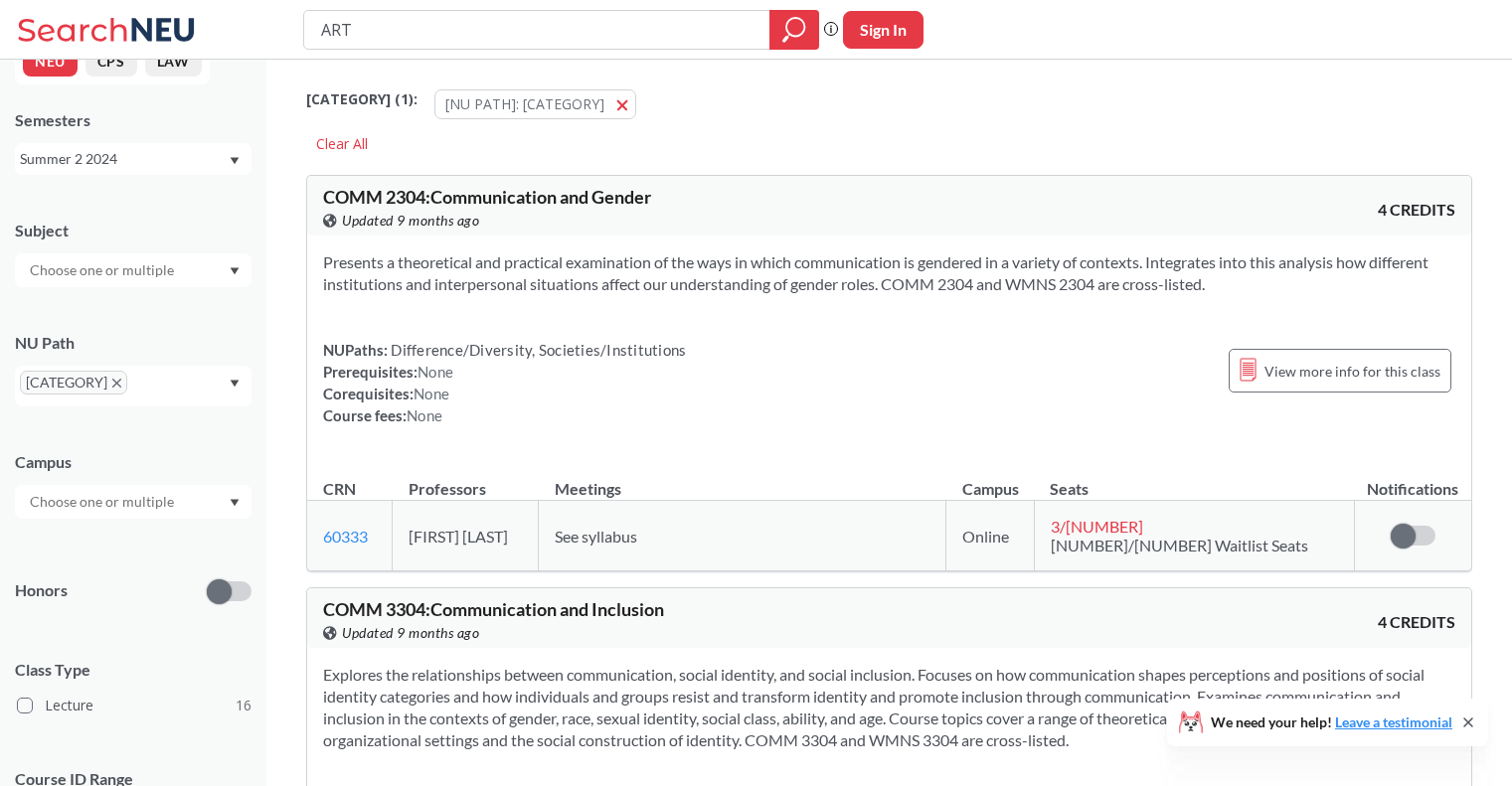 type on "ARTH" 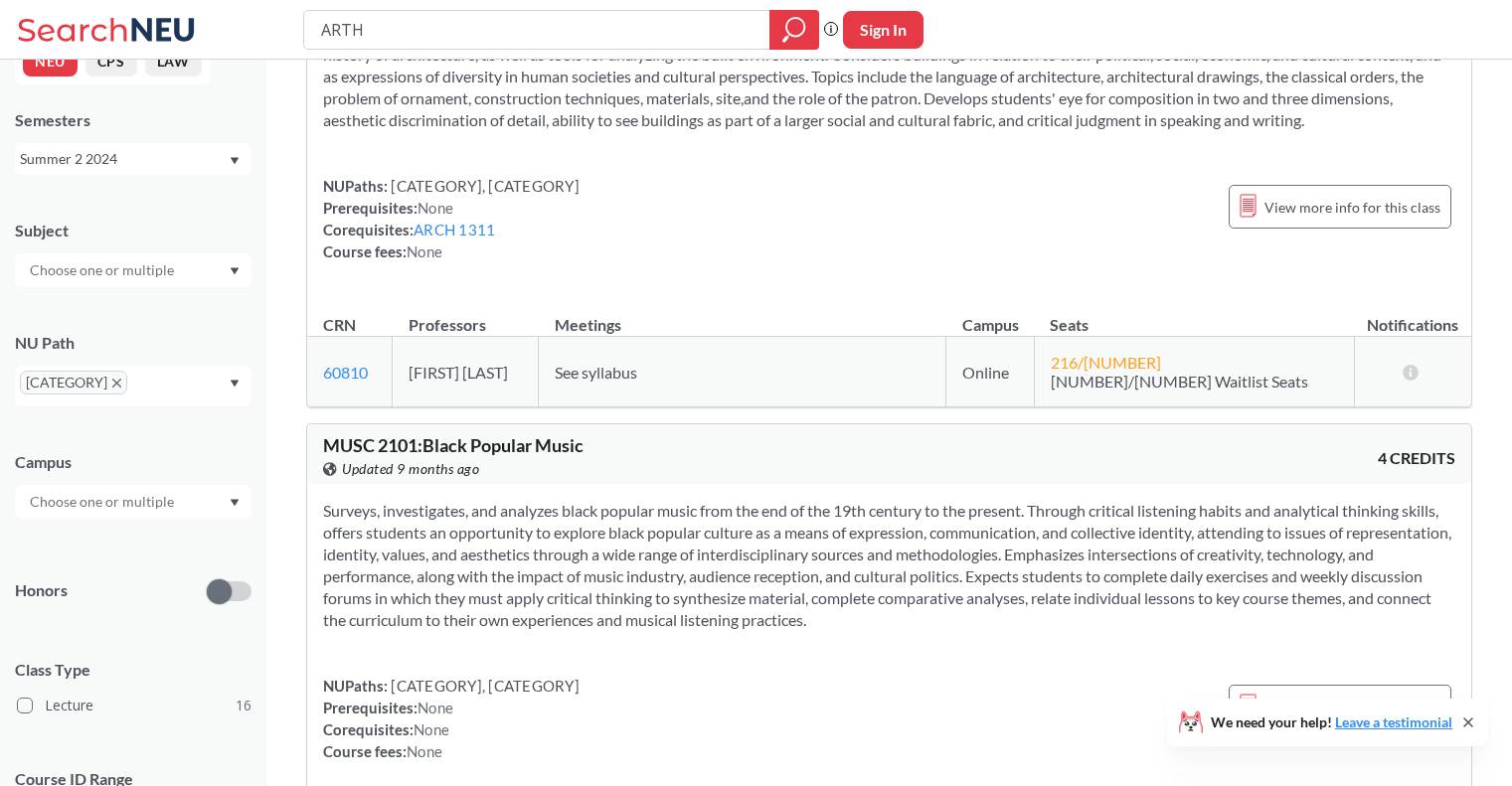scroll, scrollTop: 2338, scrollLeft: 0, axis: vertical 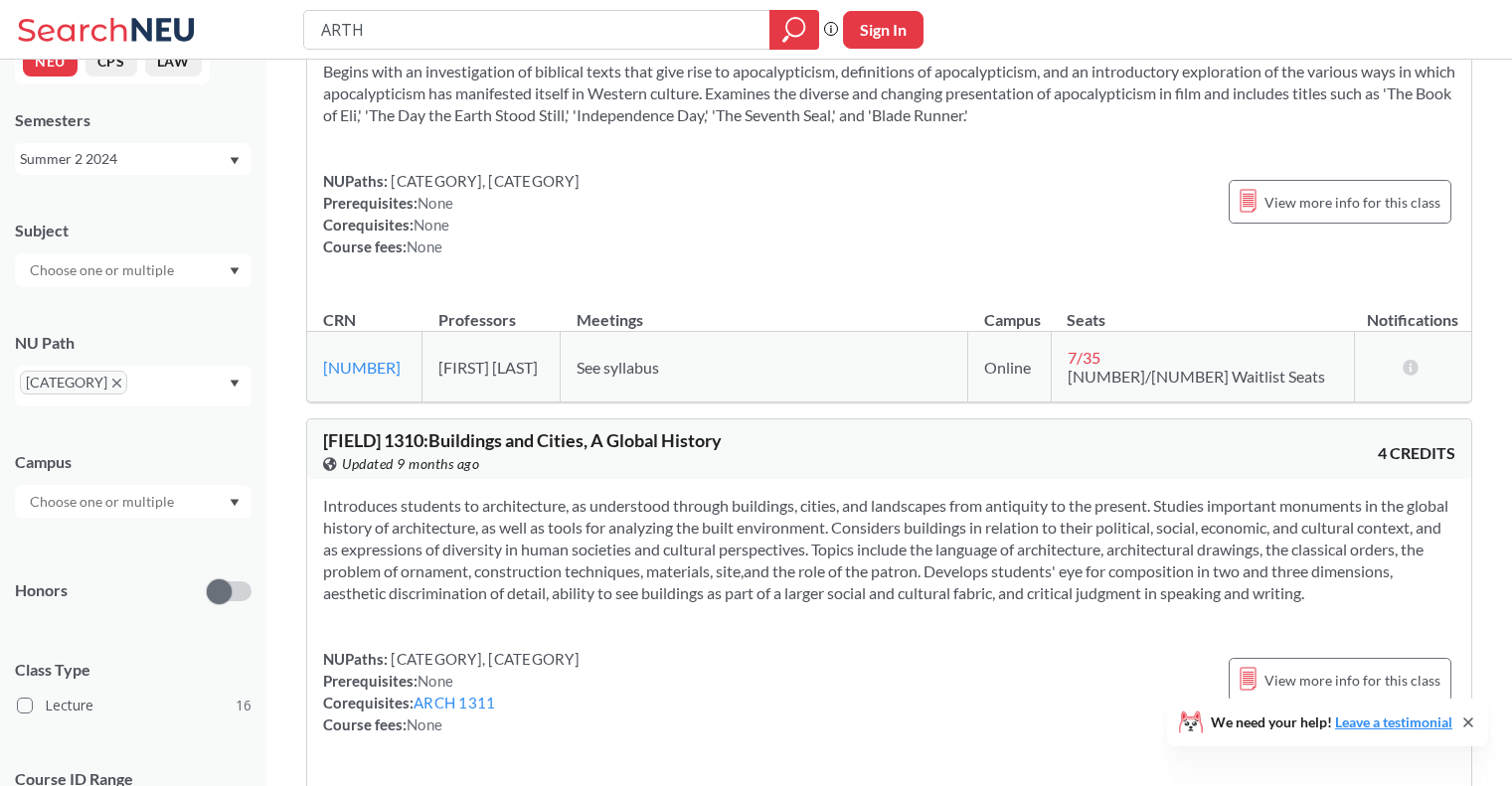 click at bounding box center (133, 270) 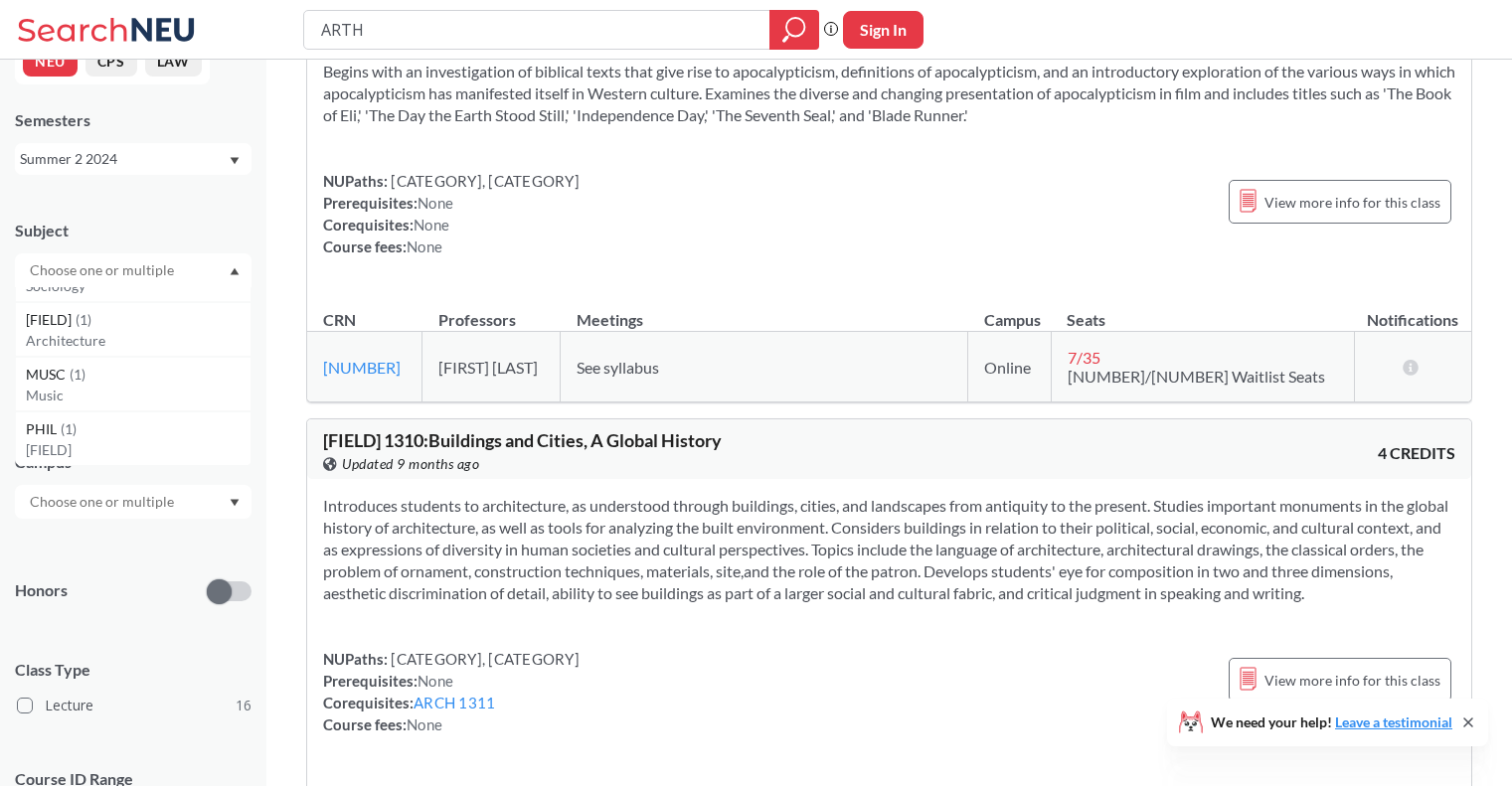 scroll, scrollTop: 204, scrollLeft: 0, axis: vertical 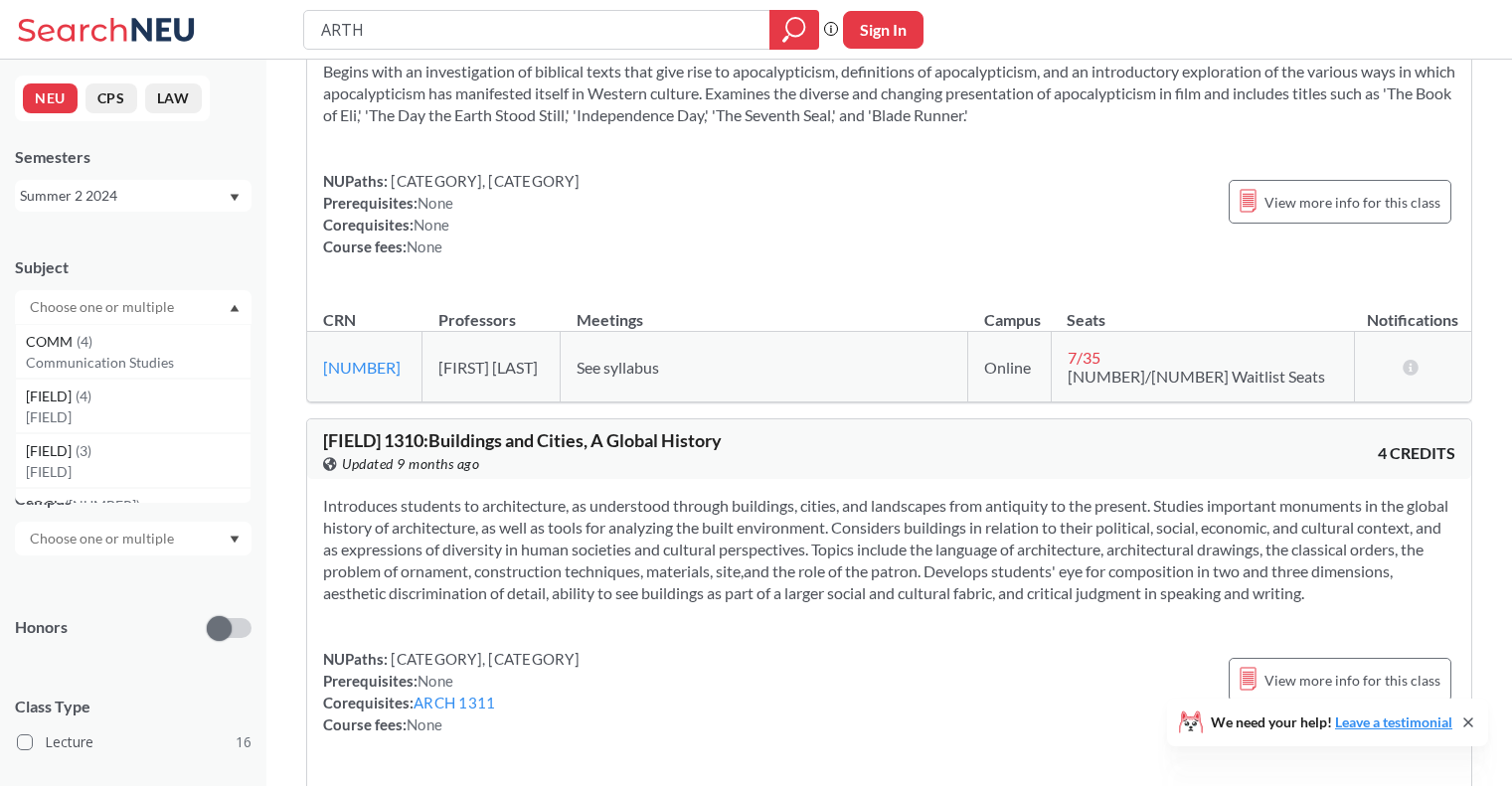 click at bounding box center [103, 307] 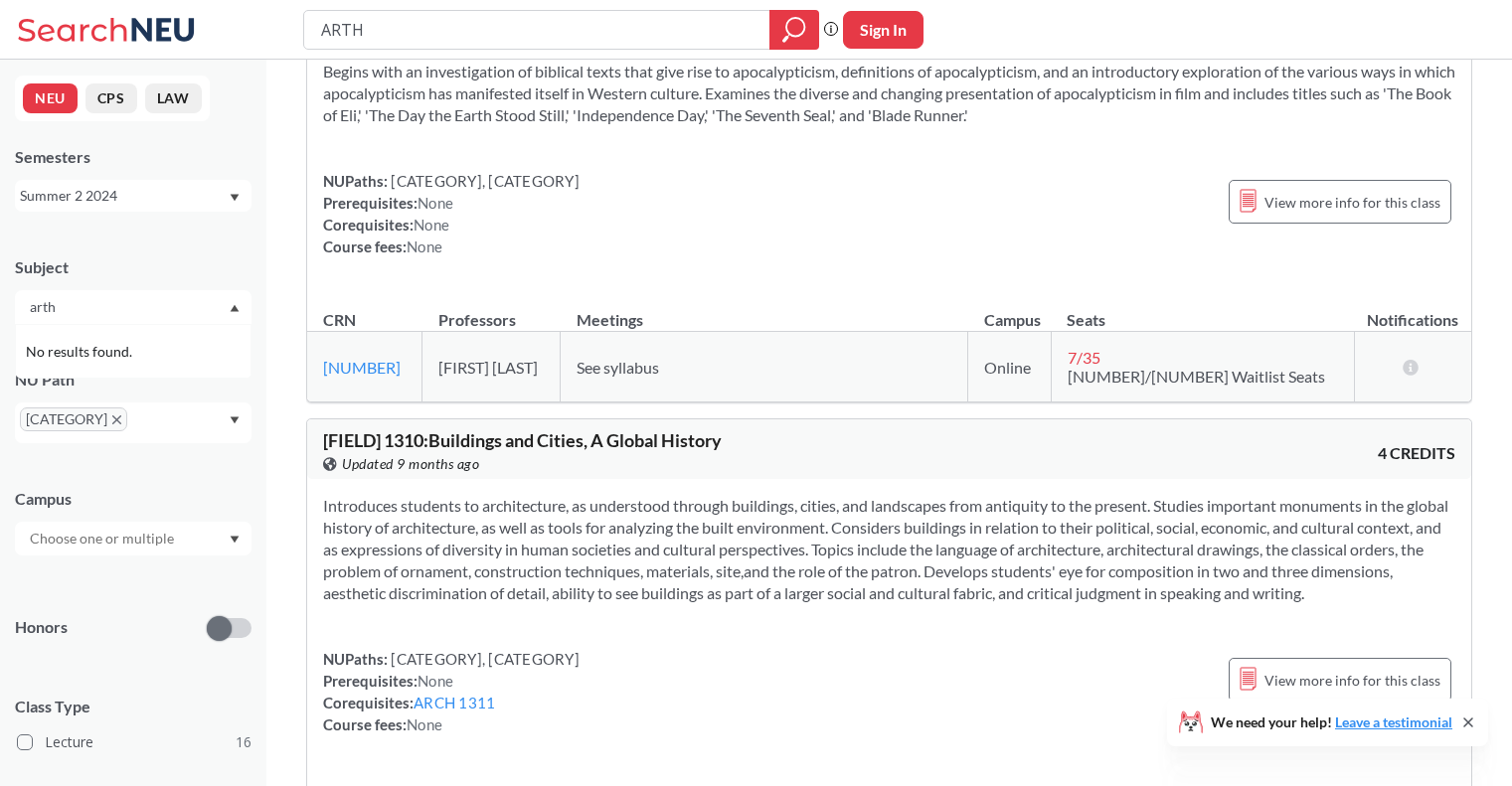 type on "arth" 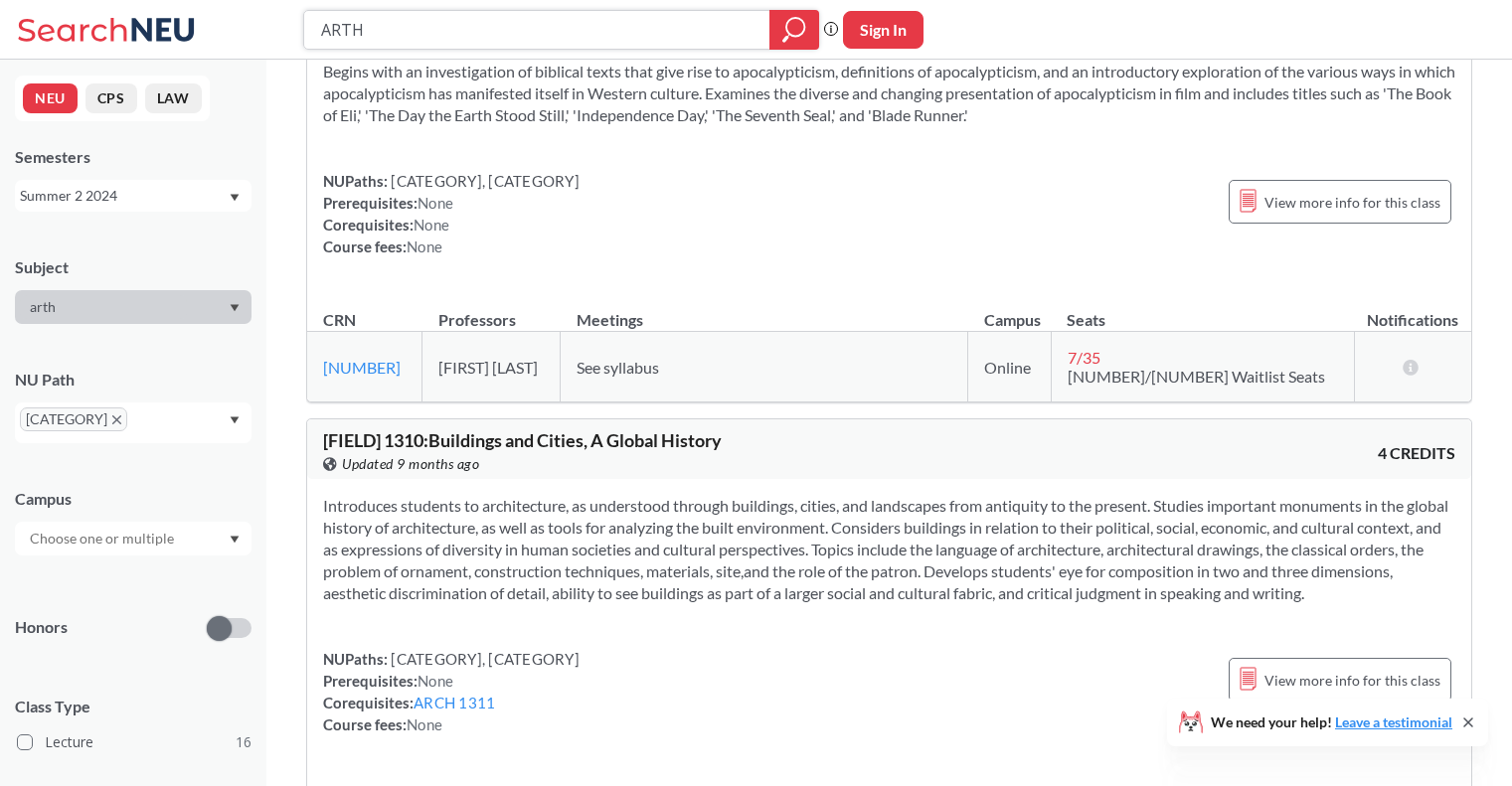 click on "ARTH" at bounding box center [537, 30] 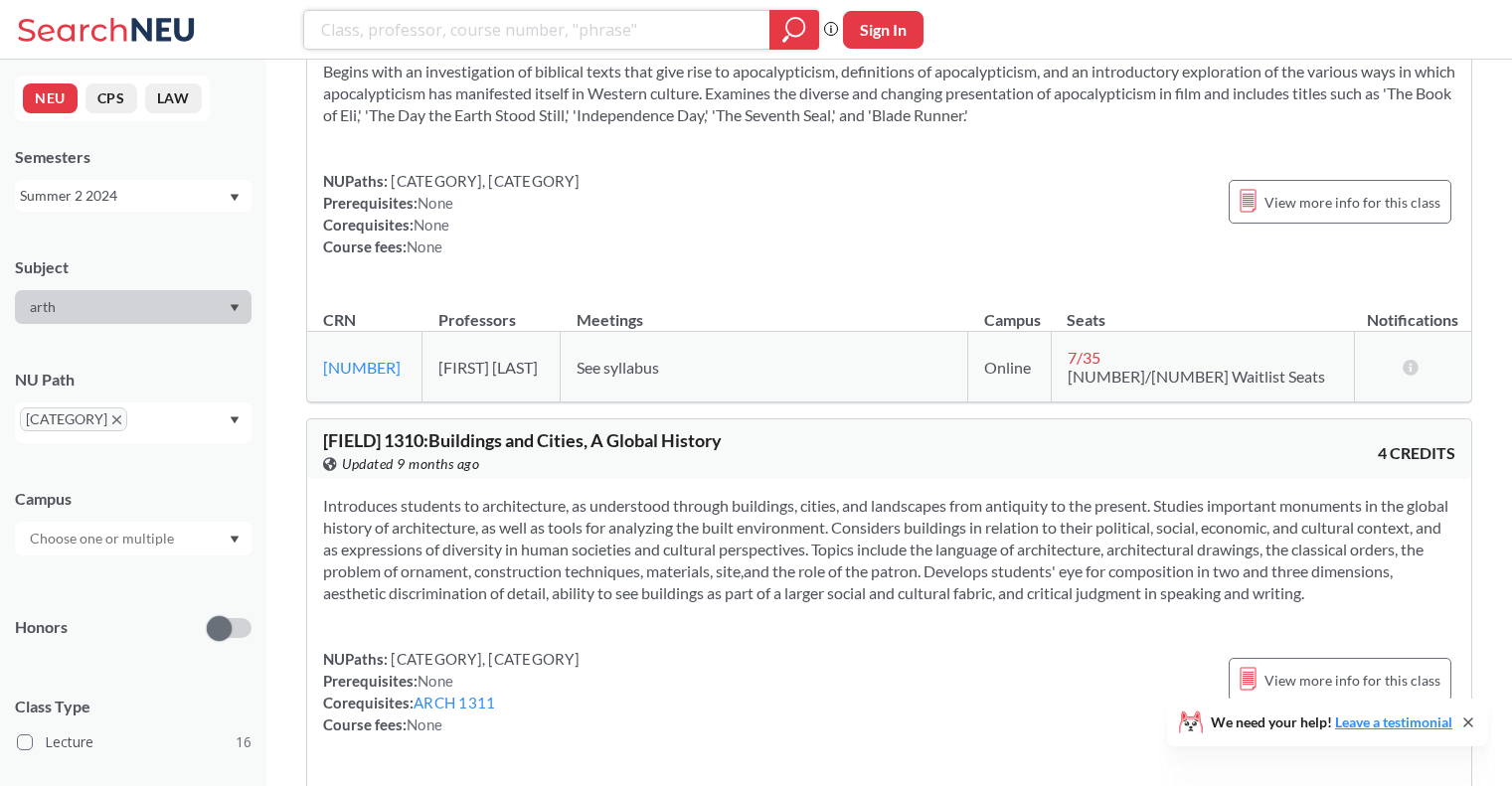 click at bounding box center [537, 30] 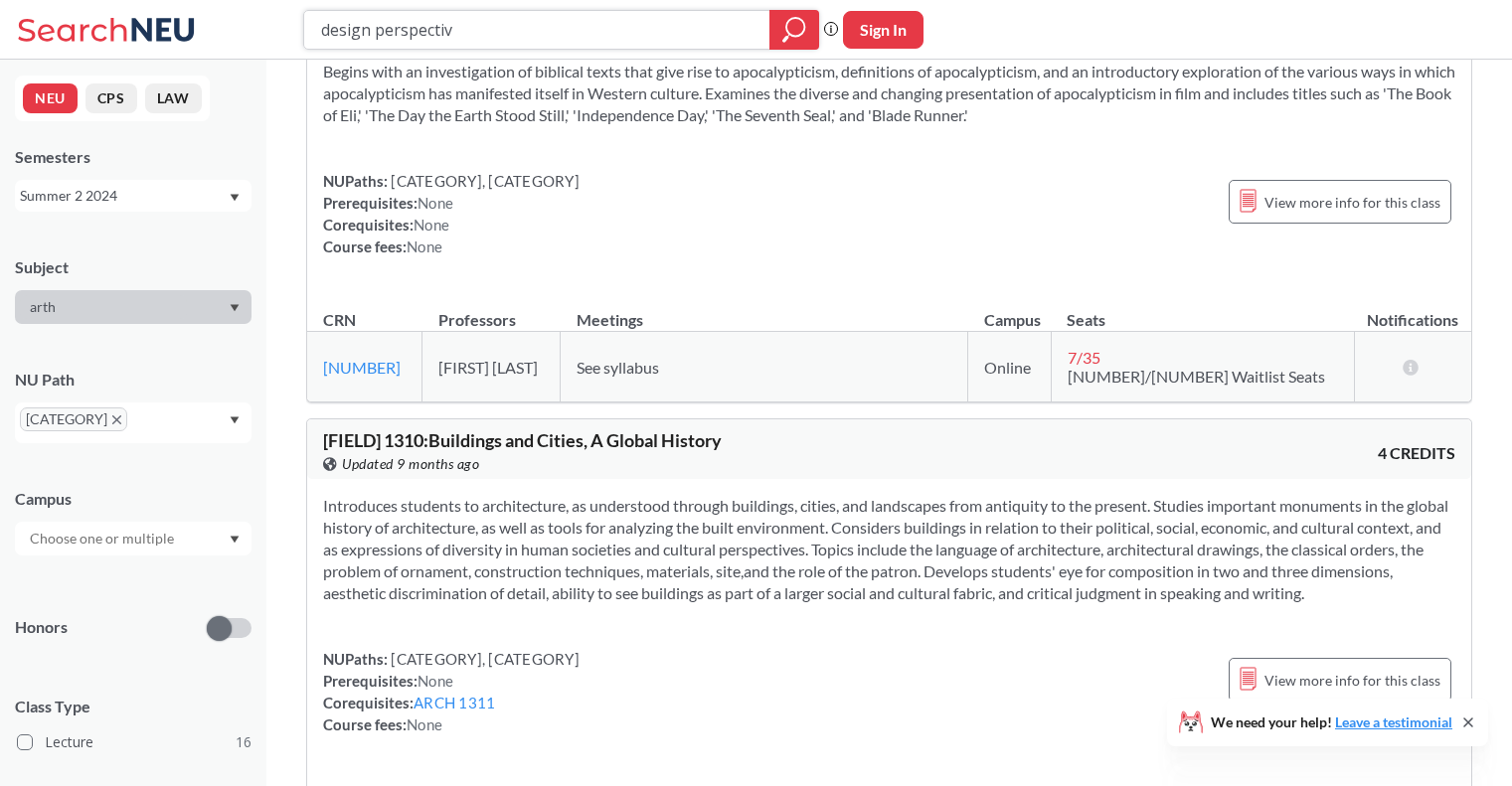 type on "design perspective" 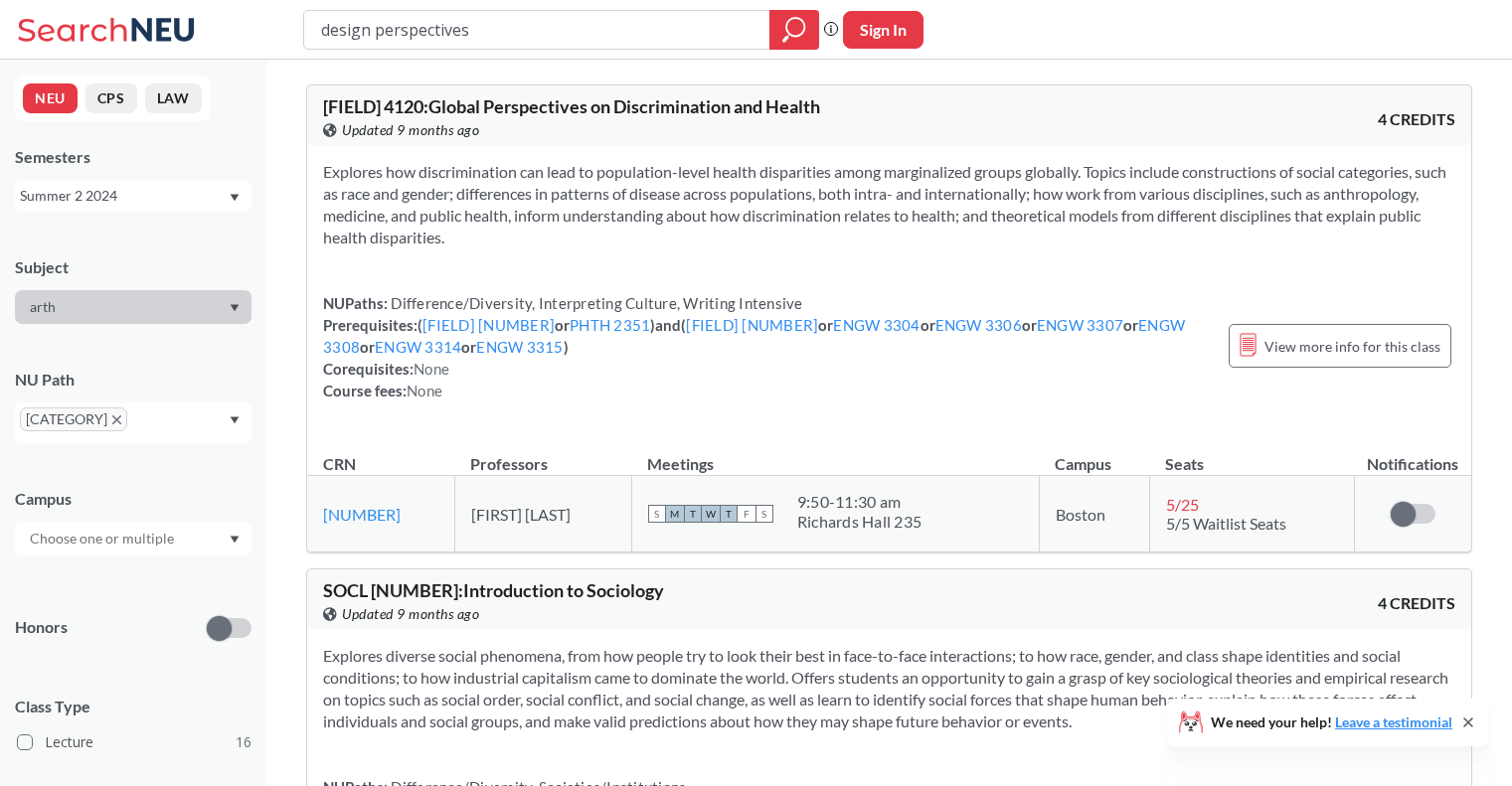 scroll, scrollTop: 46, scrollLeft: 0, axis: vertical 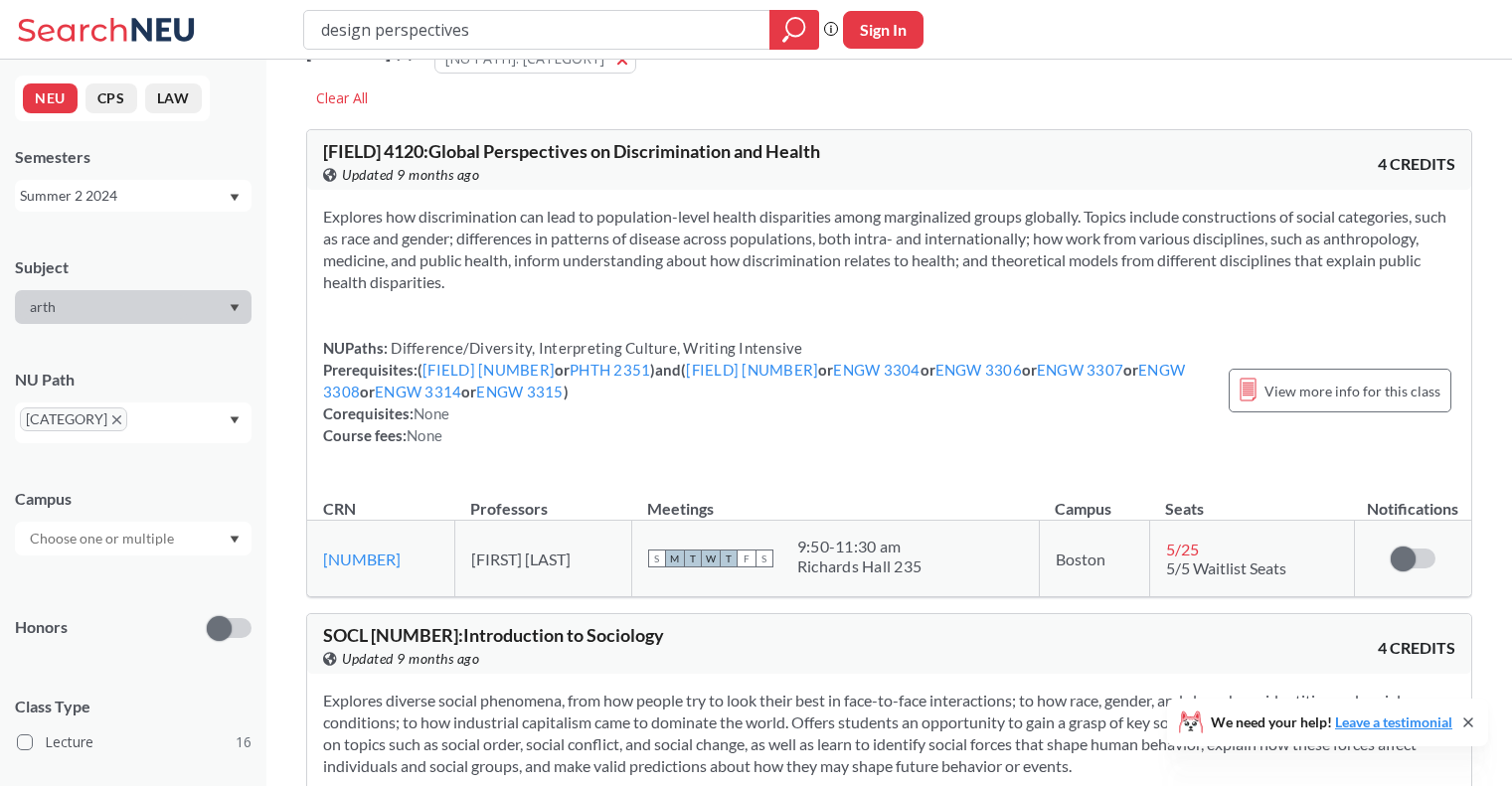 click on "[CATEGORY]" at bounding box center (74, 419) 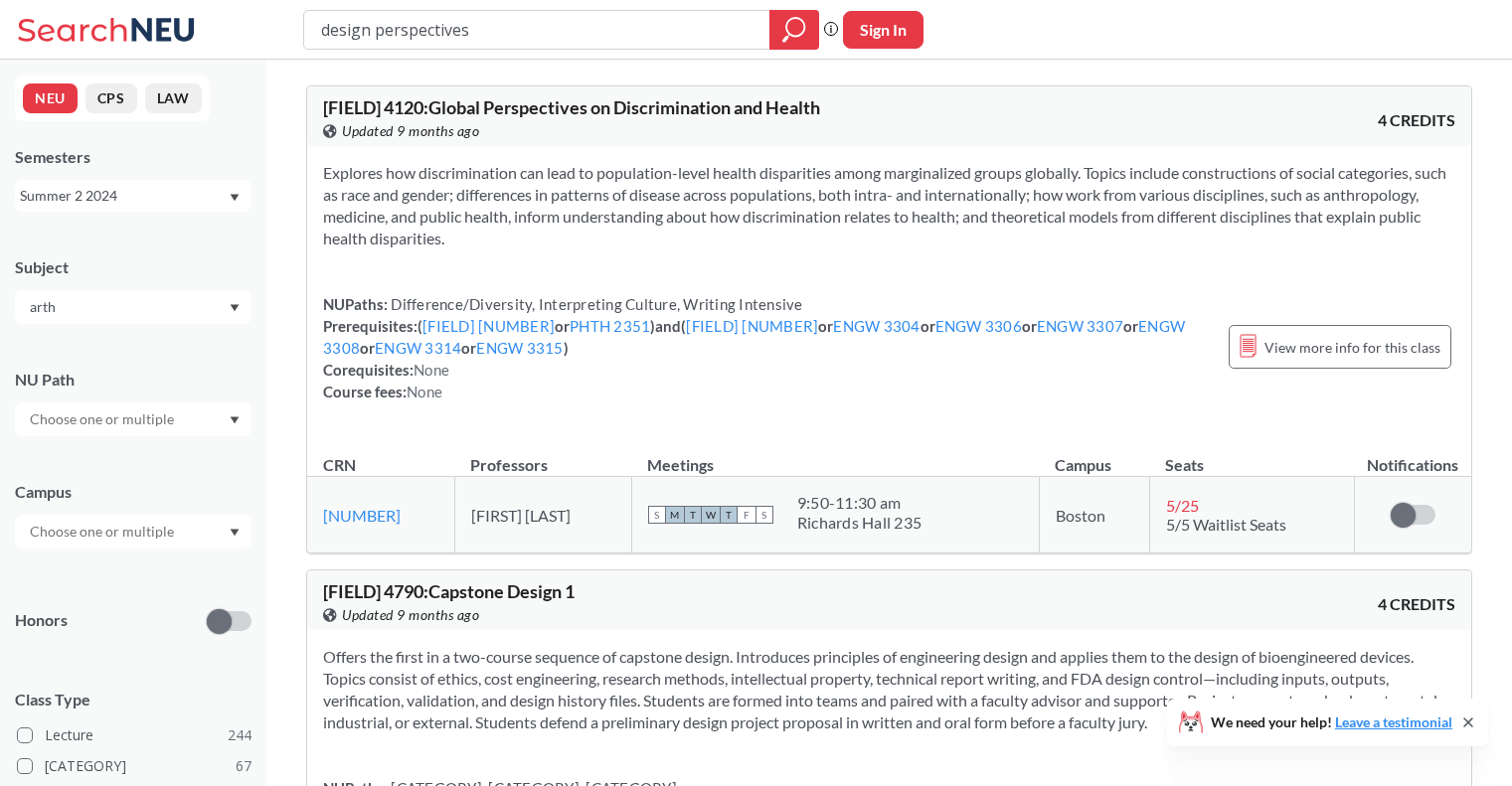 click on "design perspectives" at bounding box center [537, 30] 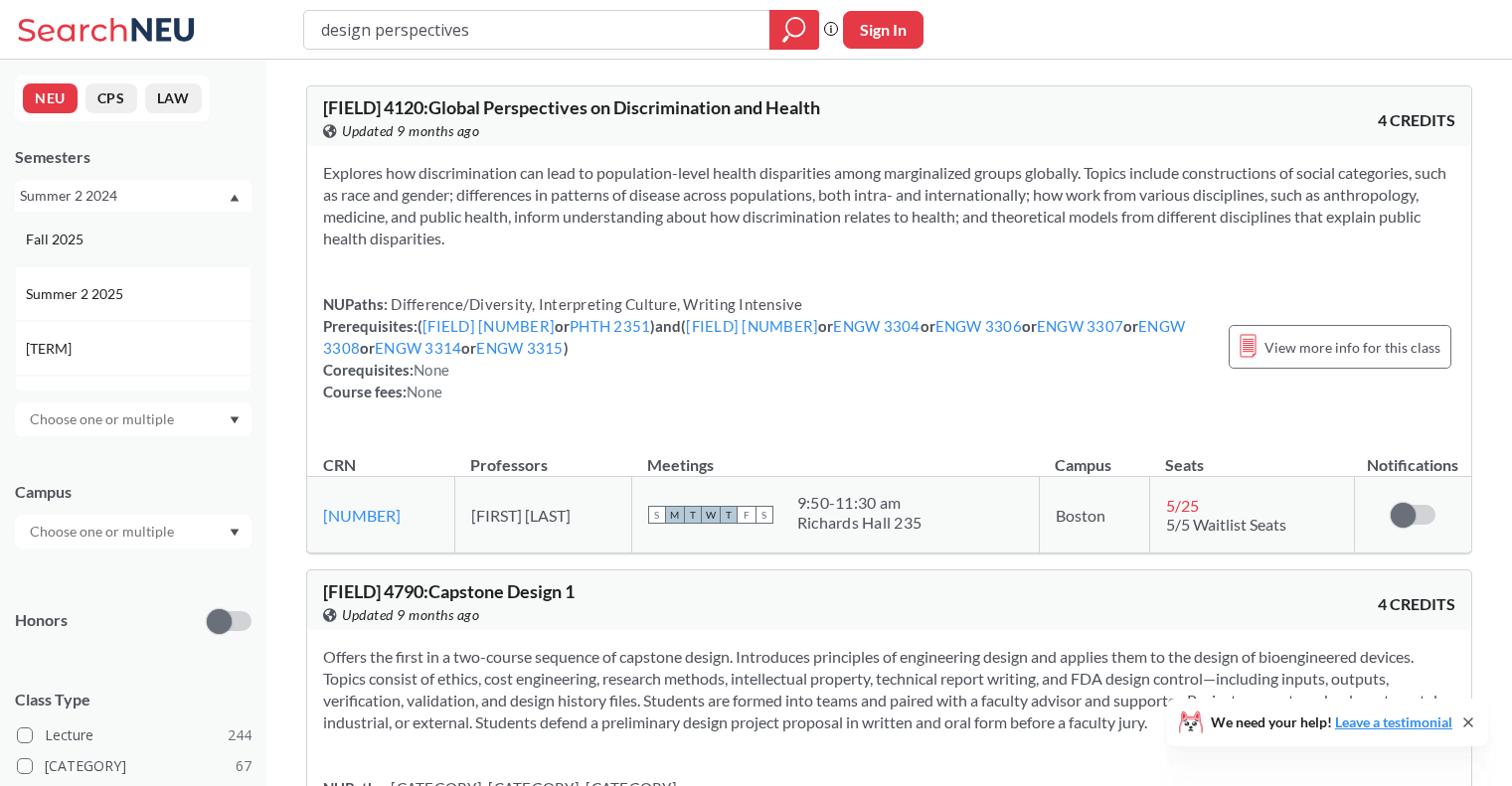 click on "Fall 2025" at bounding box center (138, 239) 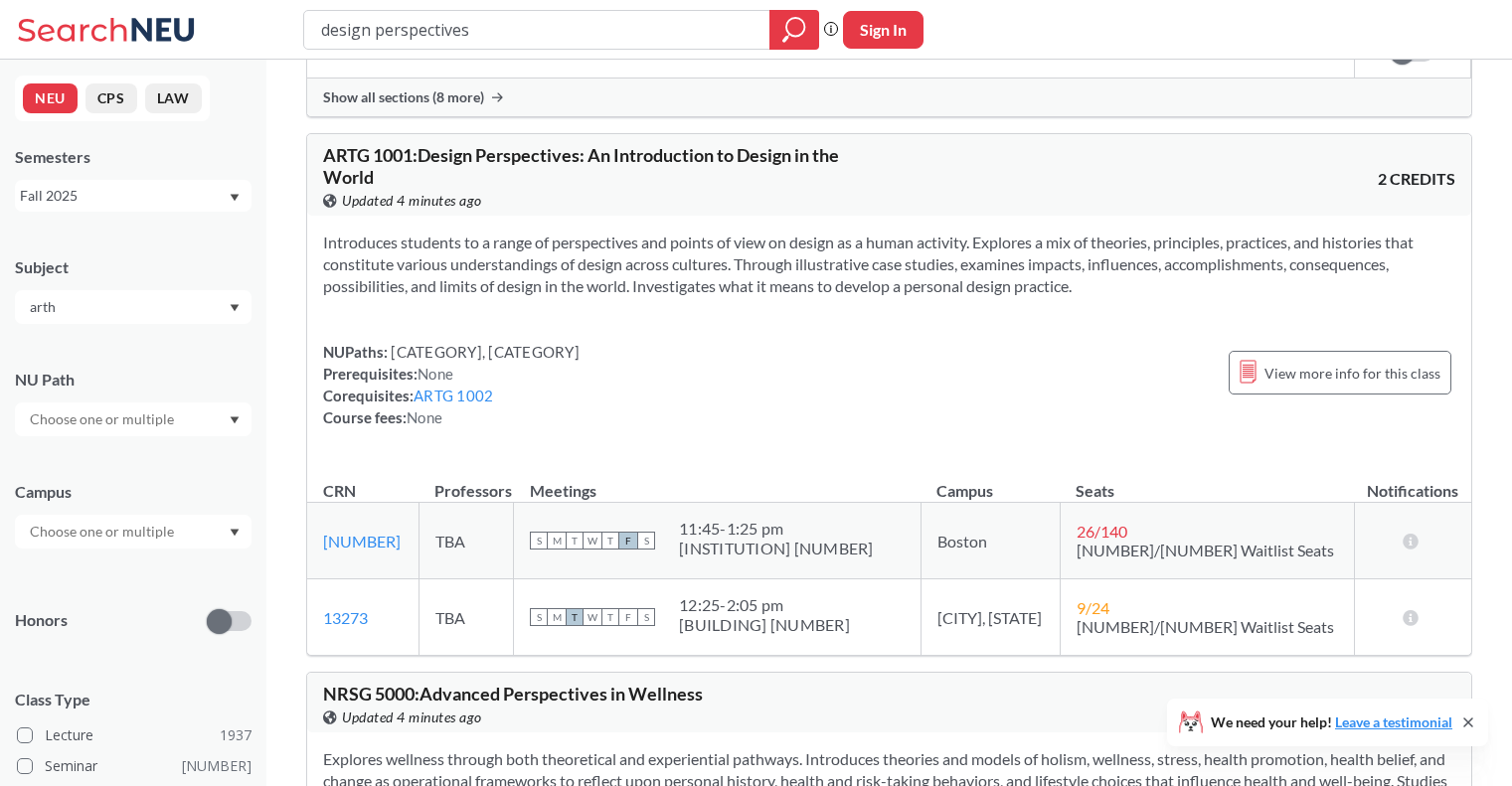 scroll, scrollTop: 633, scrollLeft: 0, axis: vertical 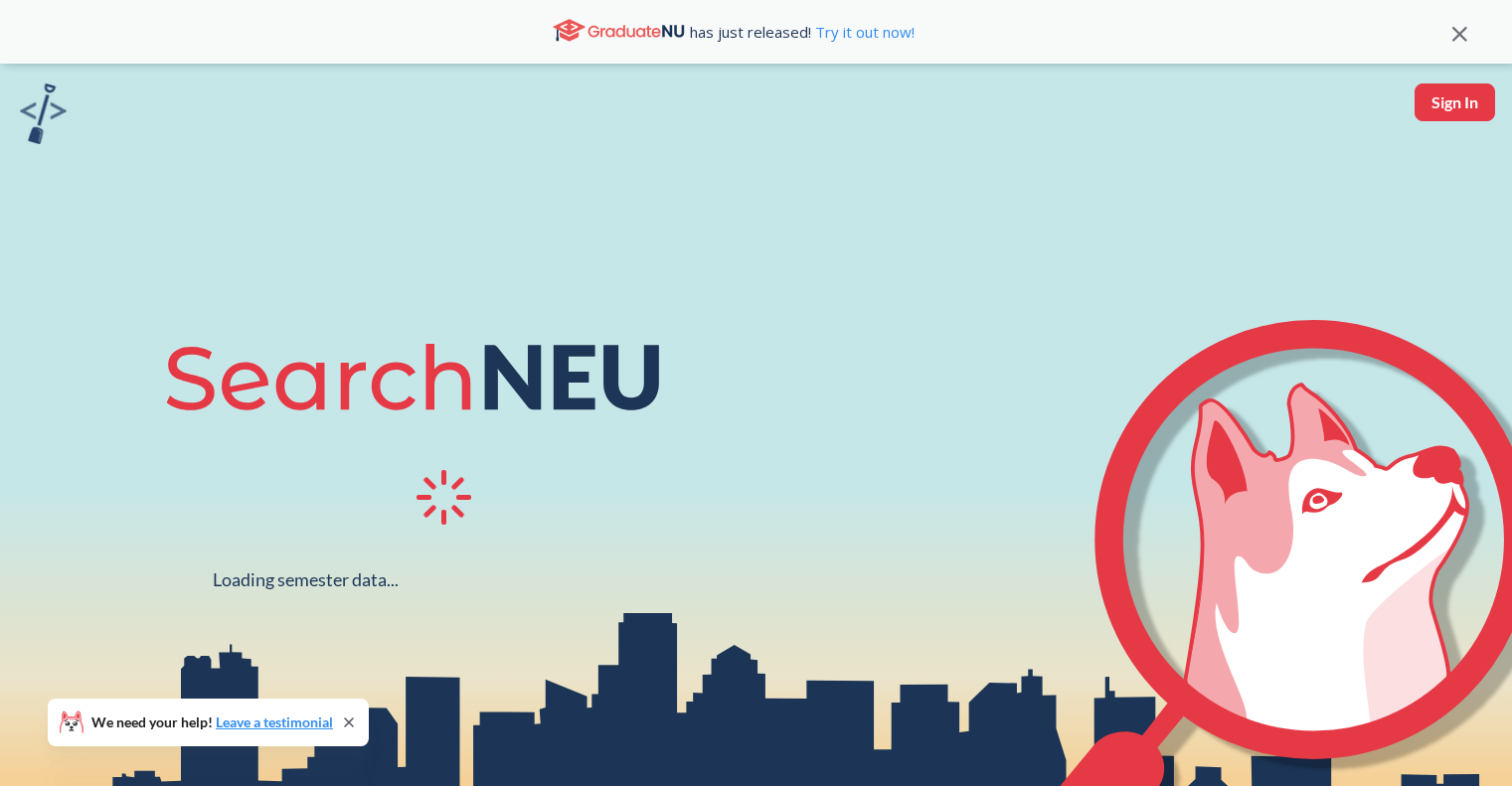 click at bounding box center (469, 518) 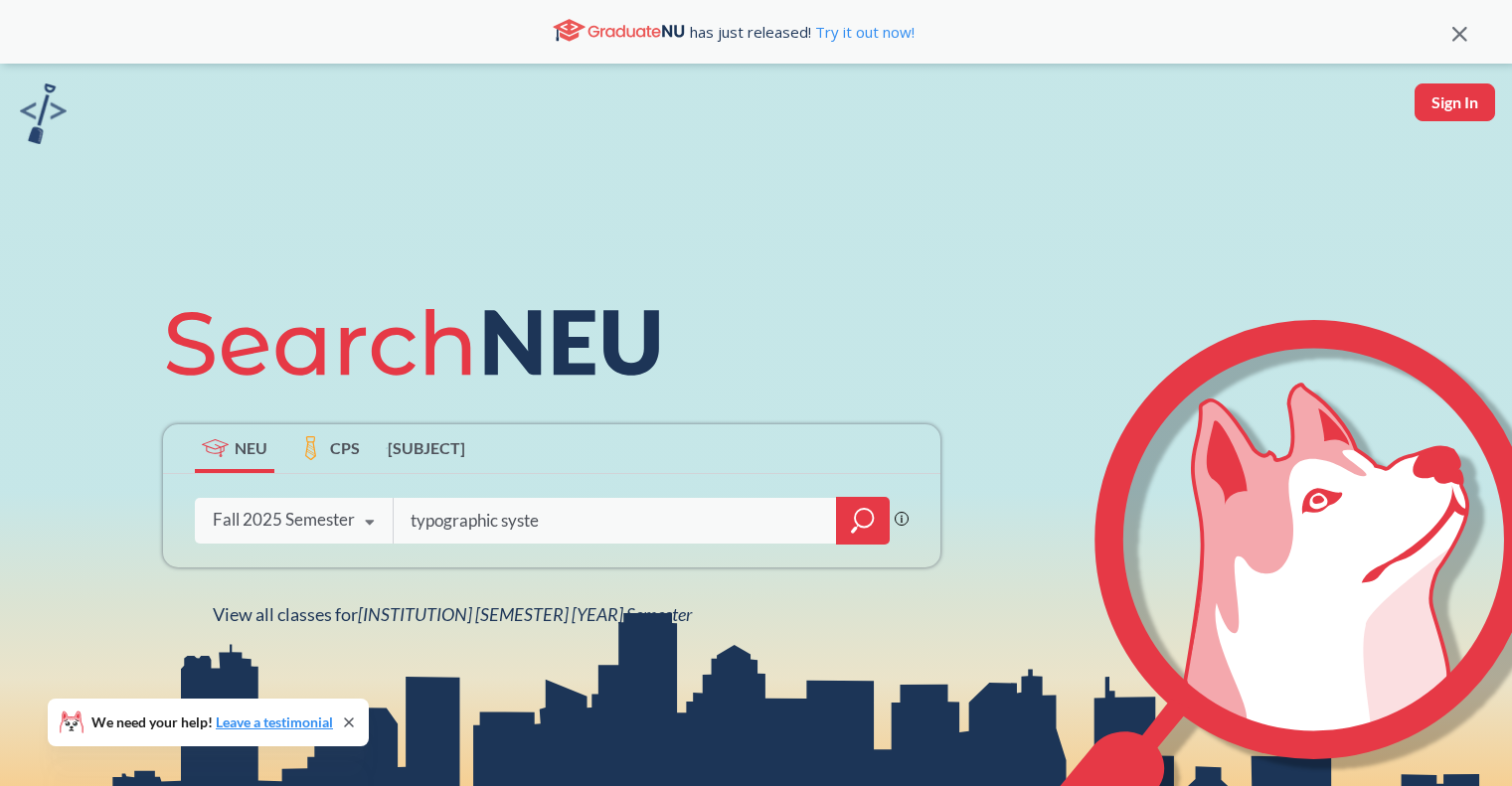 type on "typographic system" 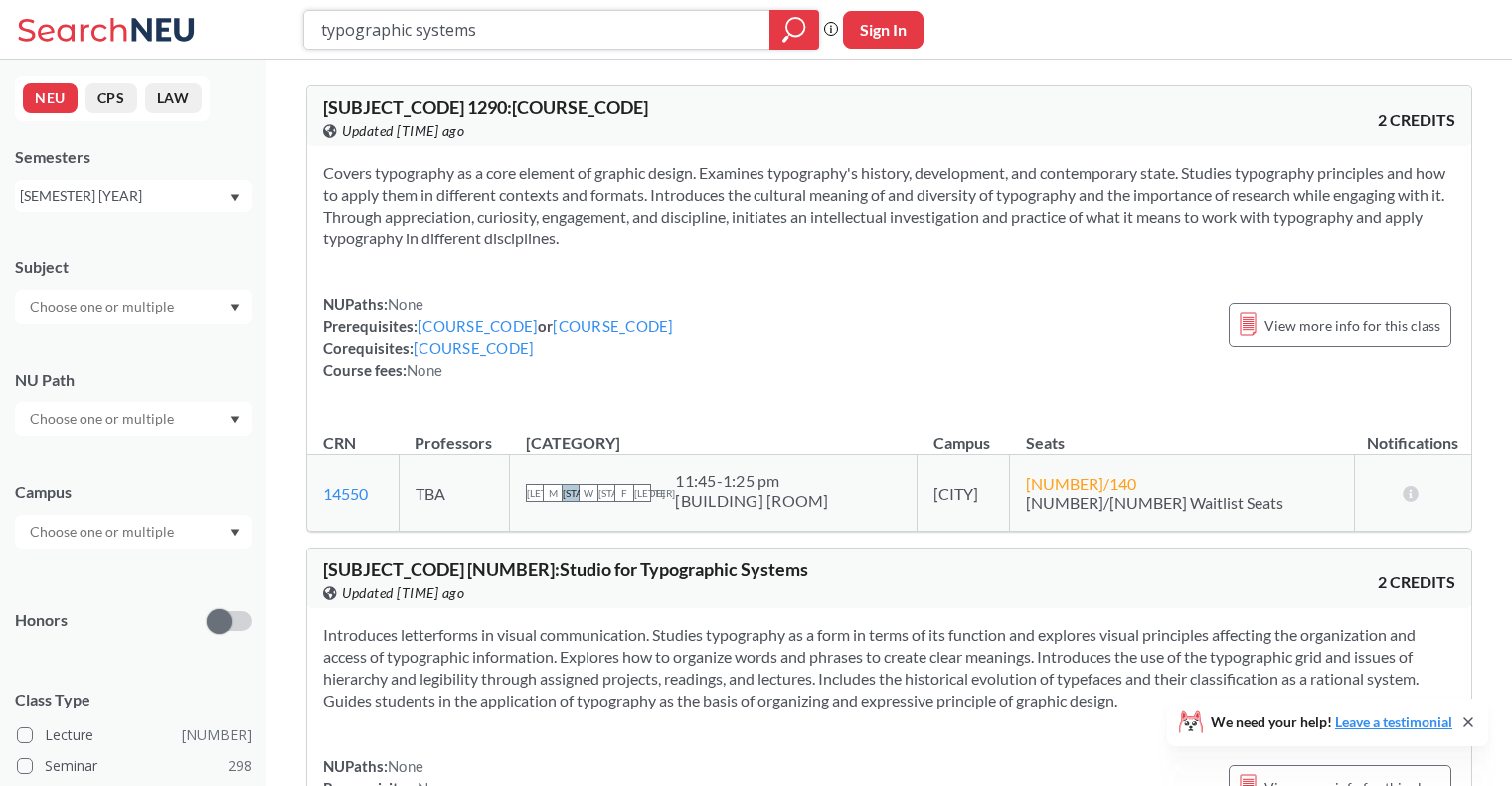 click on "typographic systems" at bounding box center [537, 30] 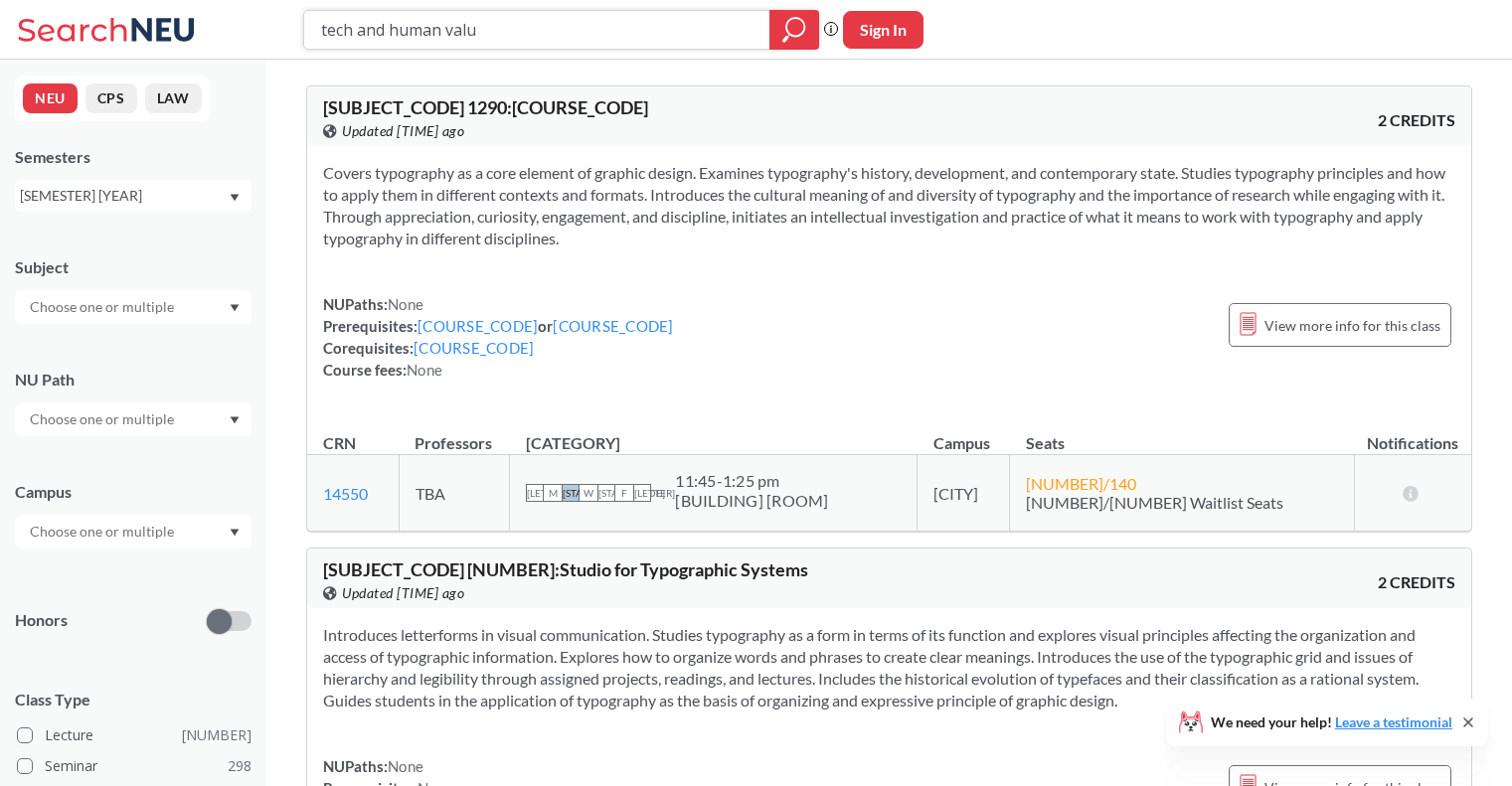 type on "tech and human value" 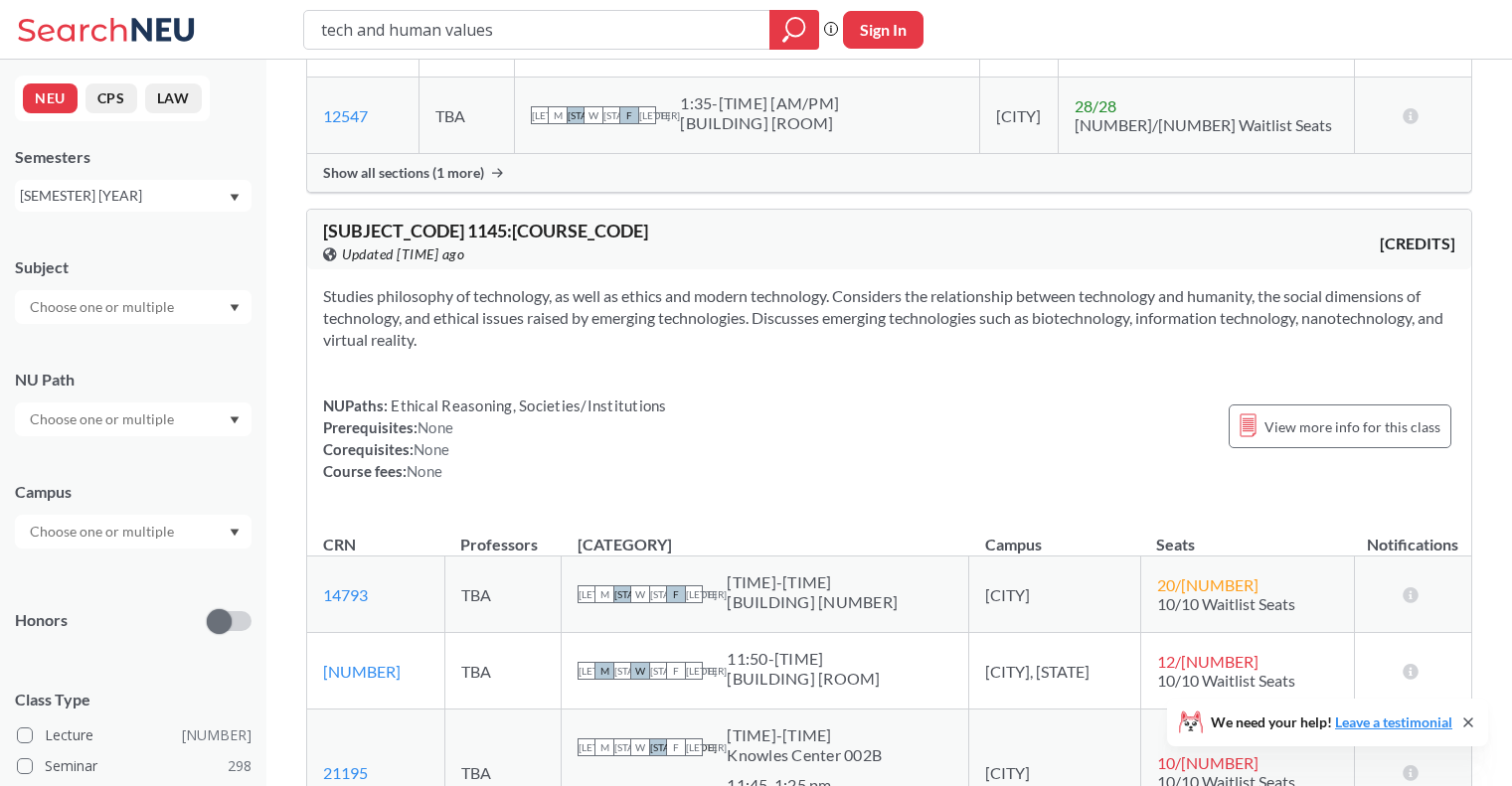 scroll, scrollTop: 530, scrollLeft: 0, axis: vertical 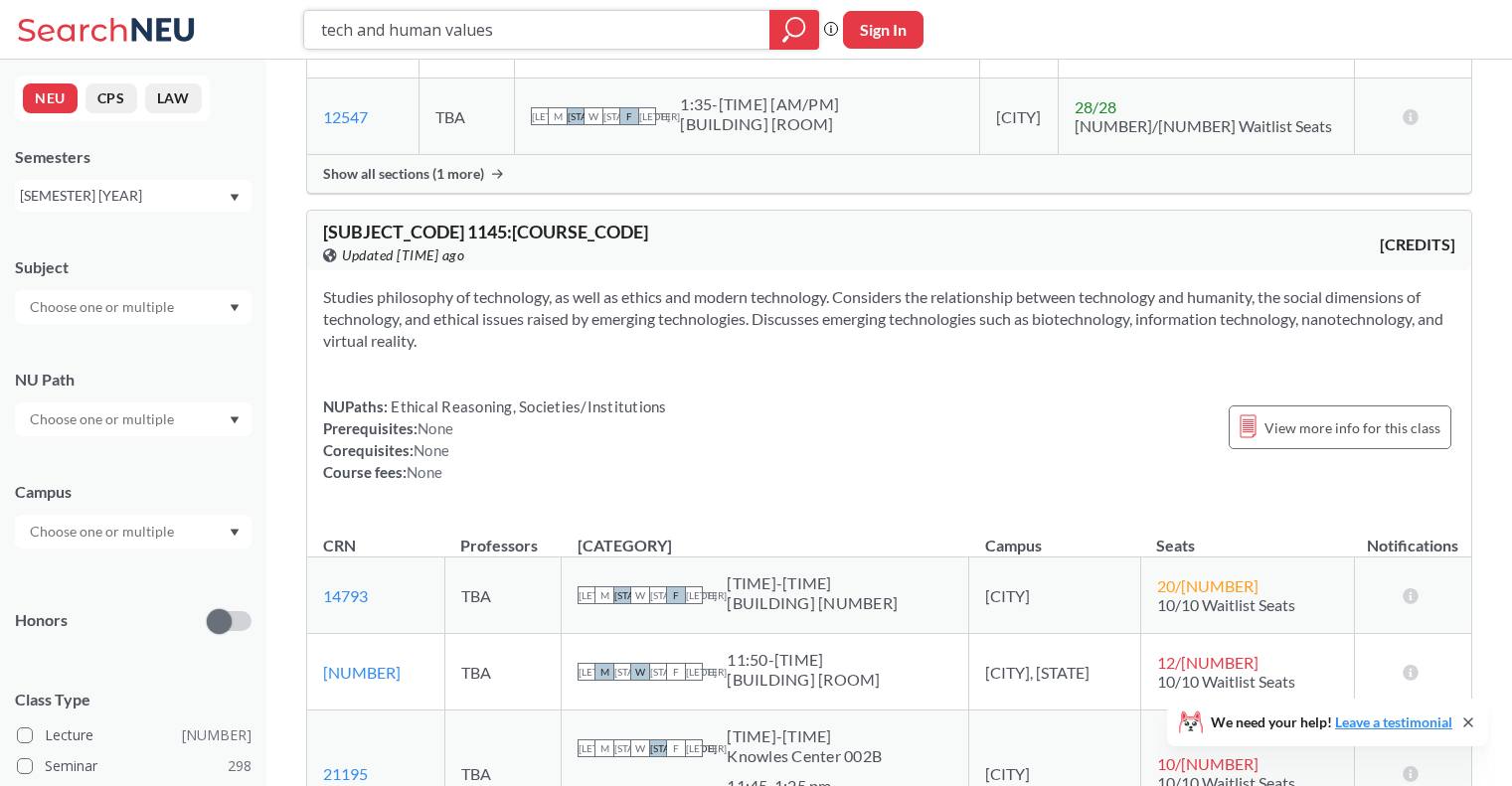 click on "tech and human values" at bounding box center (537, 30) 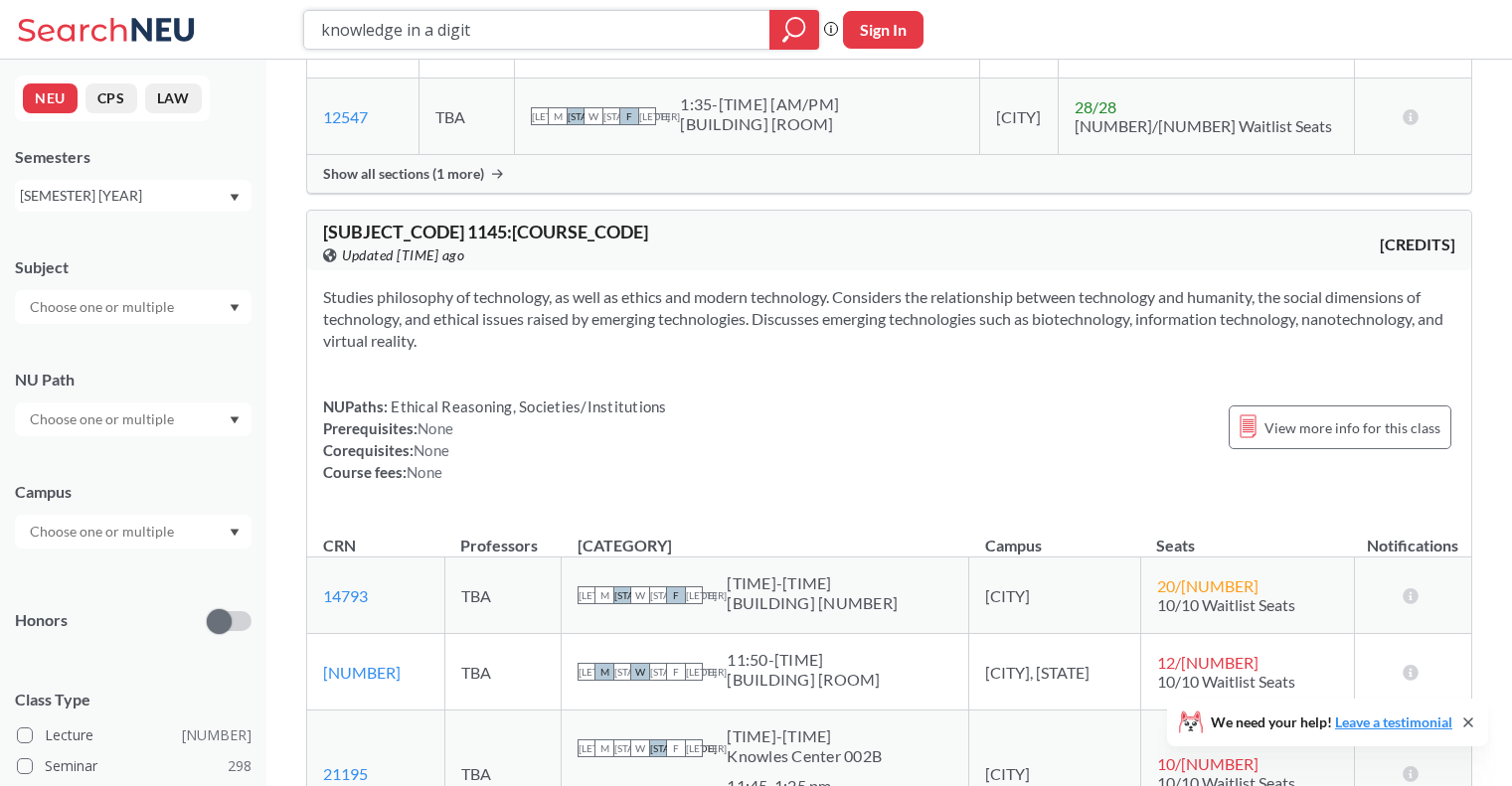 type on "knowledge in a digital world" 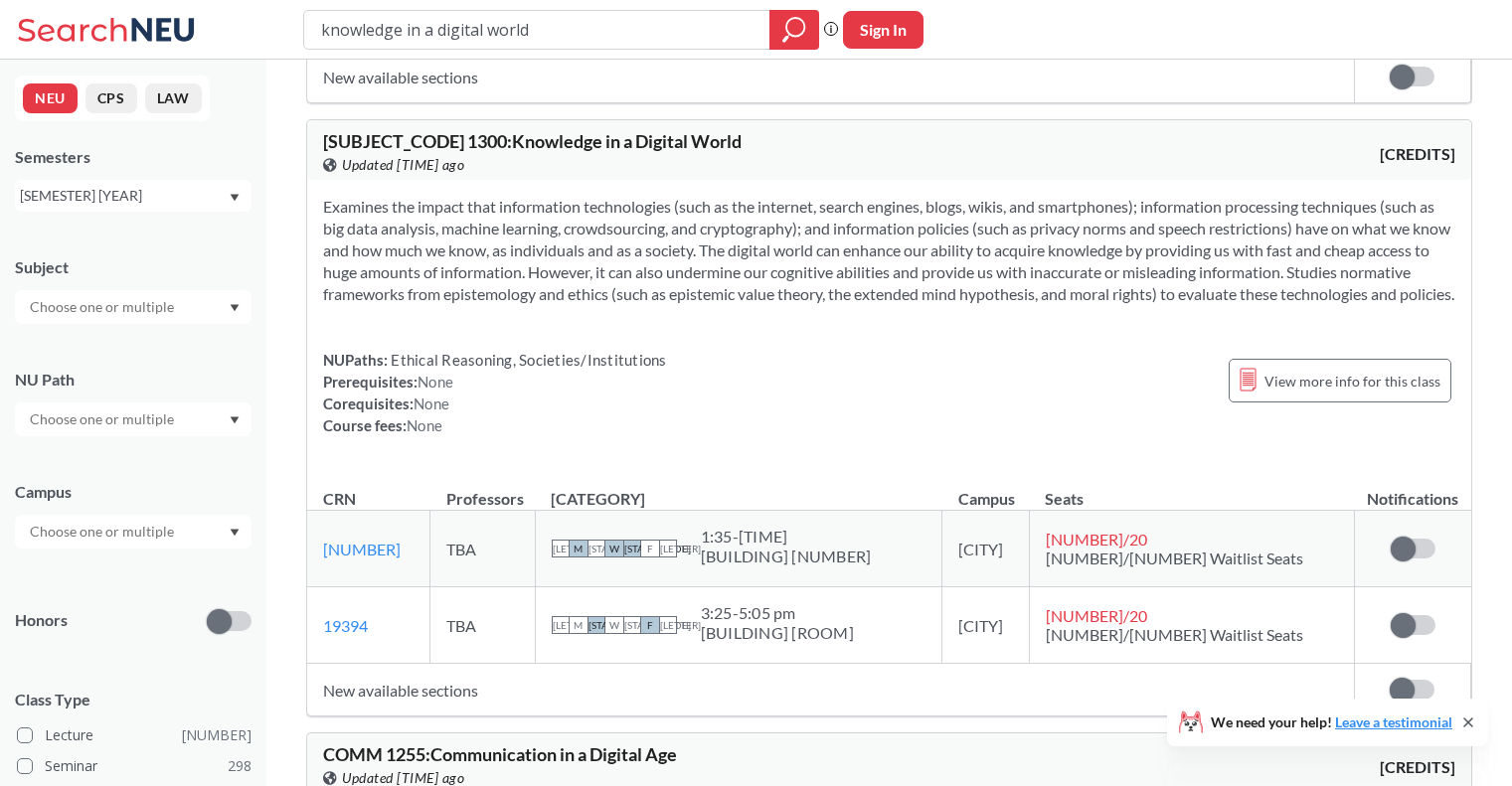 scroll, scrollTop: 578, scrollLeft: 0, axis: vertical 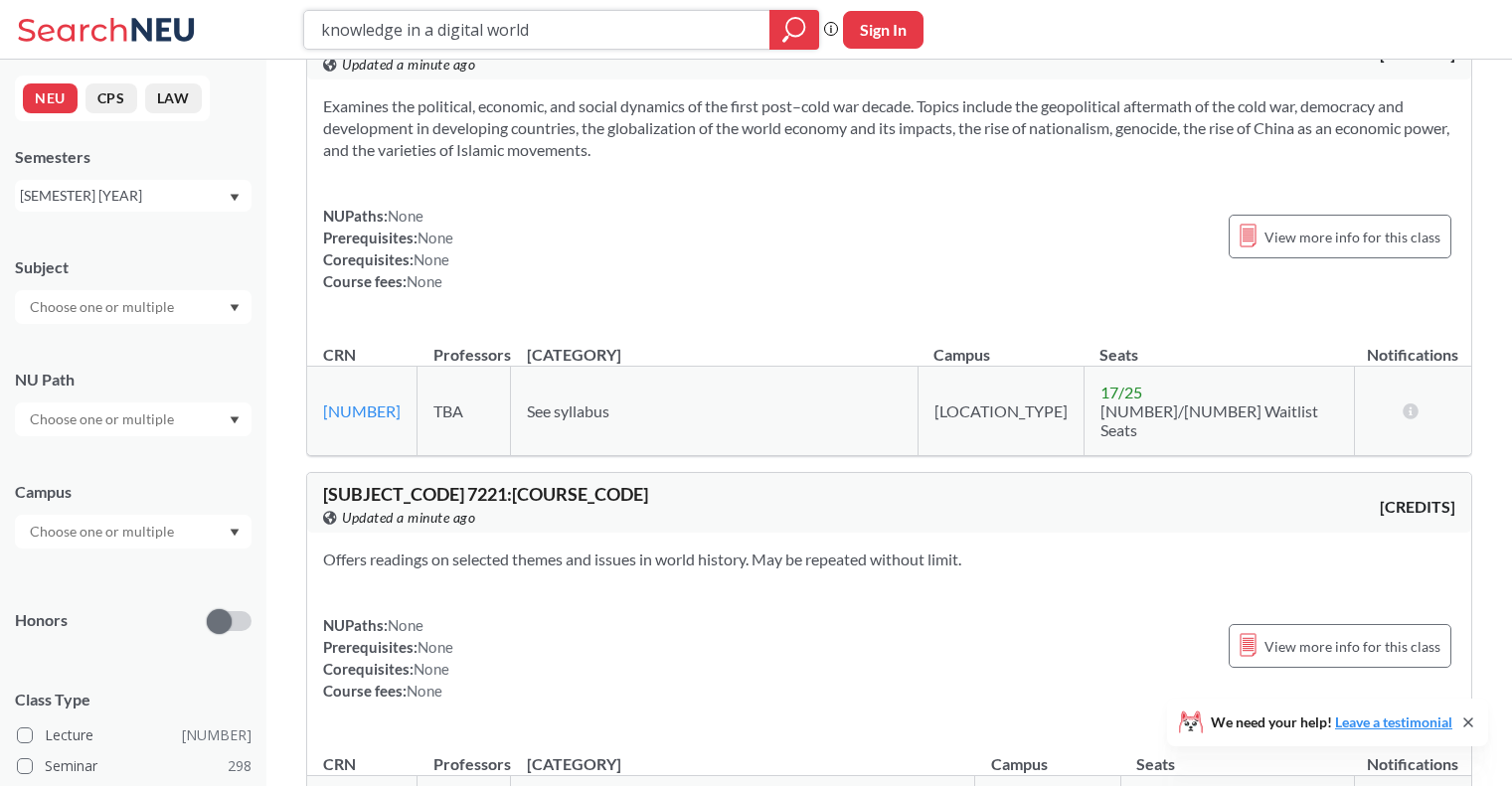 click on "knowledge in a digital world" at bounding box center (537, 30) 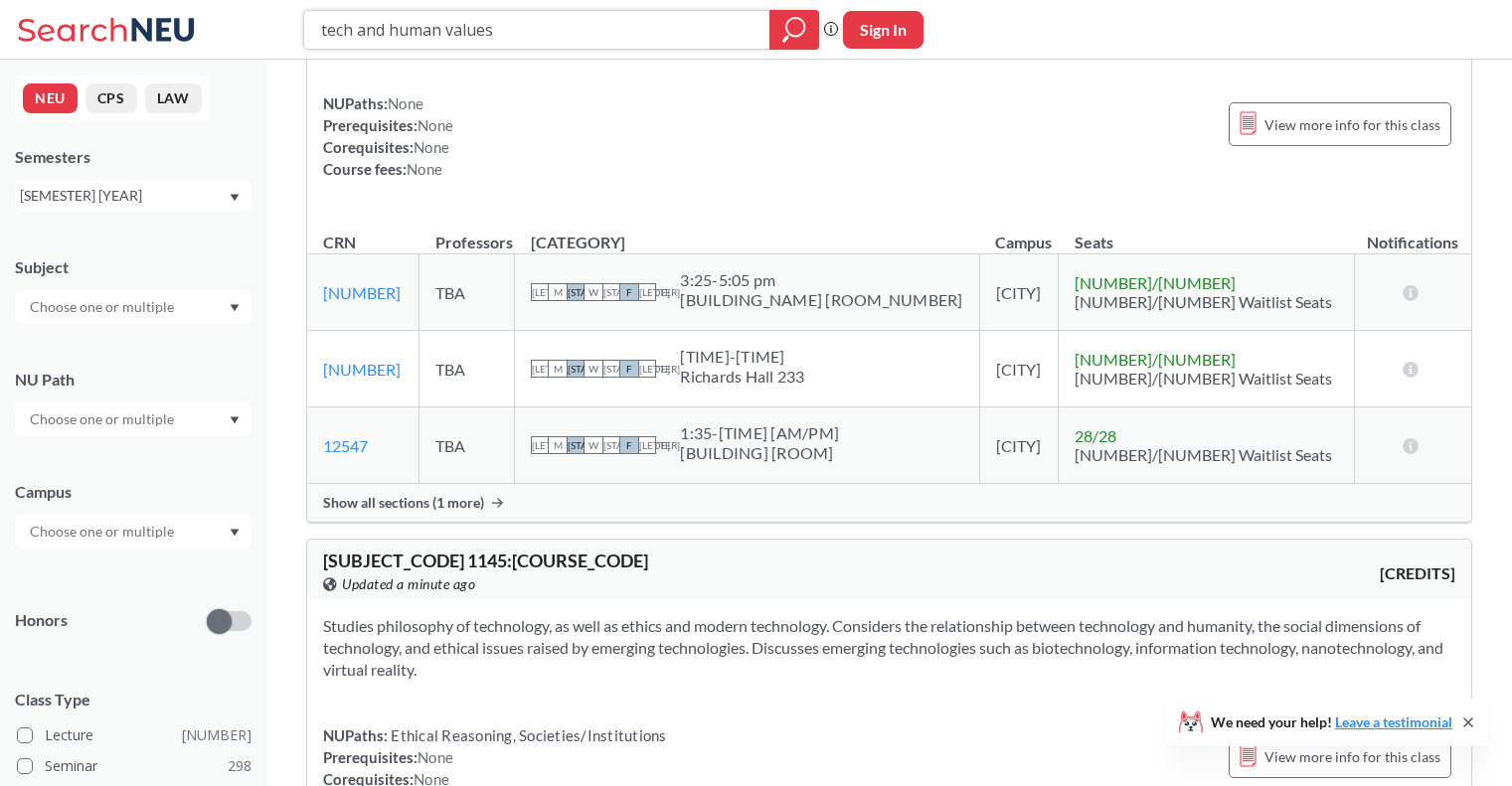 scroll, scrollTop: 0, scrollLeft: 0, axis: both 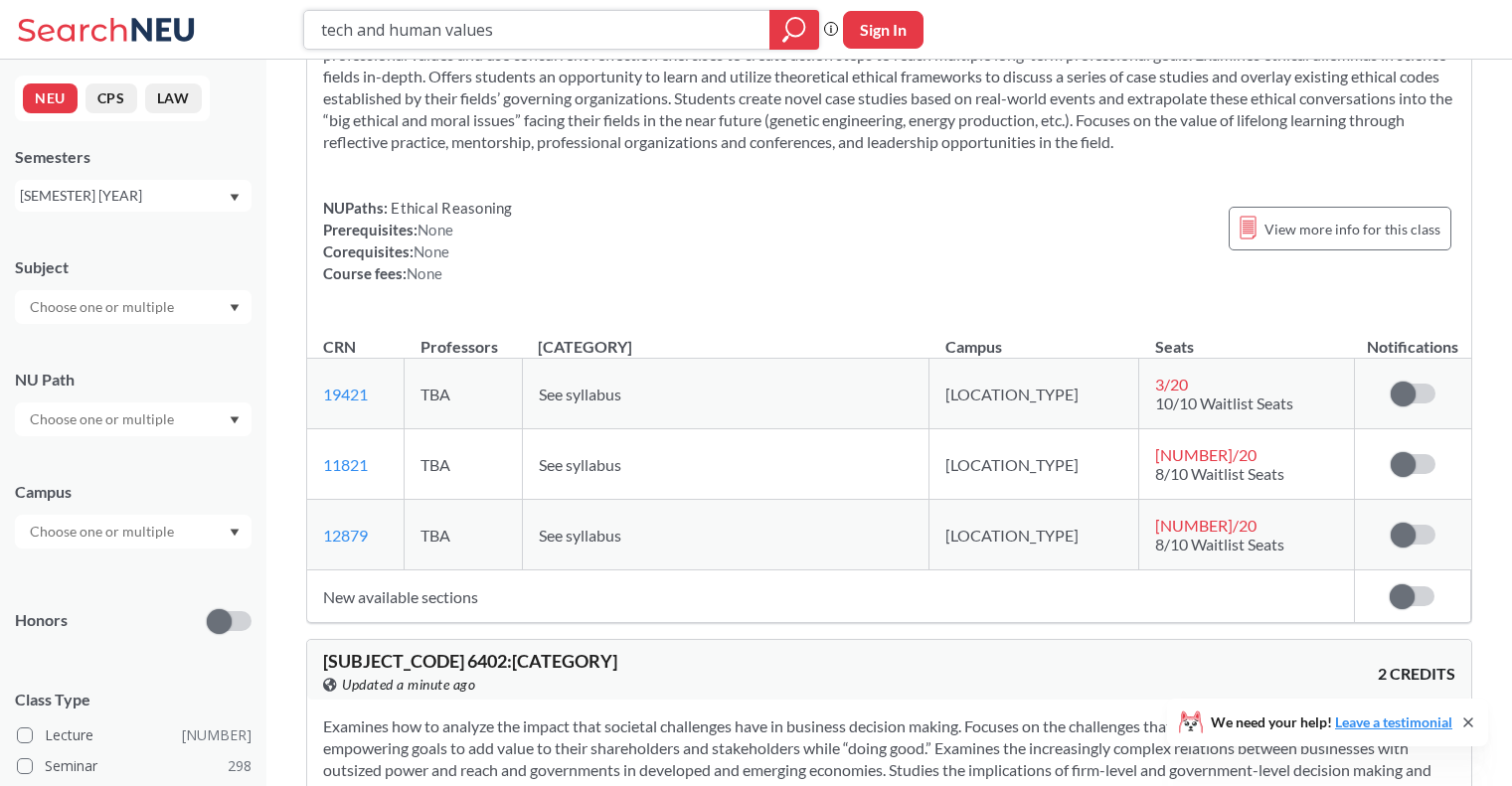 click on "tech and human values" at bounding box center [537, 30] 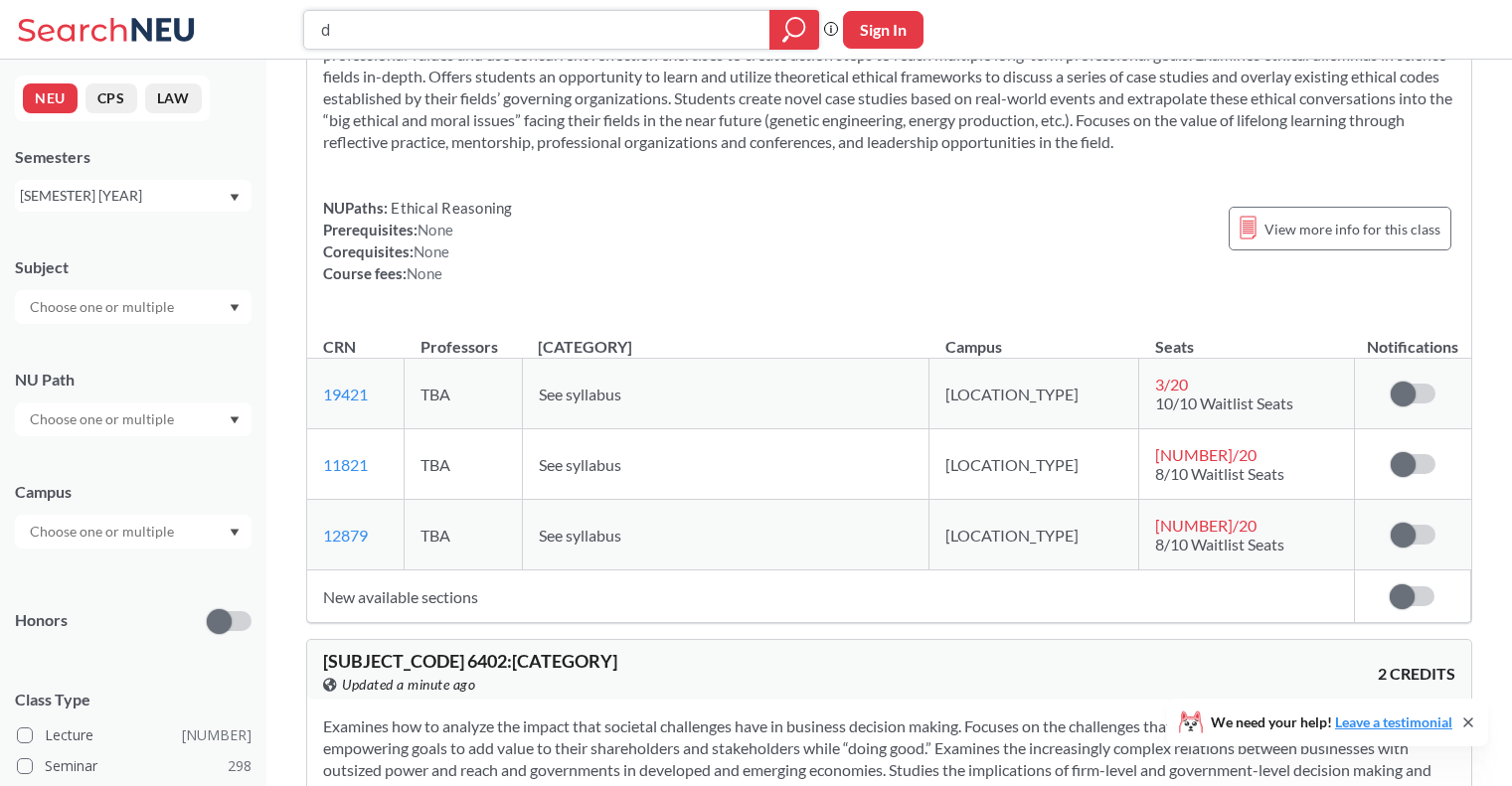 click on "d" at bounding box center [537, 30] 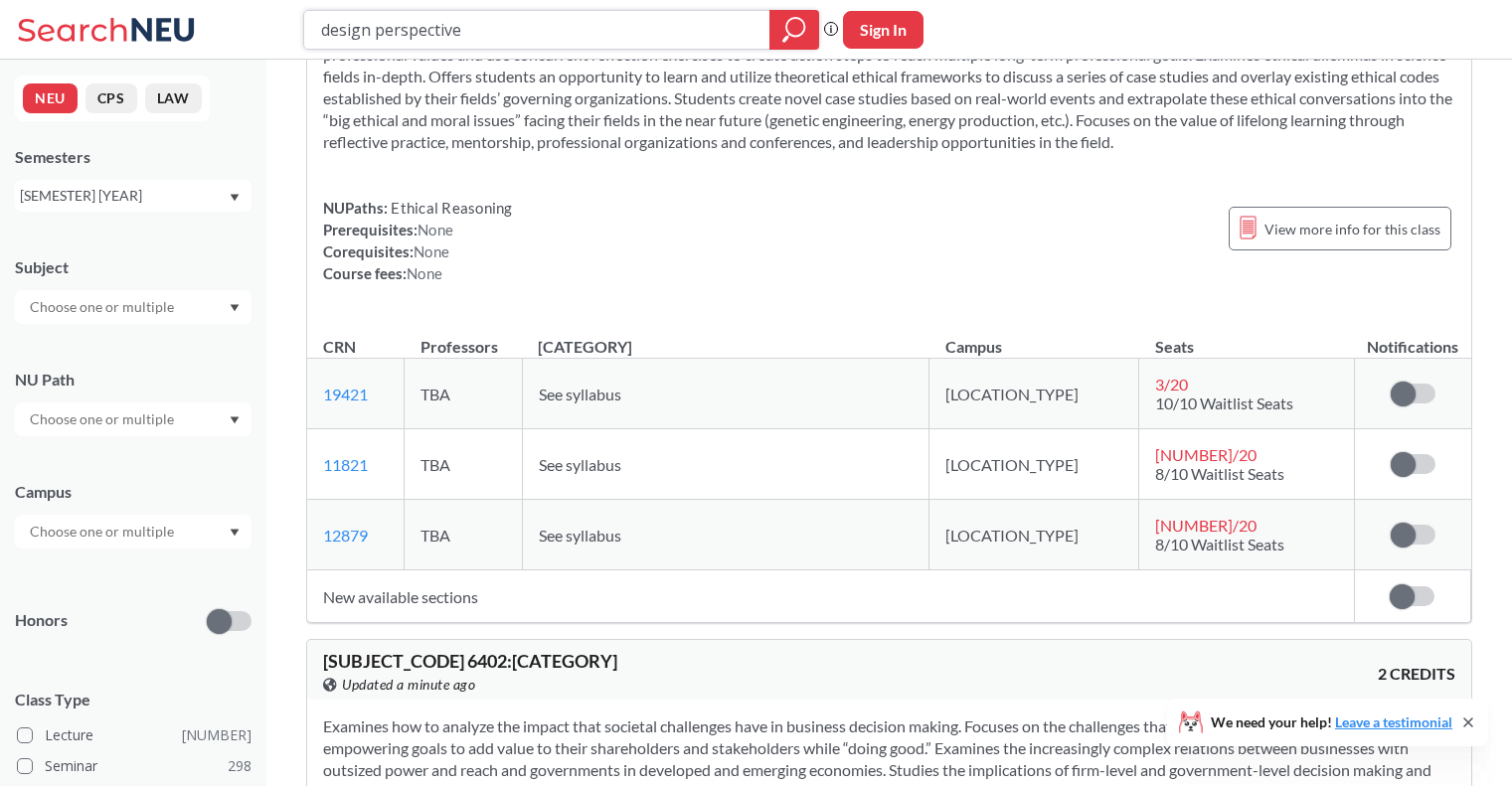 type on "design perspectives" 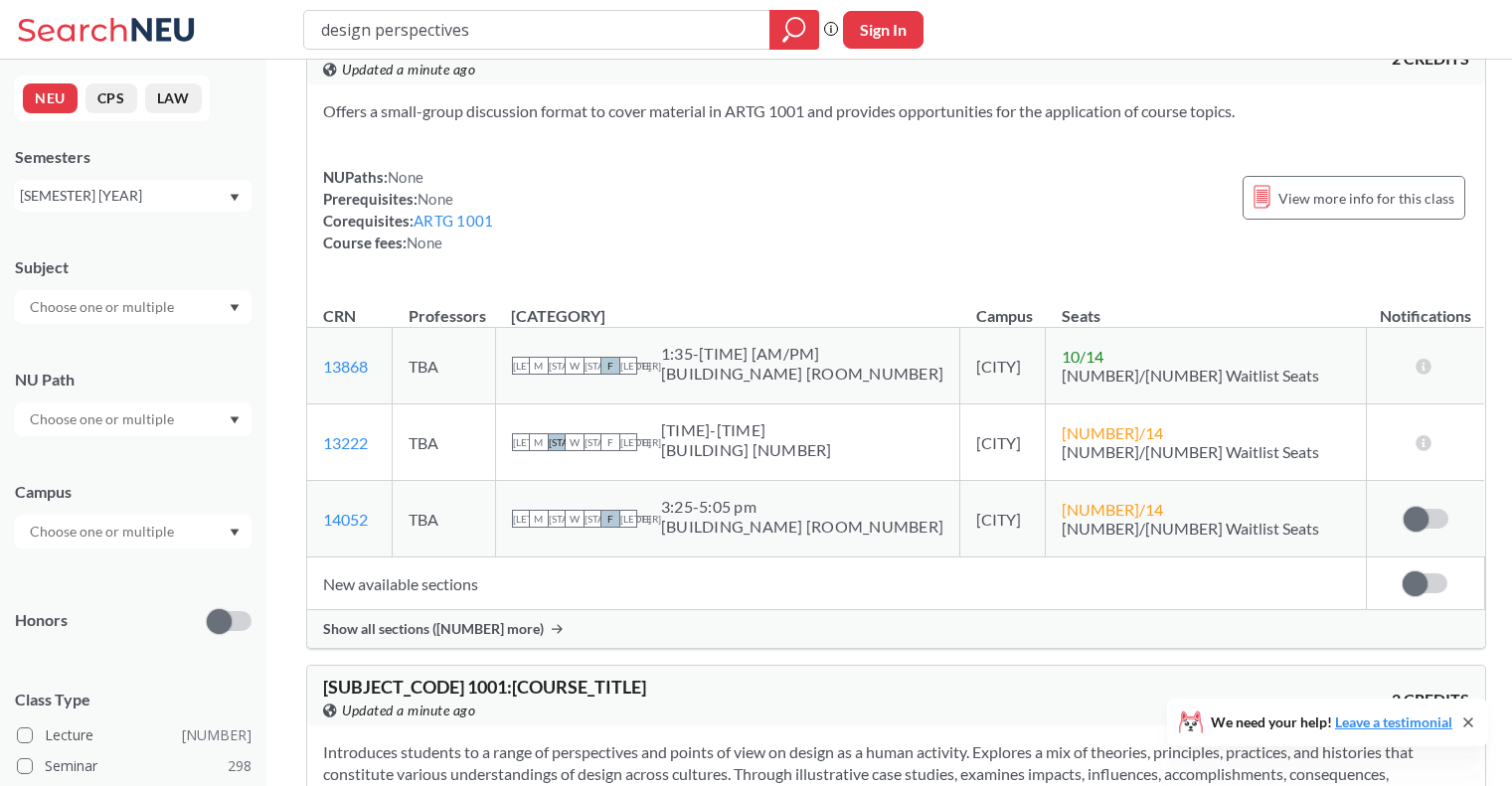 scroll, scrollTop: 0, scrollLeft: 0, axis: both 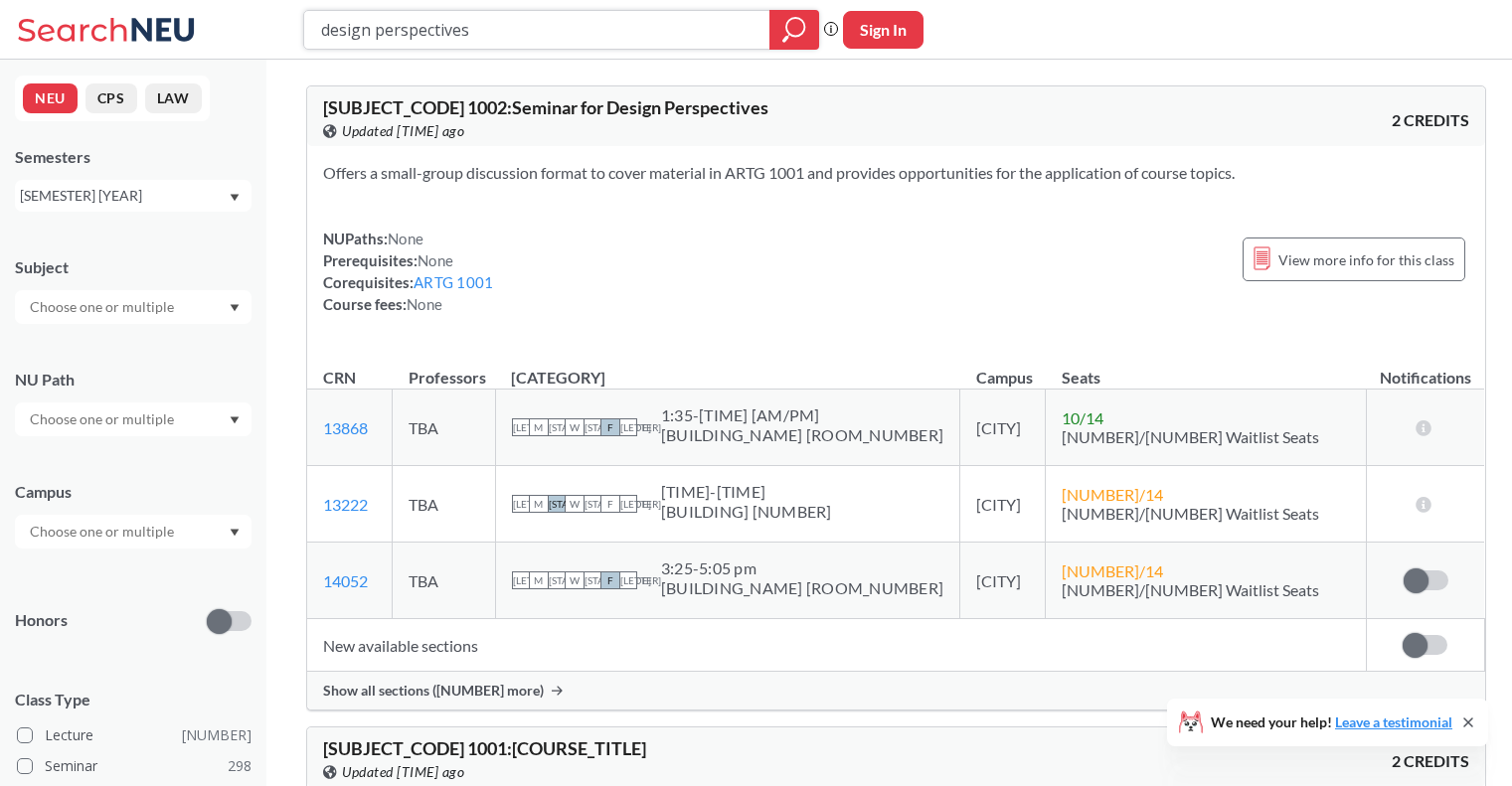 click on "design perspectives" at bounding box center (537, 30) 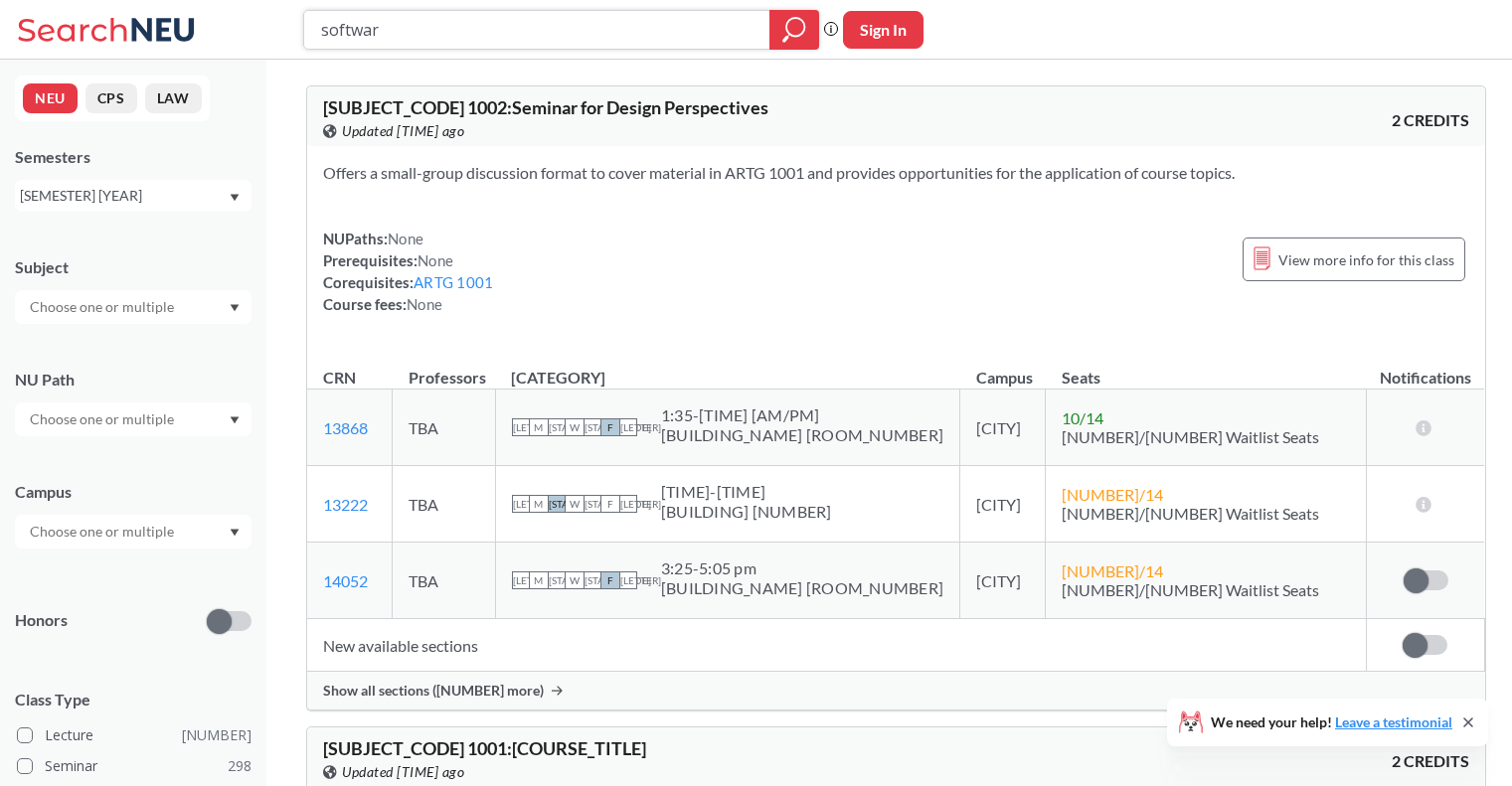 type on "software" 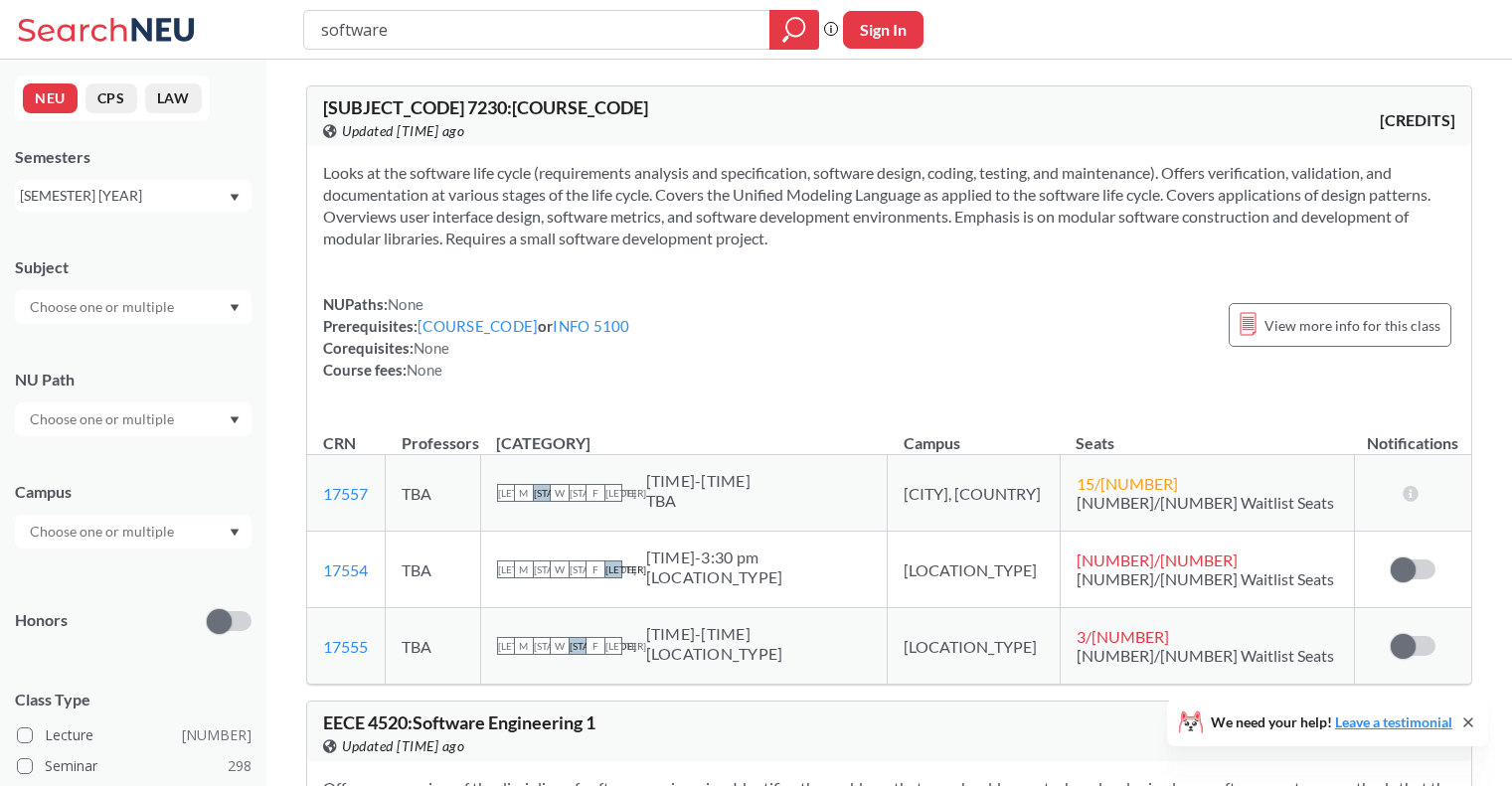 click on "software" at bounding box center [537, 30] 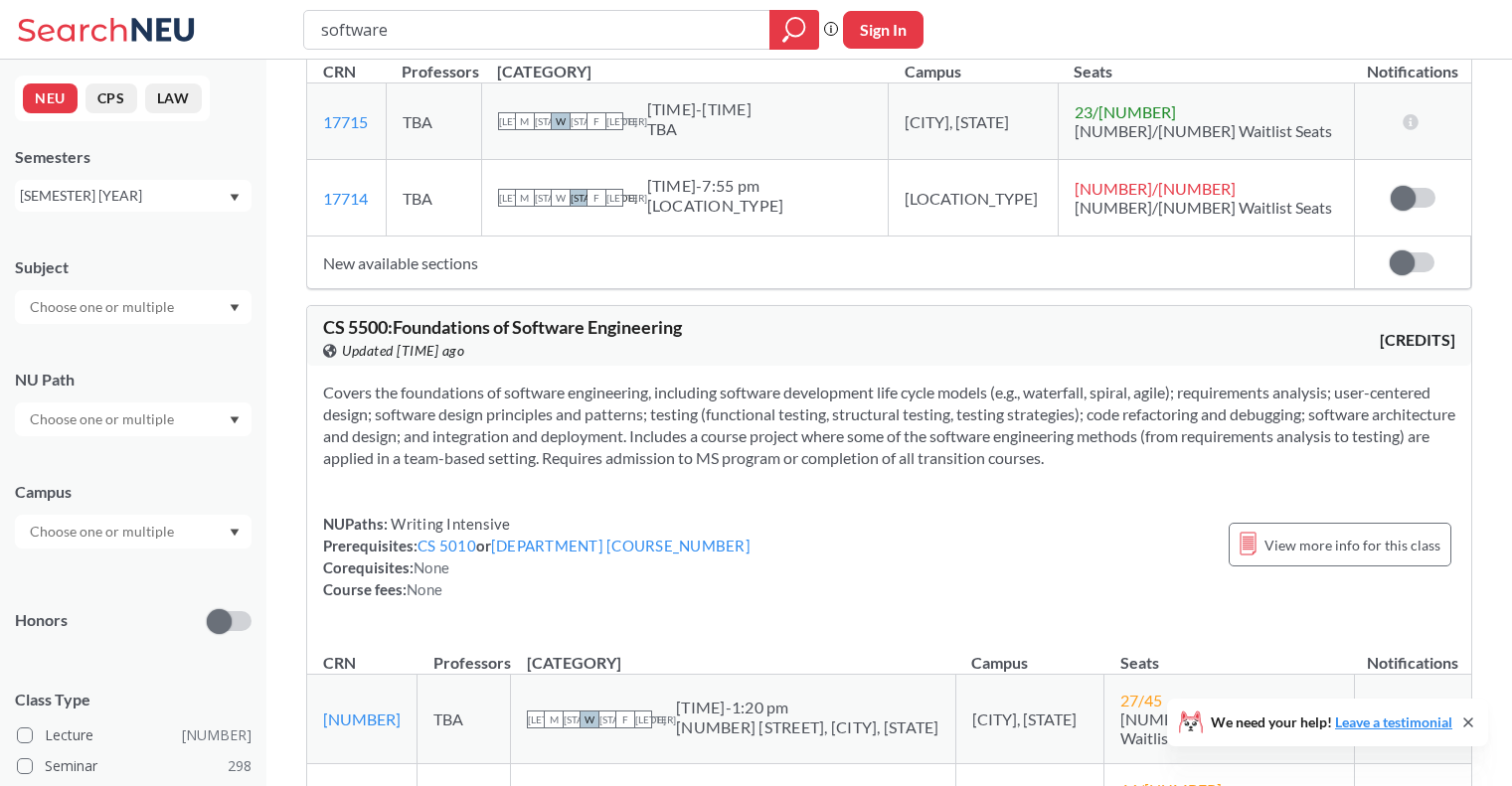 scroll, scrollTop: 2730, scrollLeft: 0, axis: vertical 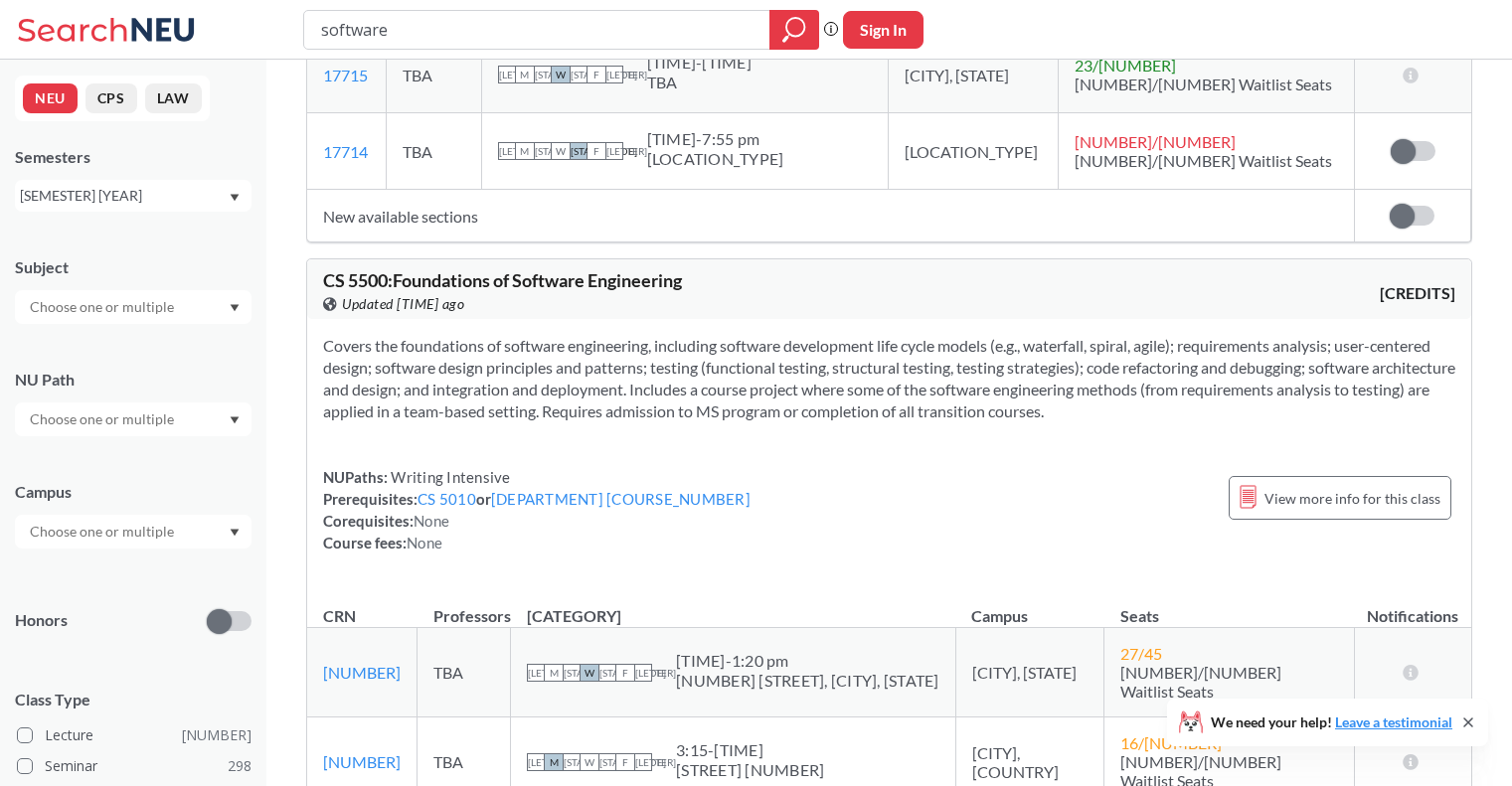 click on "software" at bounding box center (537, 30) 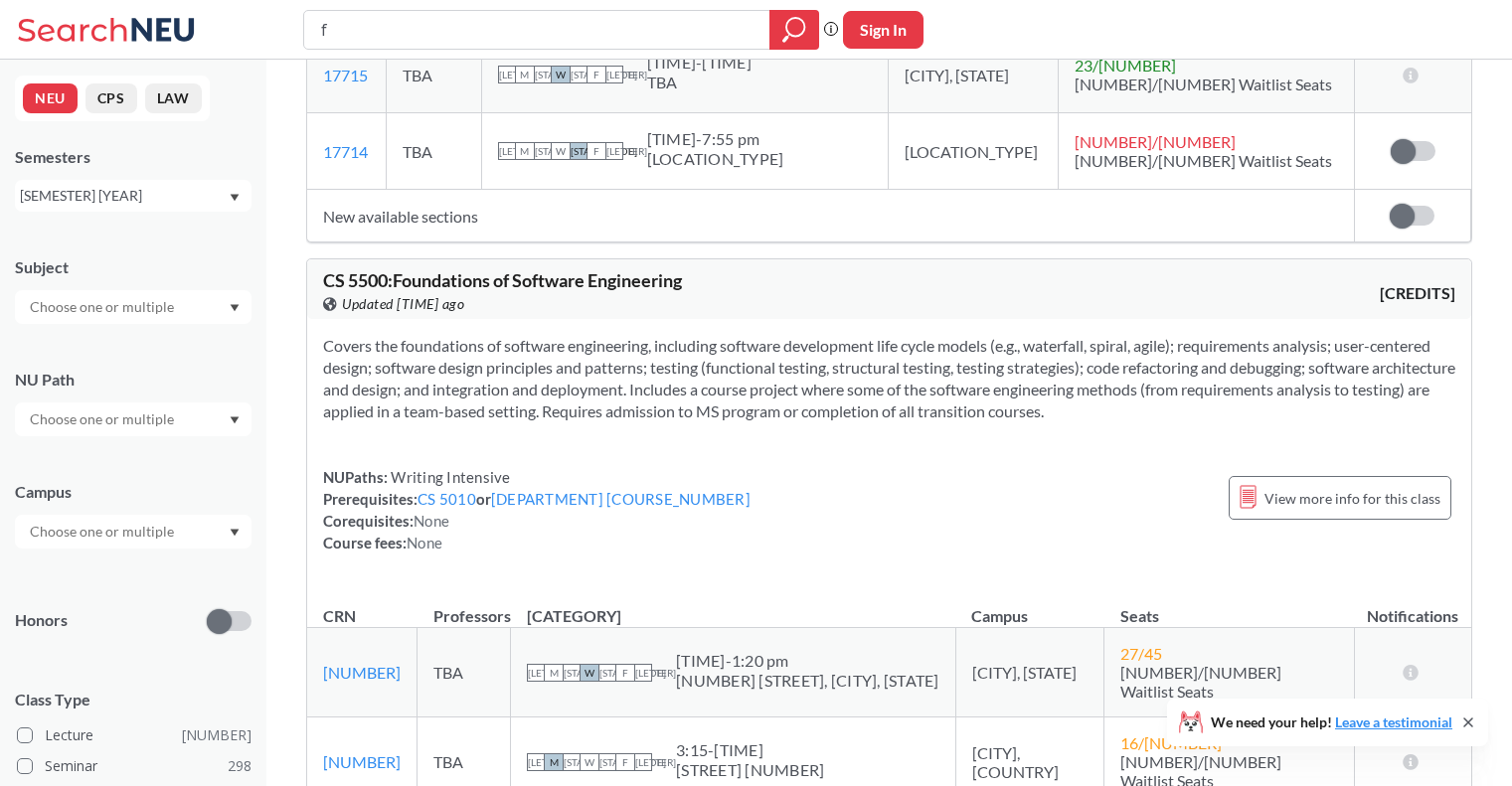 click on "f" at bounding box center [537, 30] 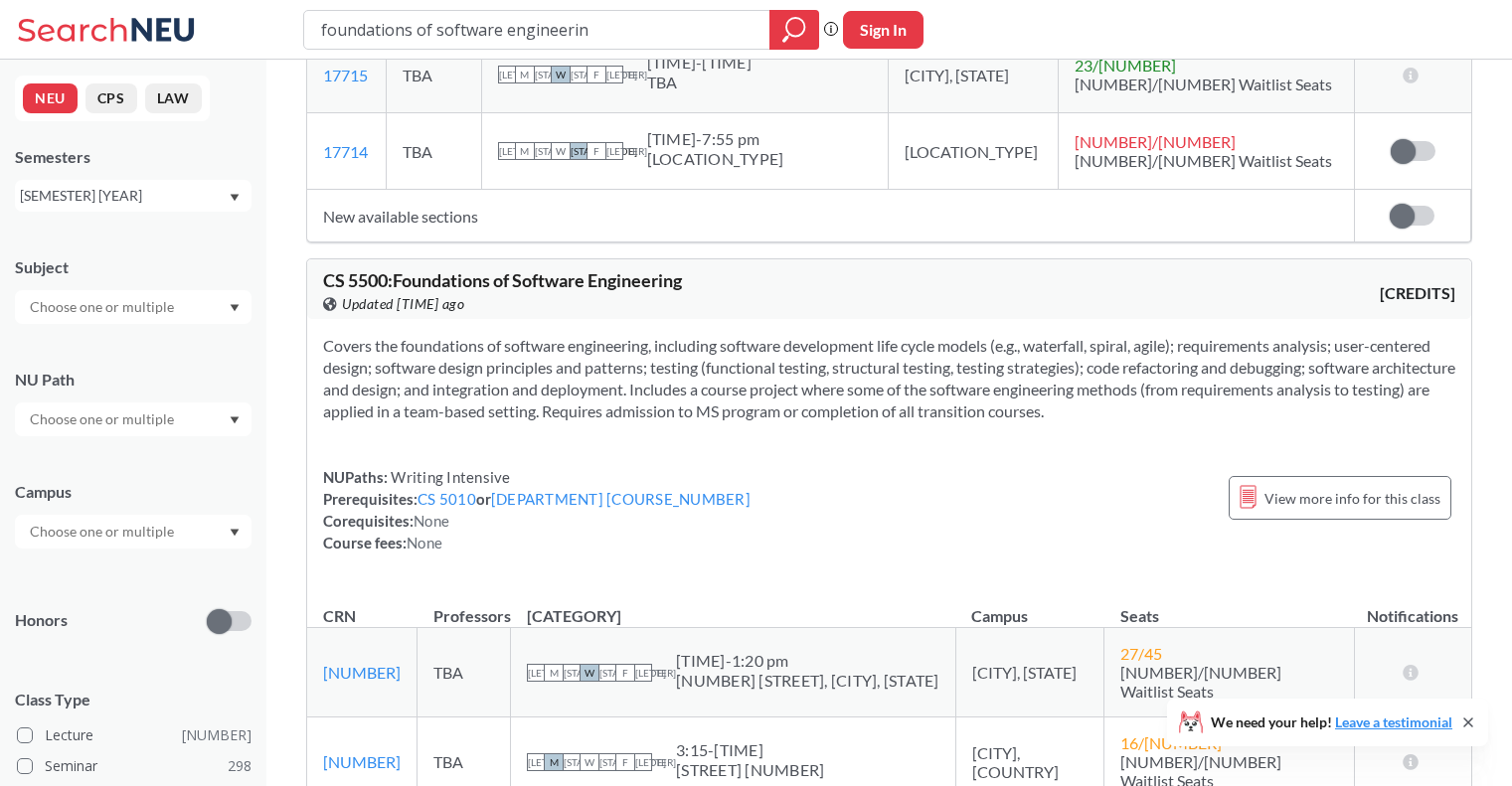 type on "foundations of software engineering" 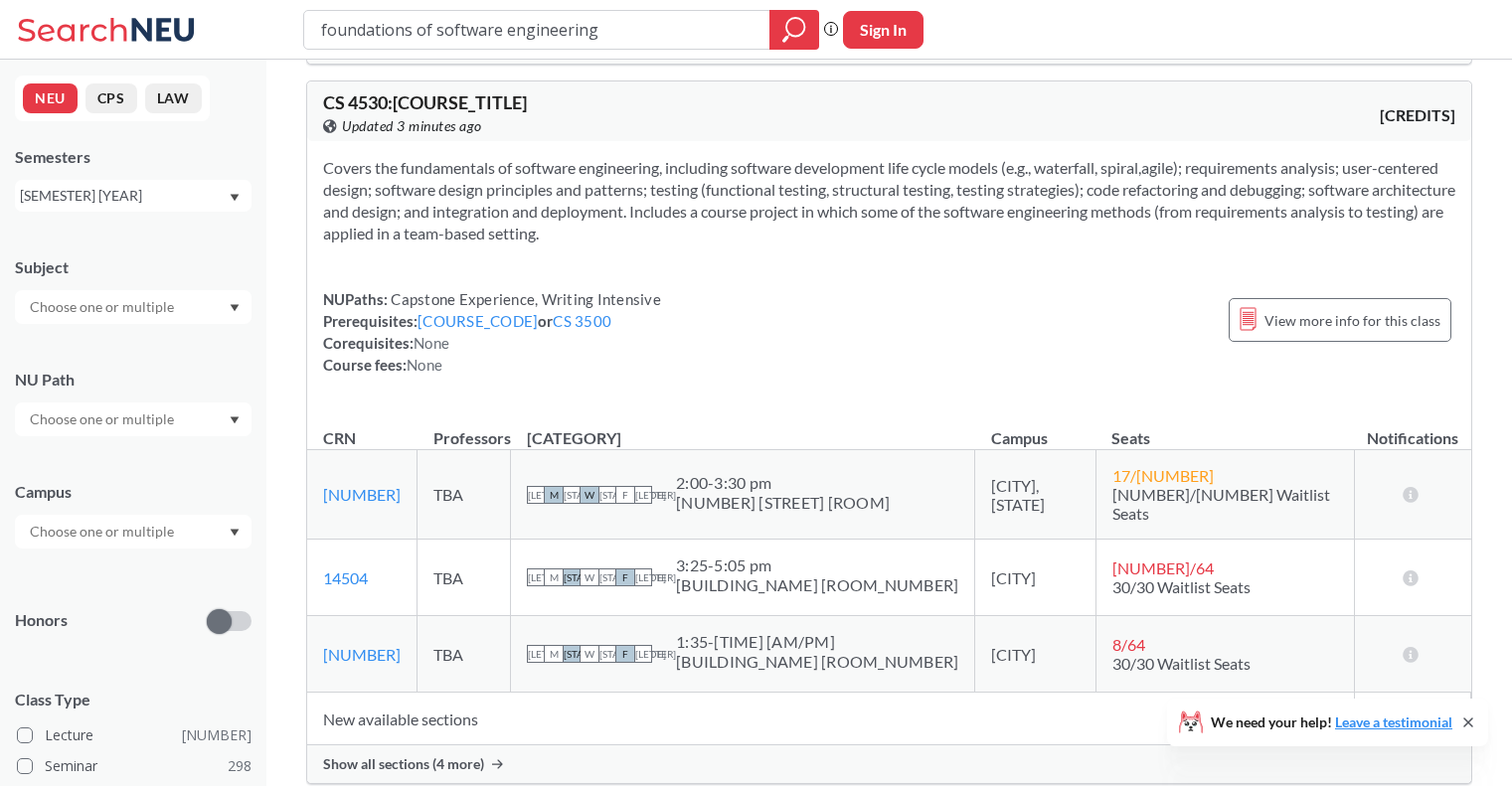 scroll, scrollTop: 738, scrollLeft: 0, axis: vertical 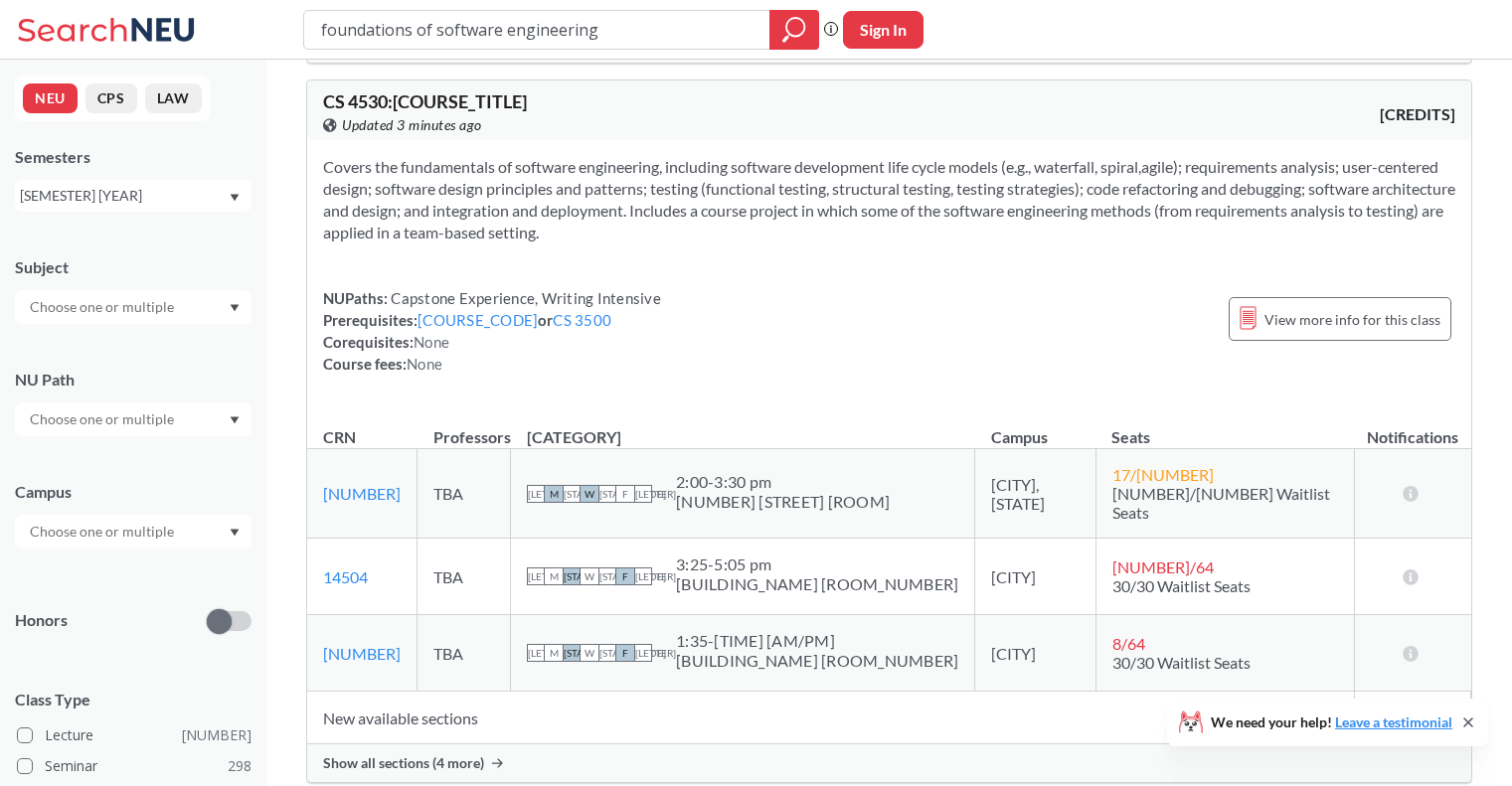 click on "Show all sections (4 more)" at bounding box center (404, 763) 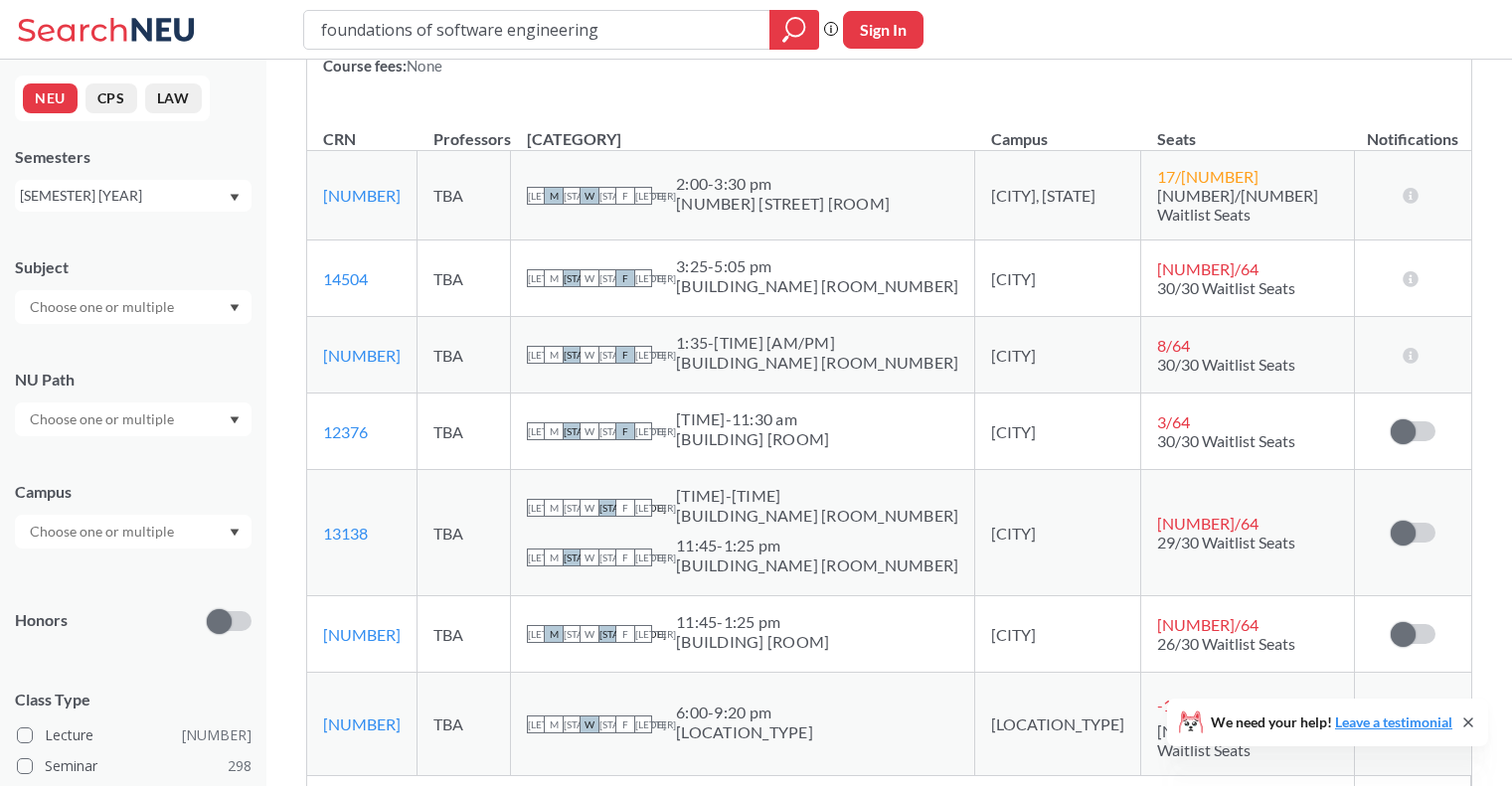 scroll, scrollTop: 1038, scrollLeft: 0, axis: vertical 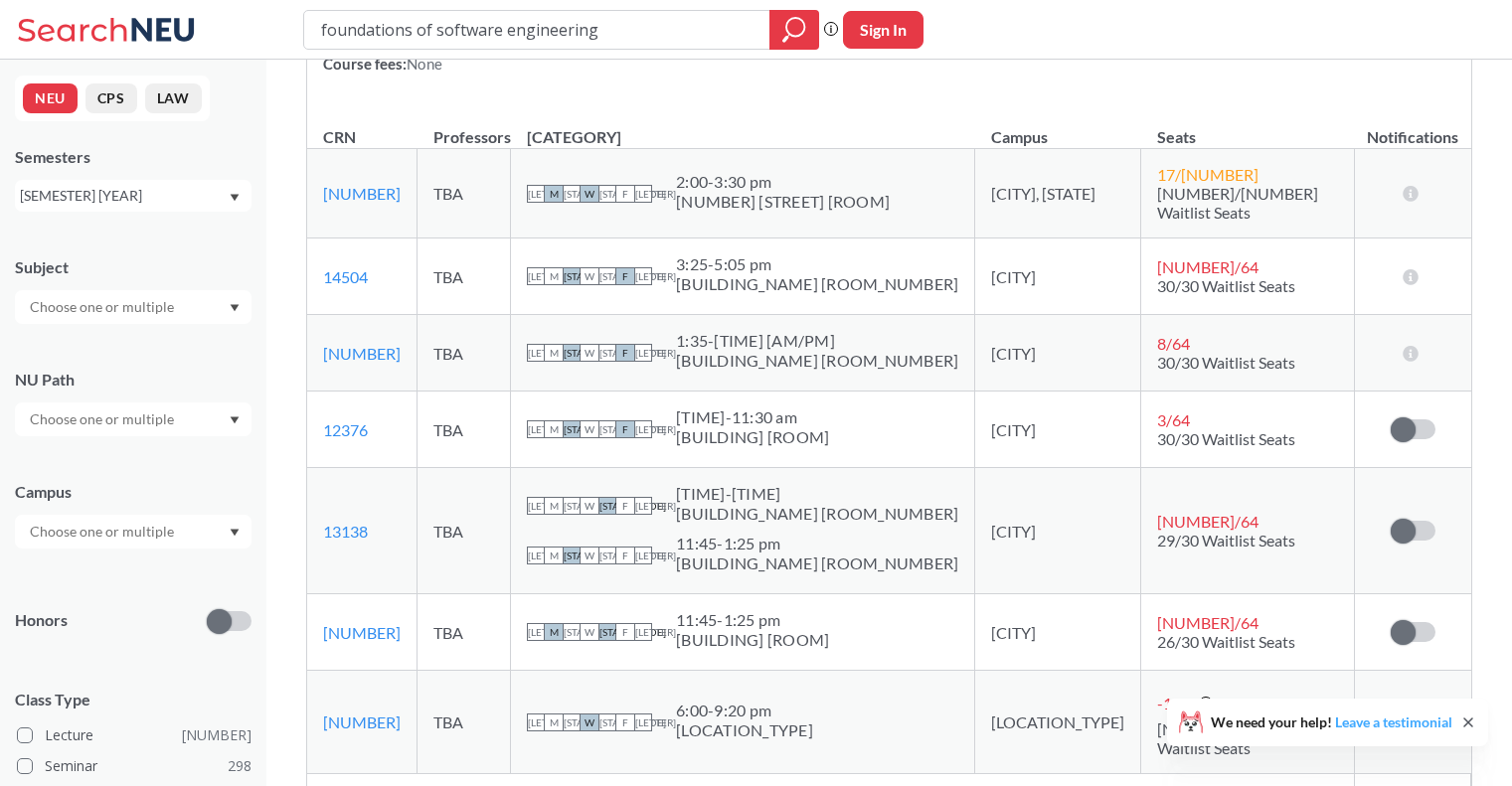 click on "Leave a testimonial" at bounding box center [1394, 721] 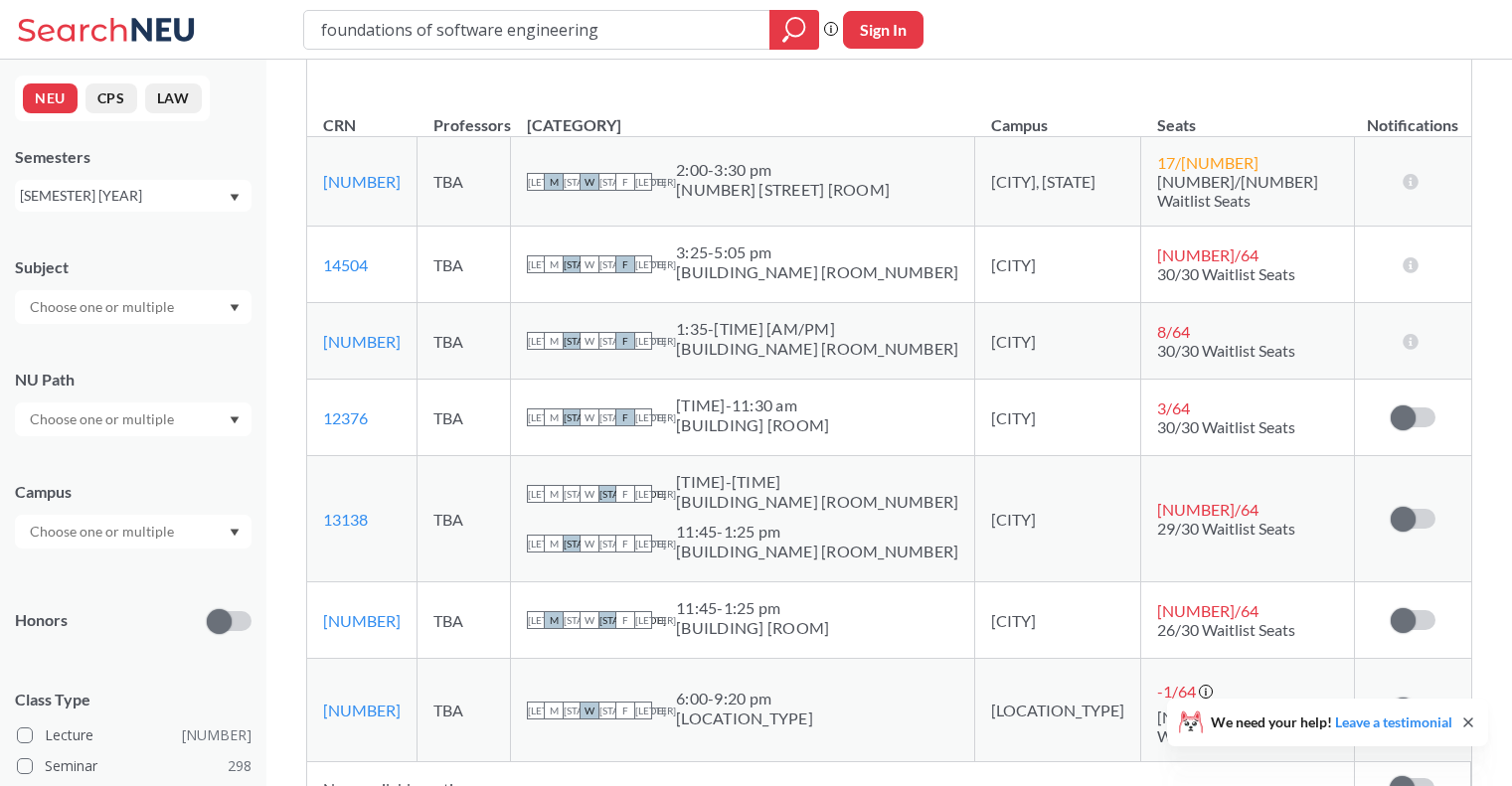 scroll, scrollTop: 1049, scrollLeft: 0, axis: vertical 